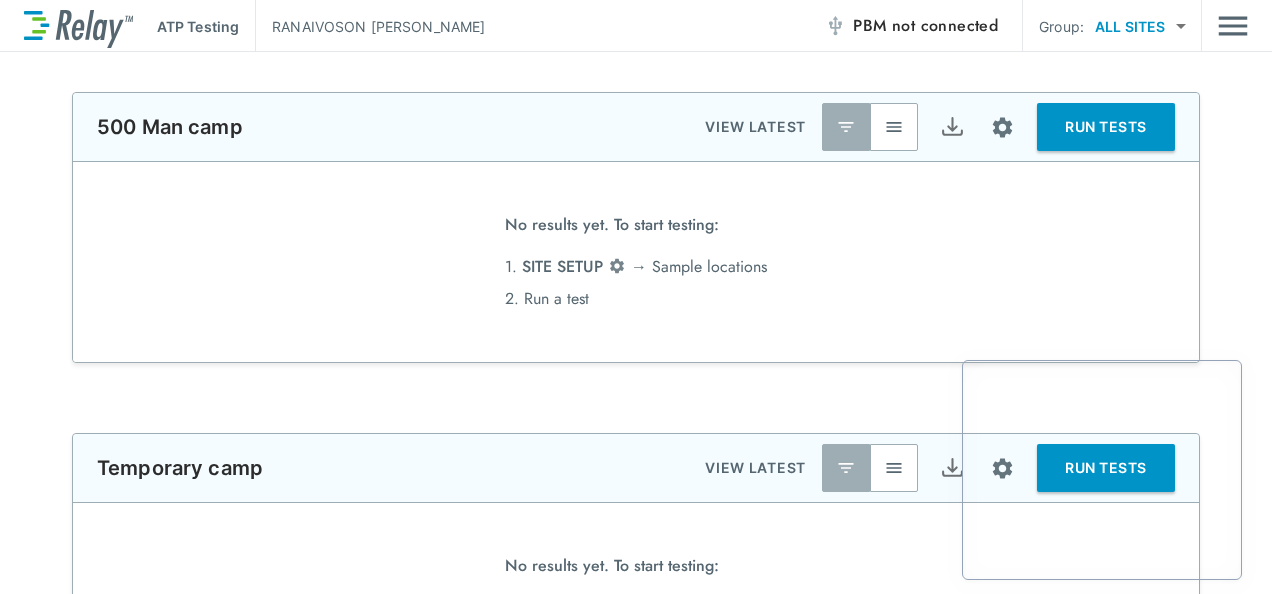 scroll, scrollTop: 0, scrollLeft: 0, axis: both 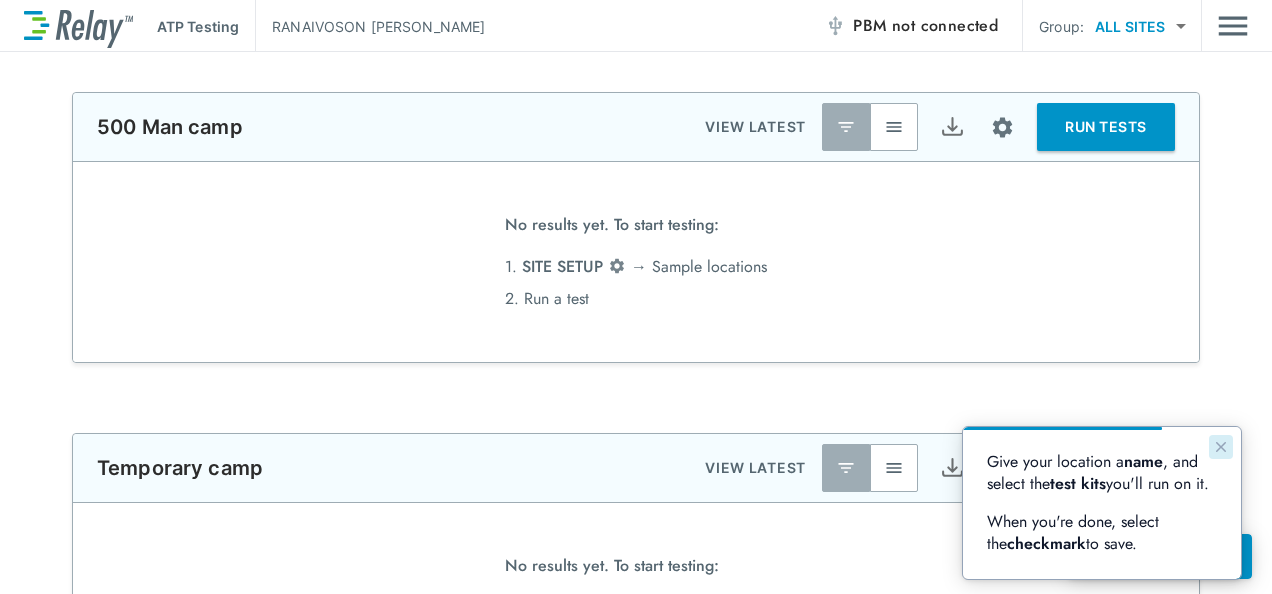 click 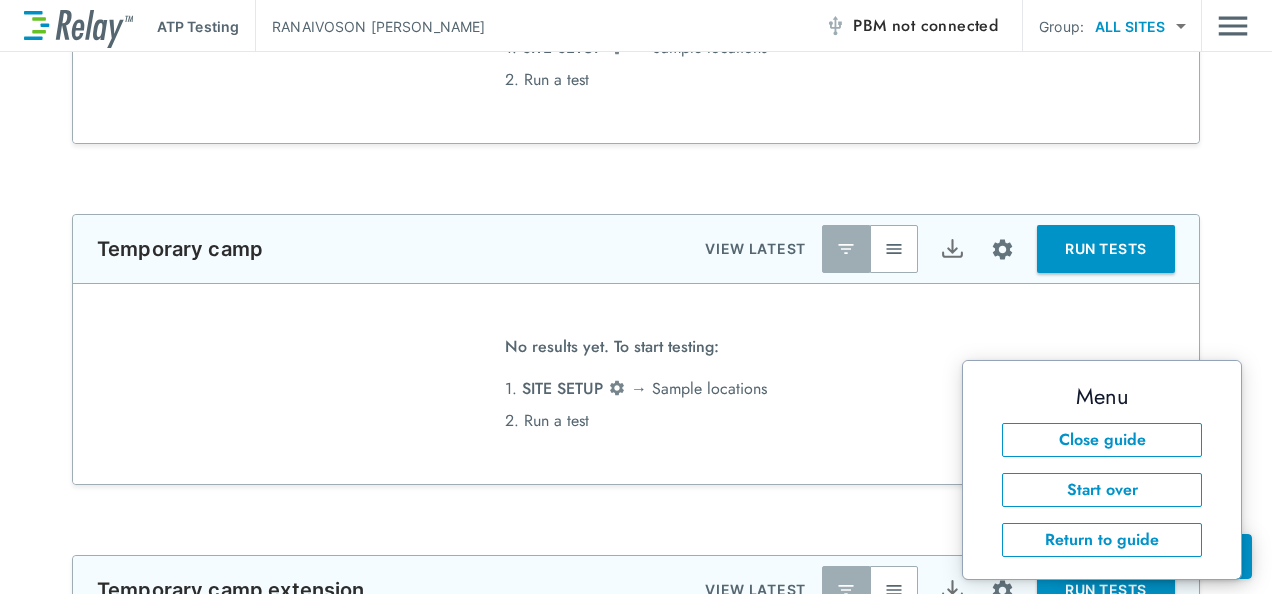 scroll, scrollTop: 0, scrollLeft: 0, axis: both 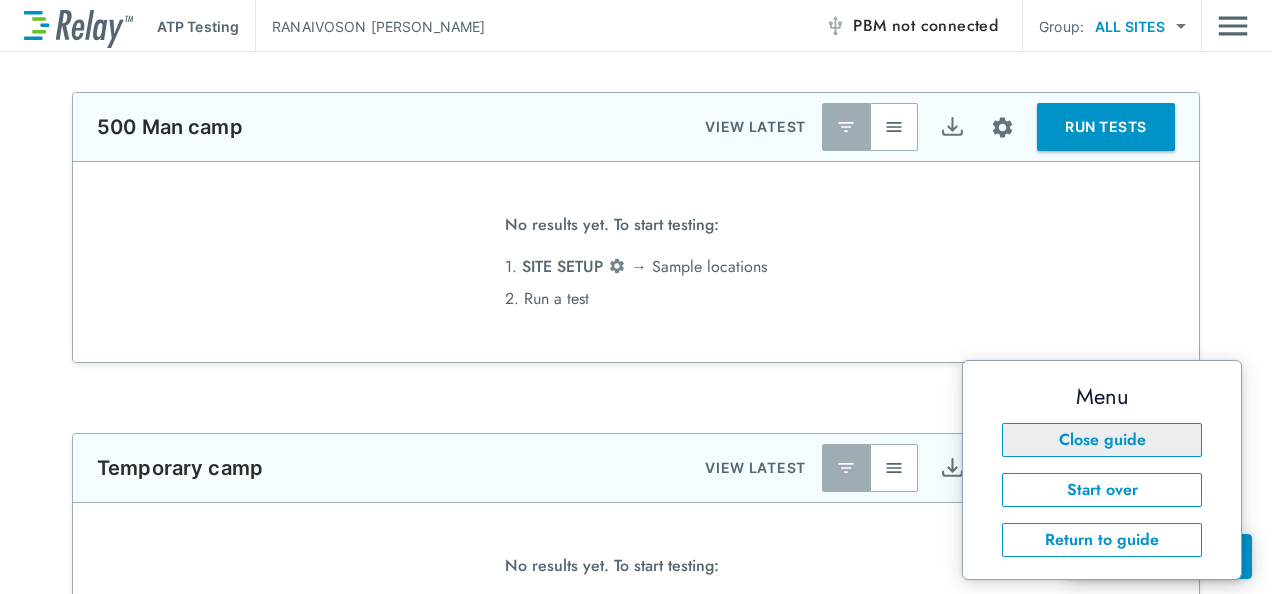 click on "Close guide" at bounding box center [1102, 440] 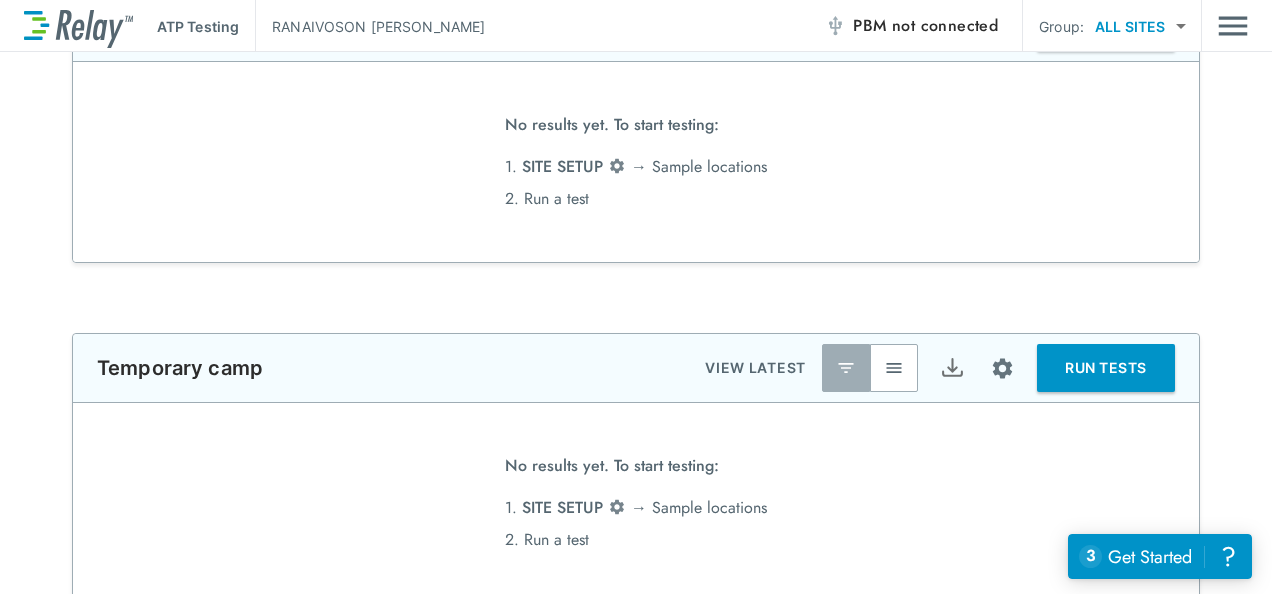scroll, scrollTop: 0, scrollLeft: 0, axis: both 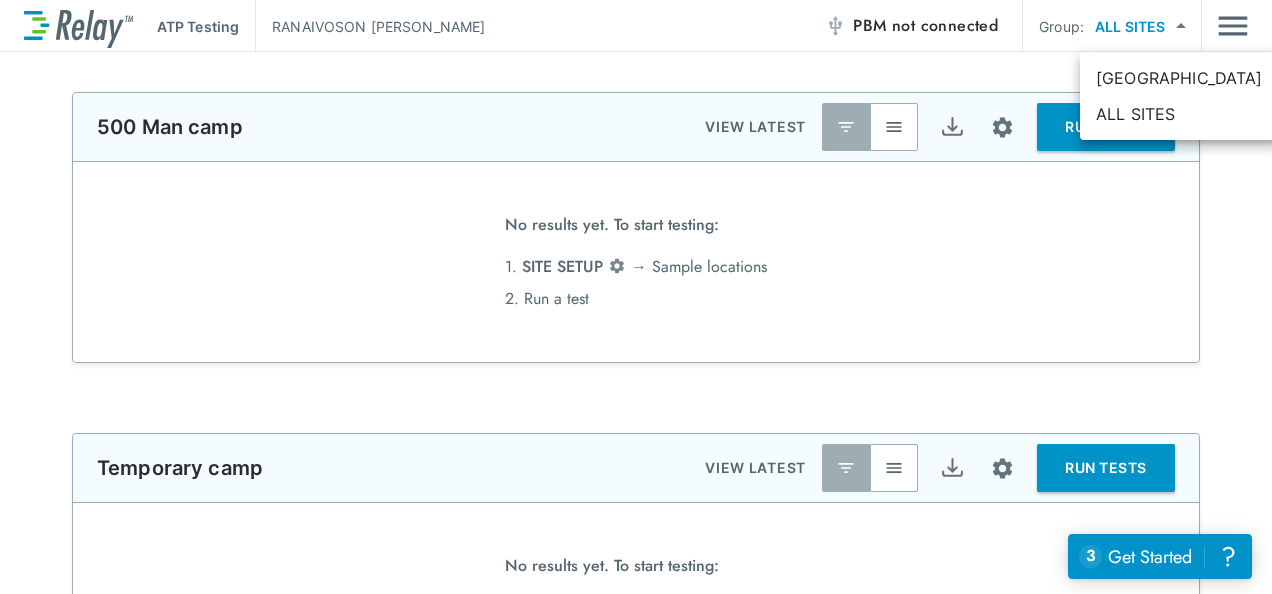 click on "**********" at bounding box center [636, 297] 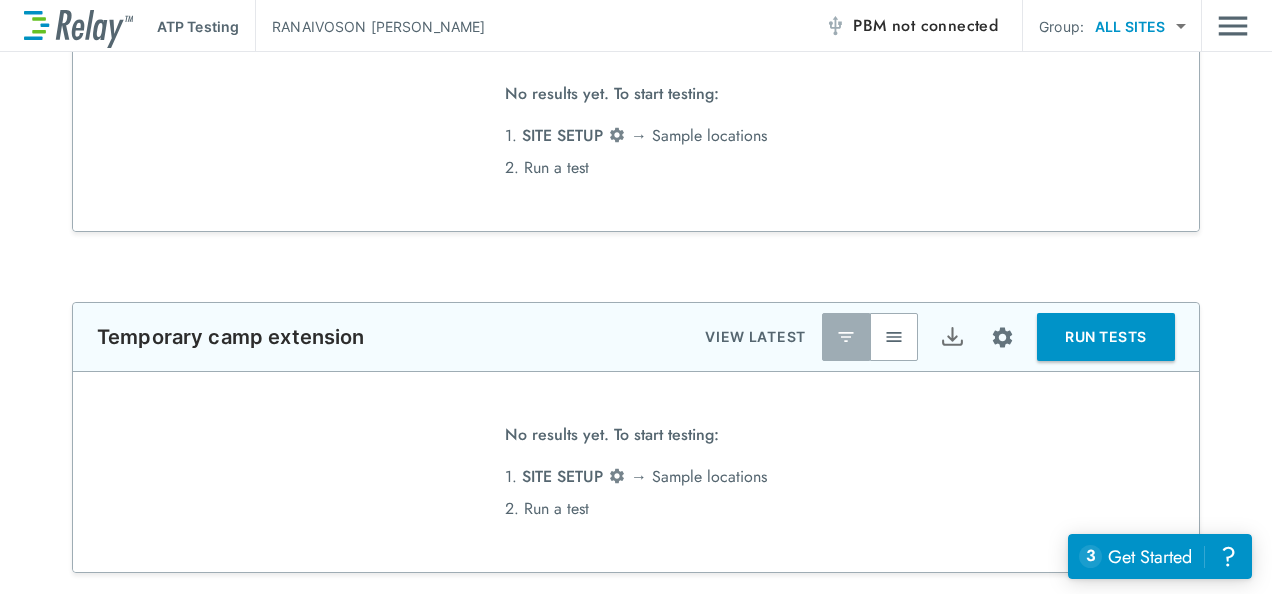 scroll, scrollTop: 500, scrollLeft: 0, axis: vertical 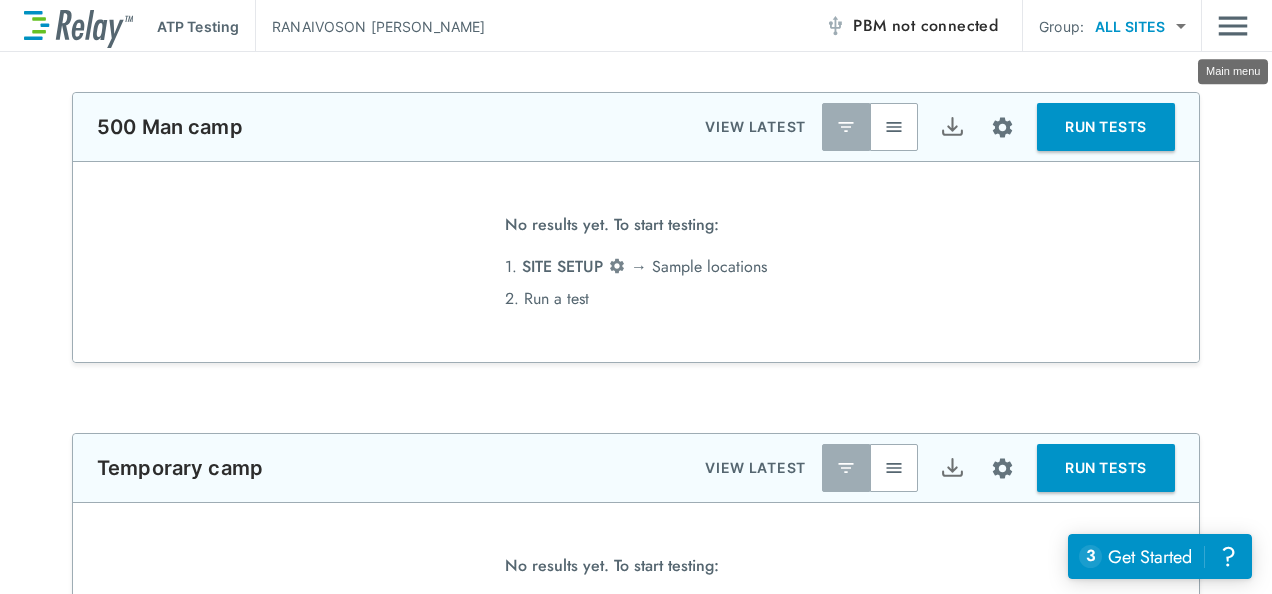 click at bounding box center (1233, 26) 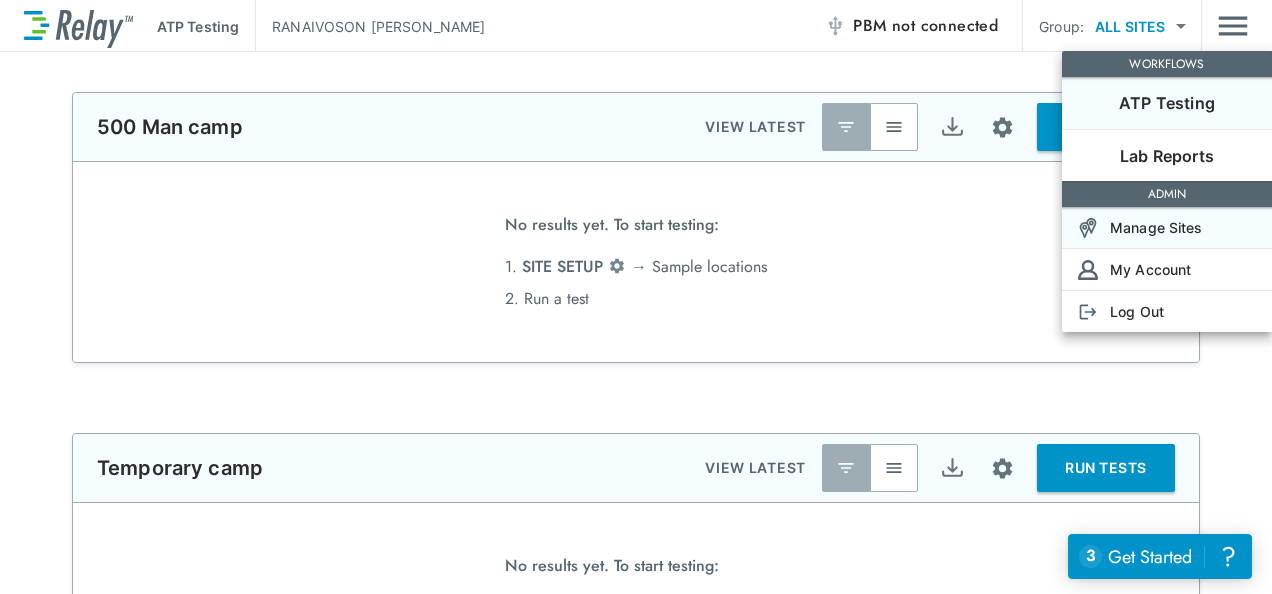 click on "Manage Sites" at bounding box center (1156, 227) 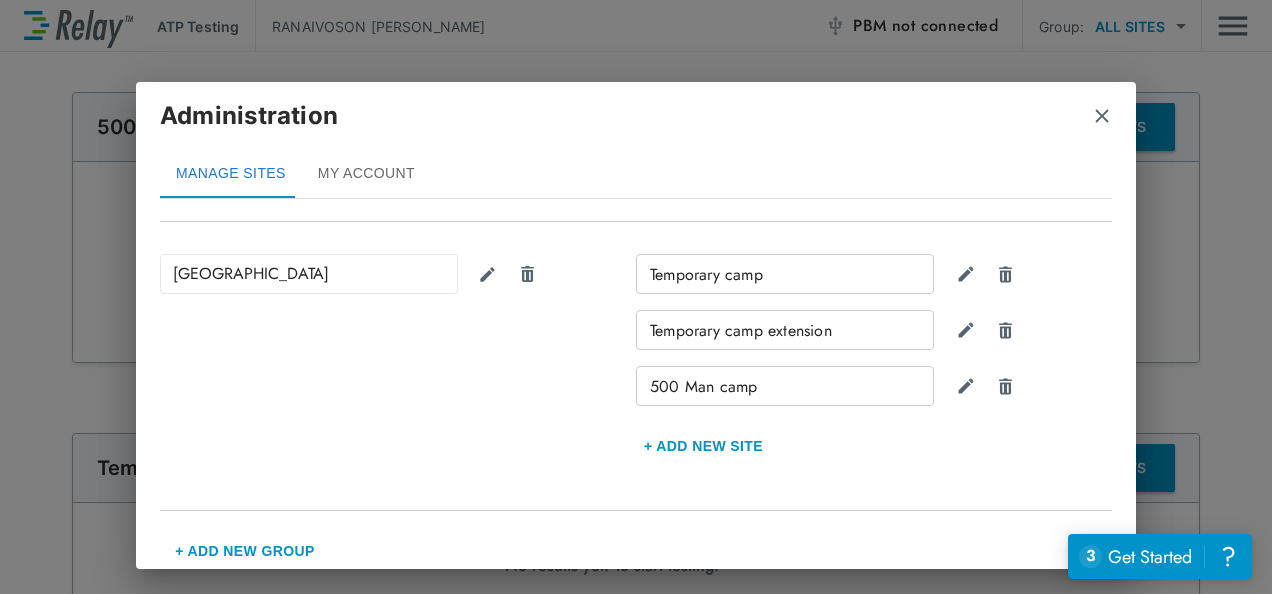 scroll, scrollTop: 240, scrollLeft: 0, axis: vertical 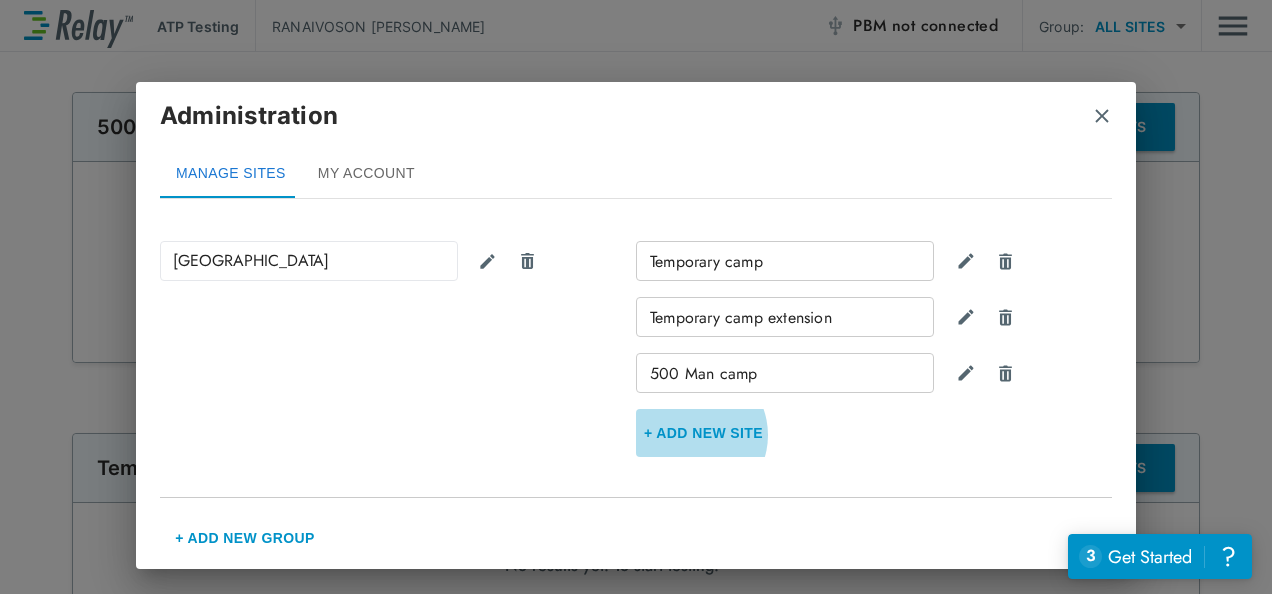 click on "+ Add new Site" at bounding box center [703, 433] 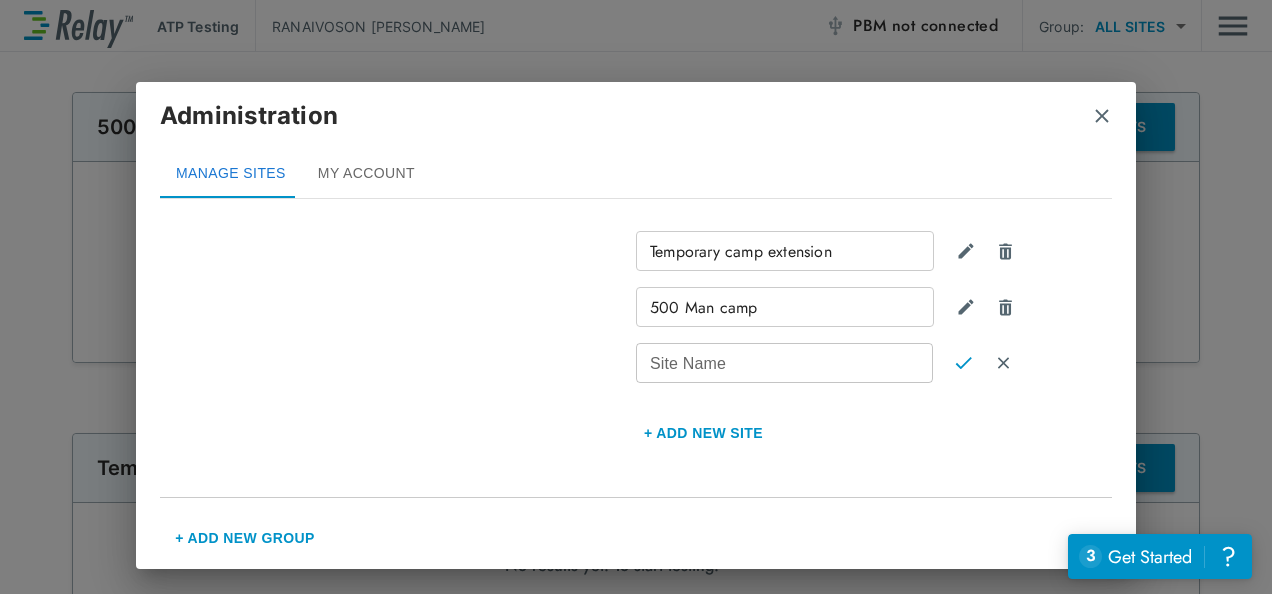 click on "+ Add new Site" at bounding box center [703, 433] 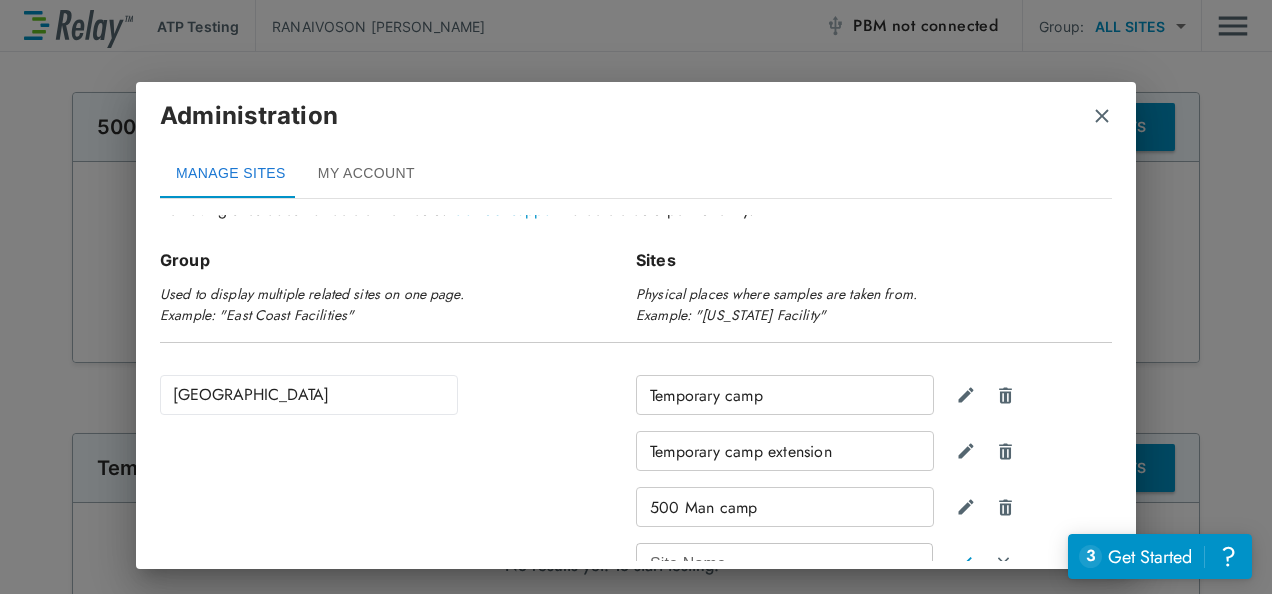 scroll, scrollTop: 206, scrollLeft: 0, axis: vertical 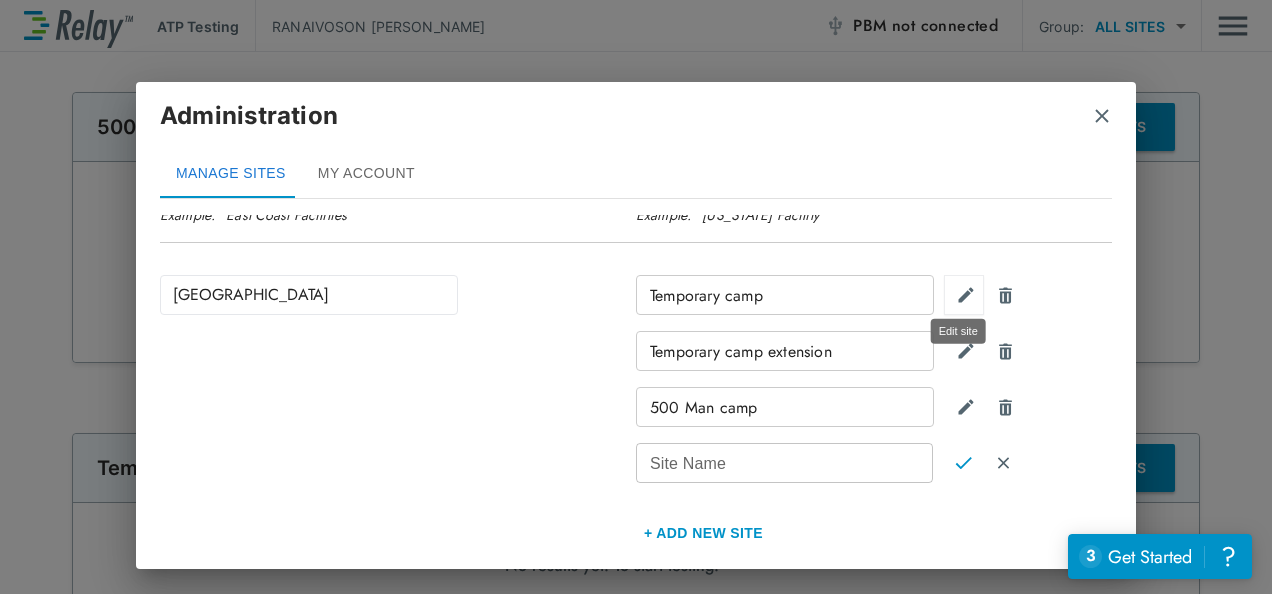 click at bounding box center [966, 295] 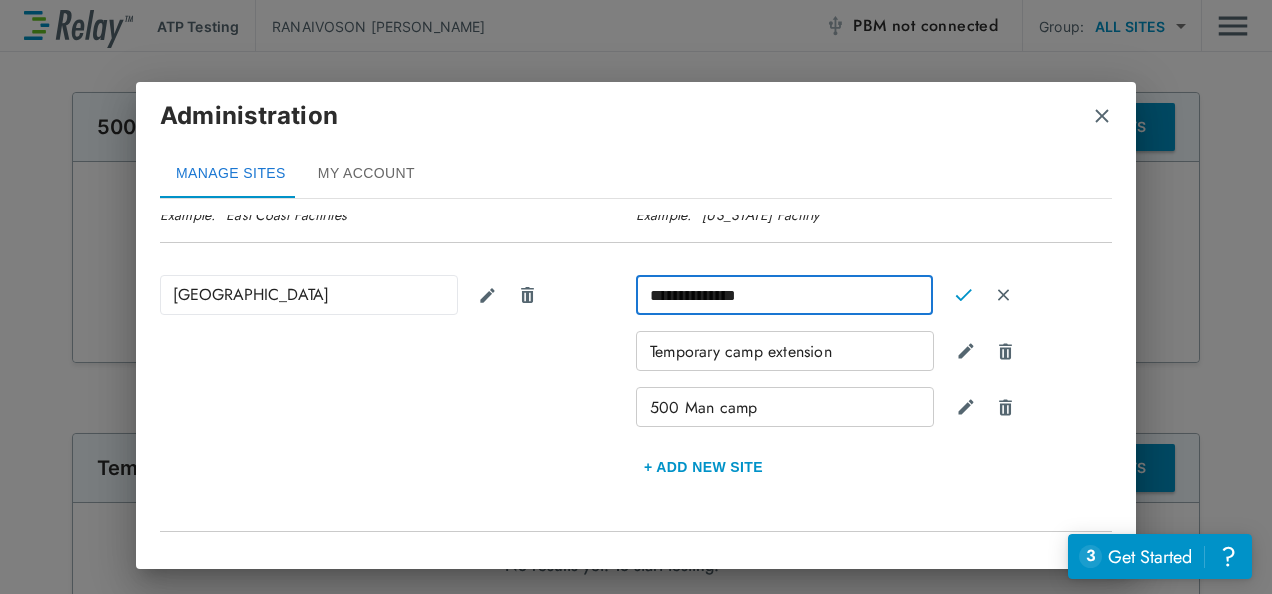 click on "**********" at bounding box center (784, 295) 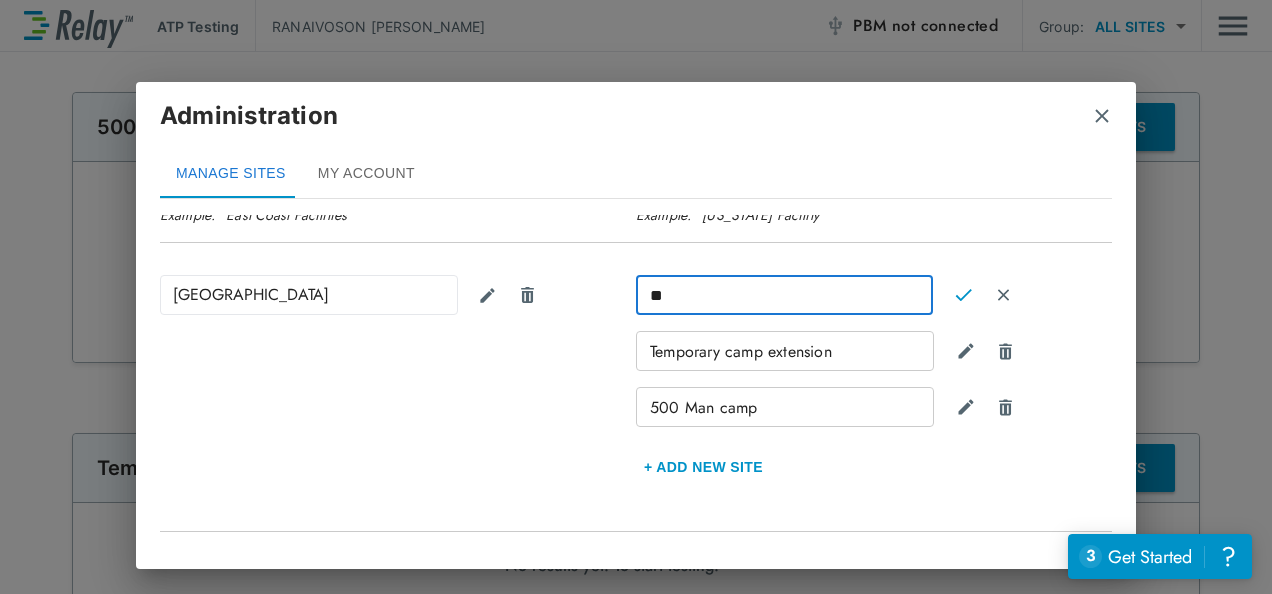 type on "*" 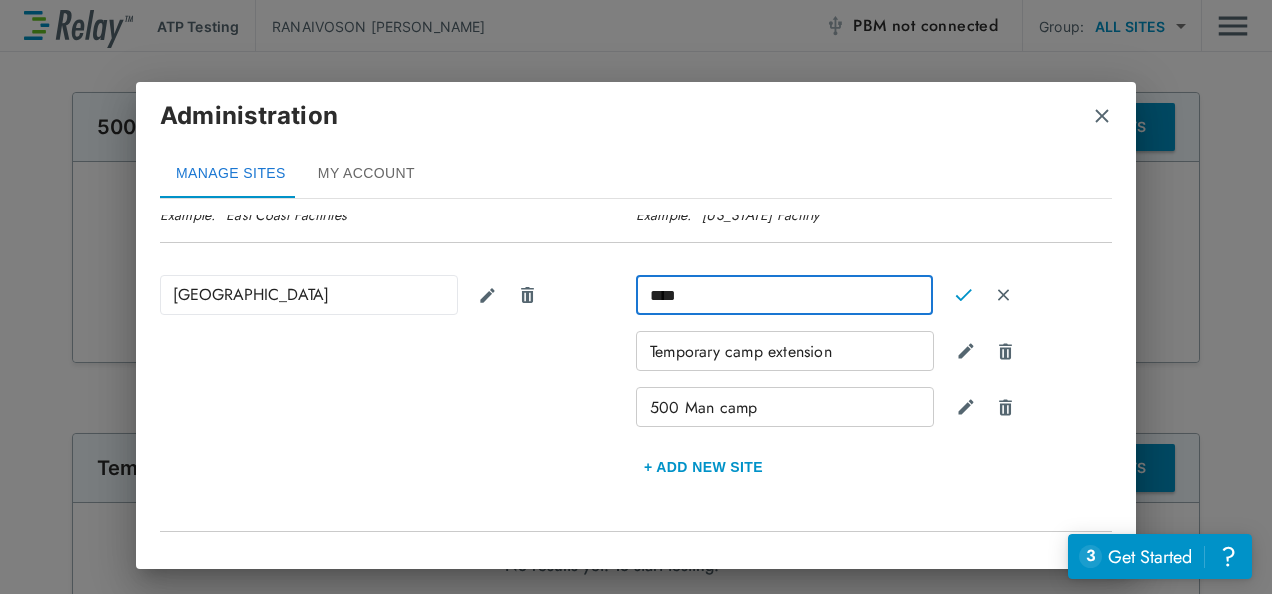 click on "Temporary camp extension" at bounding box center [785, 351] 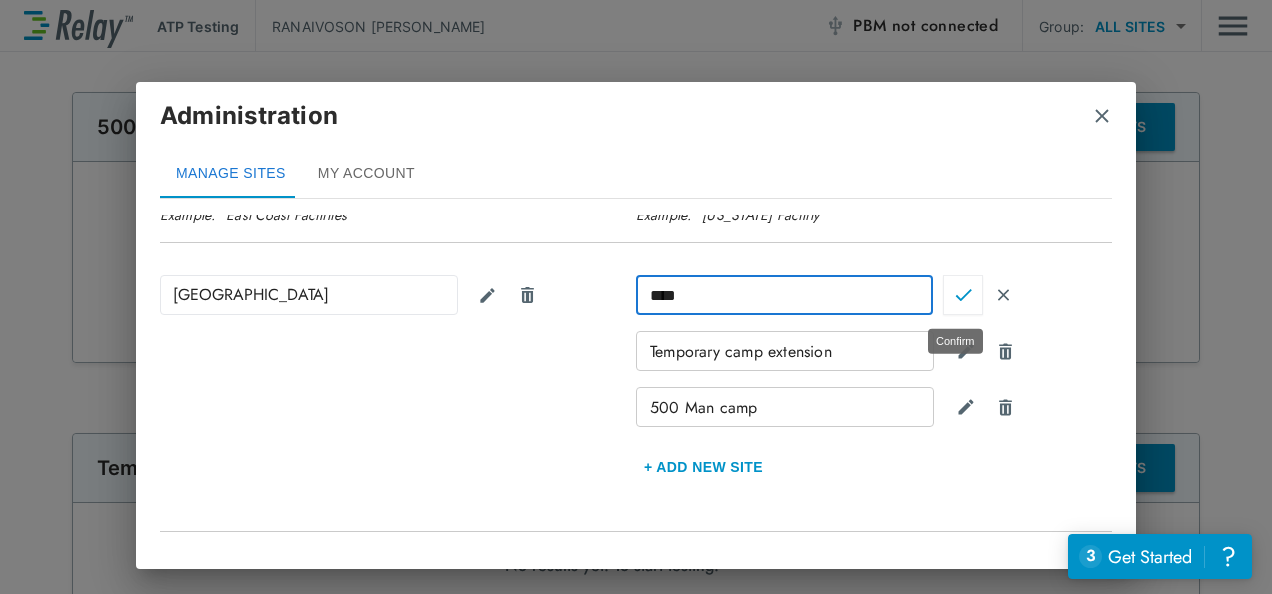 type on "****" 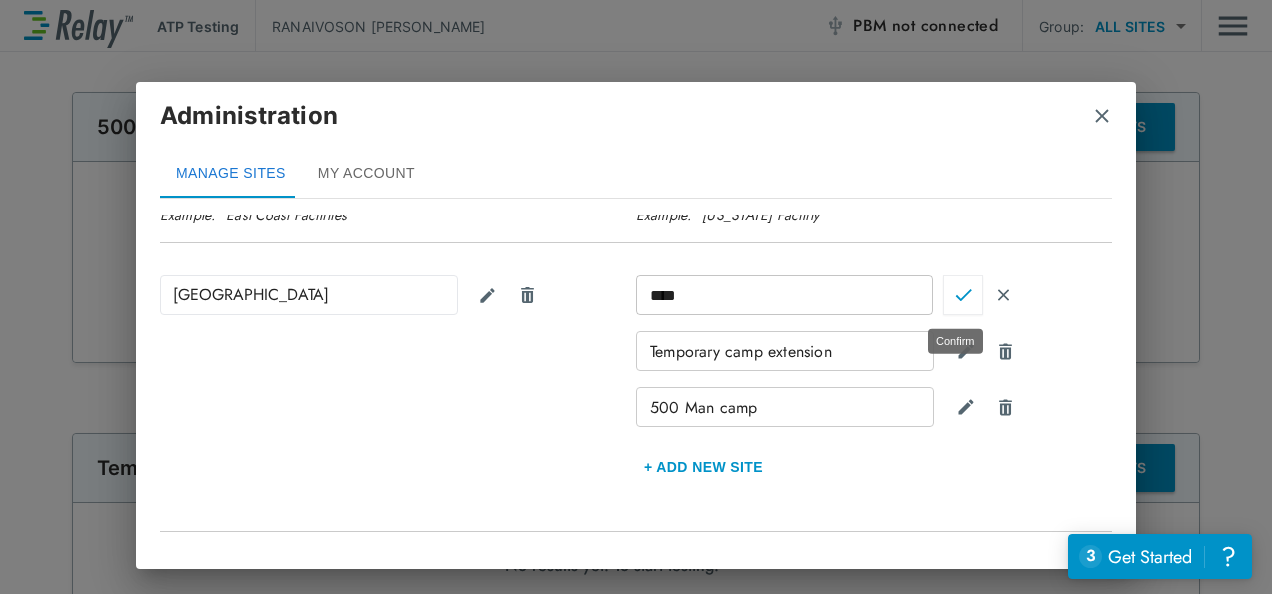 click at bounding box center (963, 295) 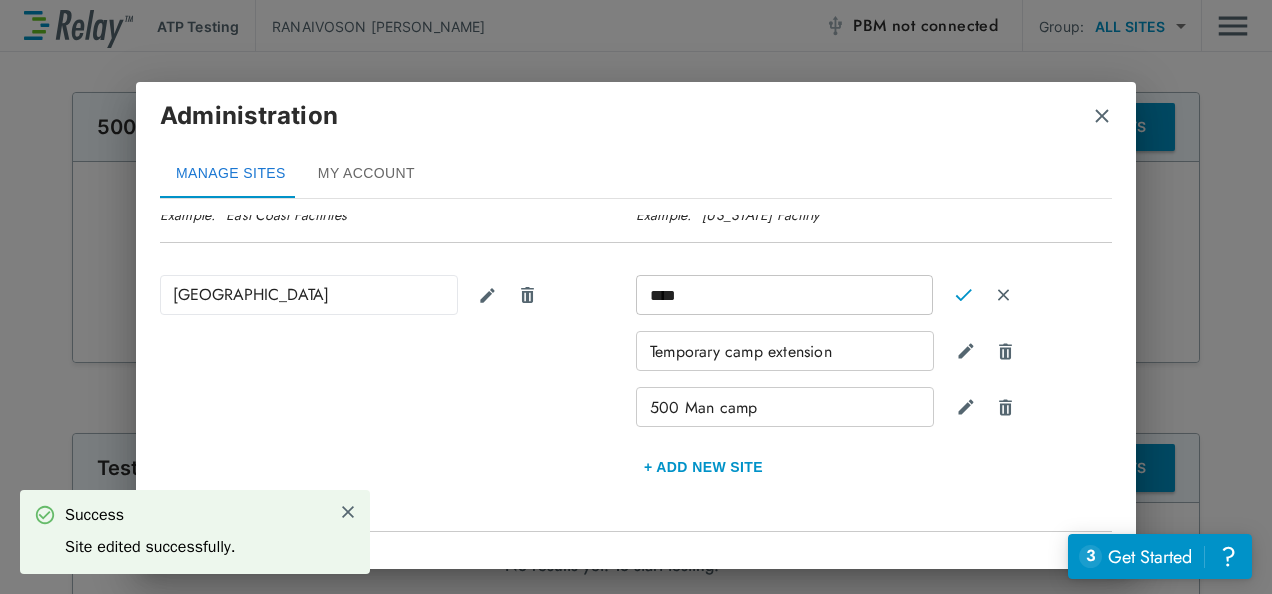 click on "500 Man camp" at bounding box center [785, 407] 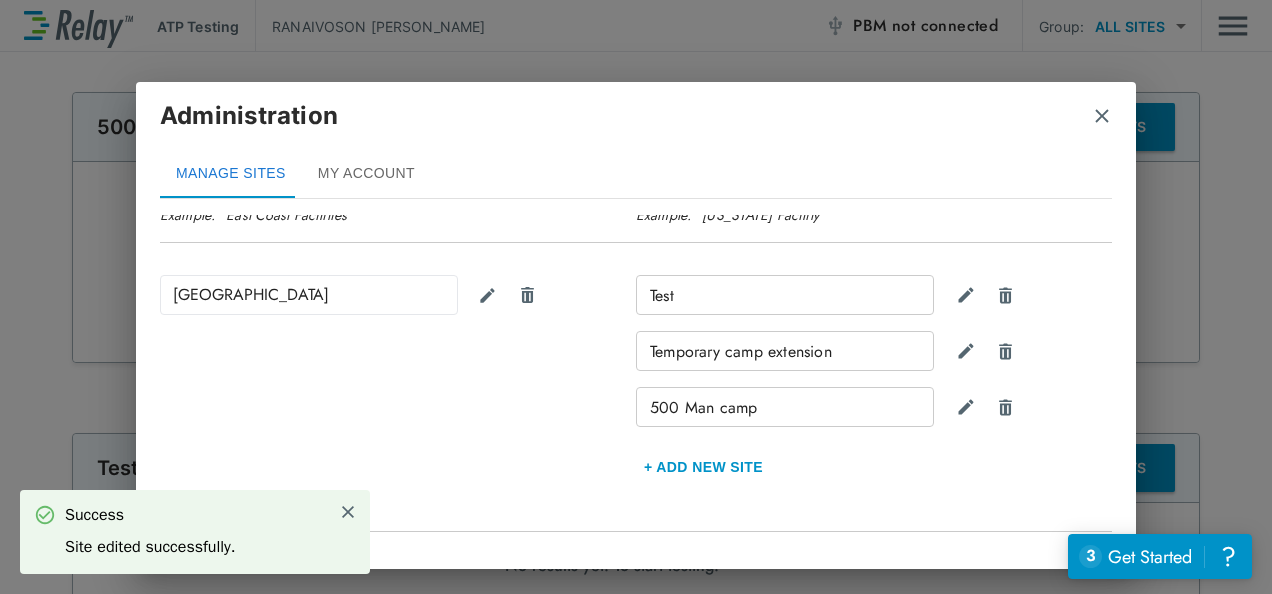 click on "500 Man camp" at bounding box center (785, 407) 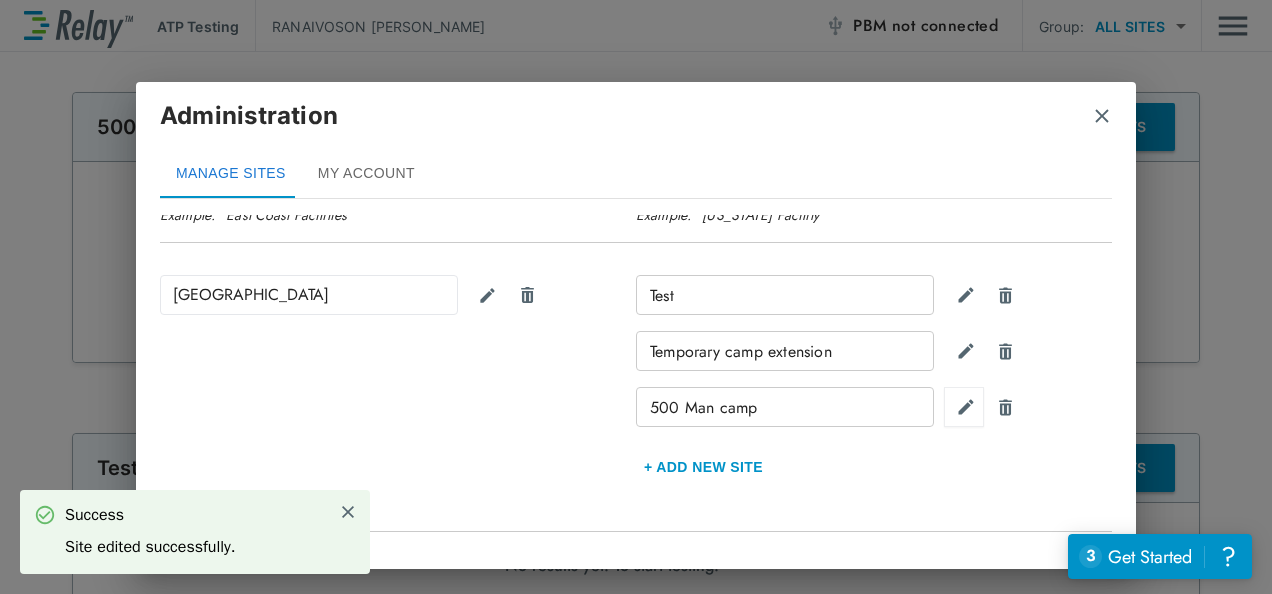 click at bounding box center [966, 407] 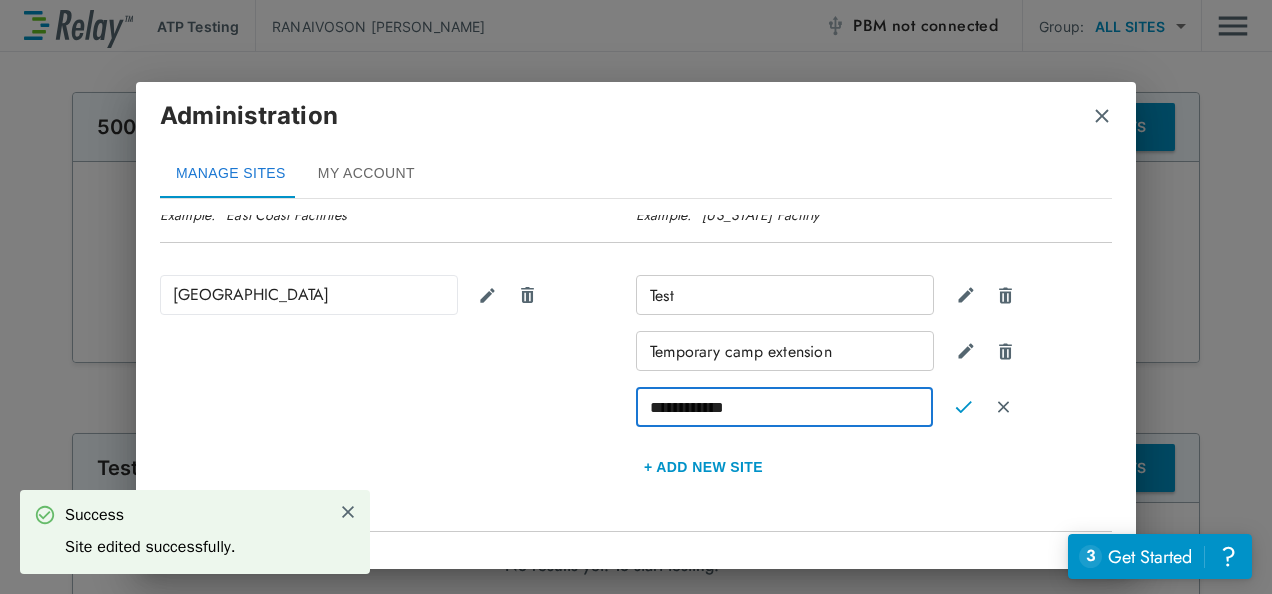 drag, startPoint x: 760, startPoint y: 409, endPoint x: 625, endPoint y: 411, distance: 135.01482 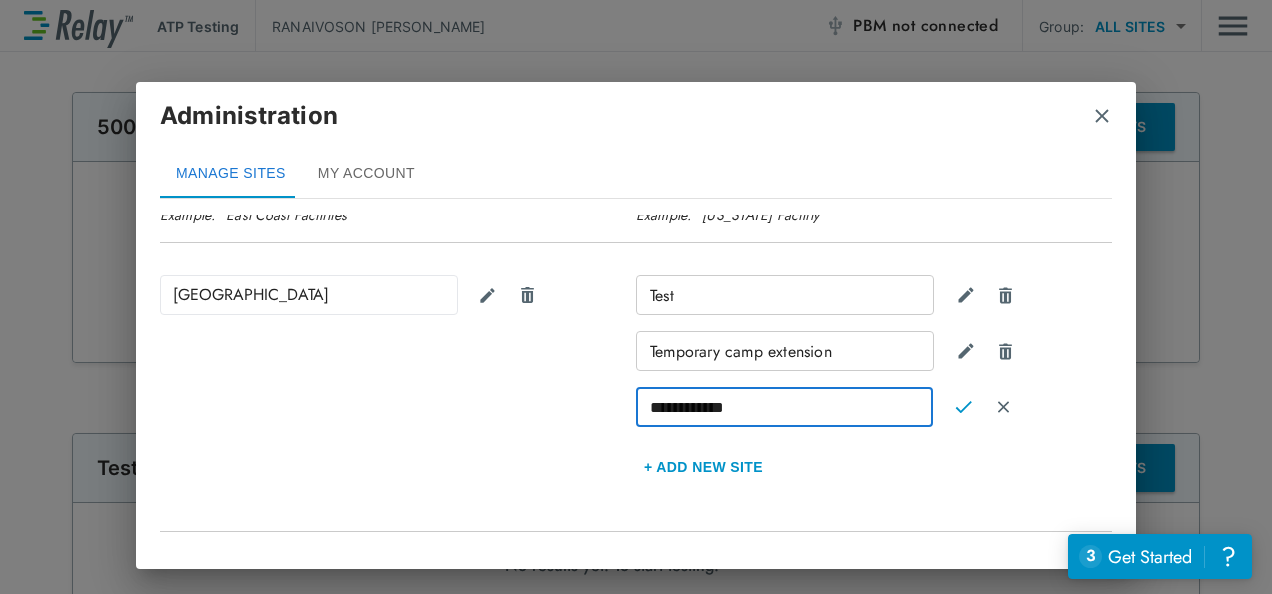type on "**********" 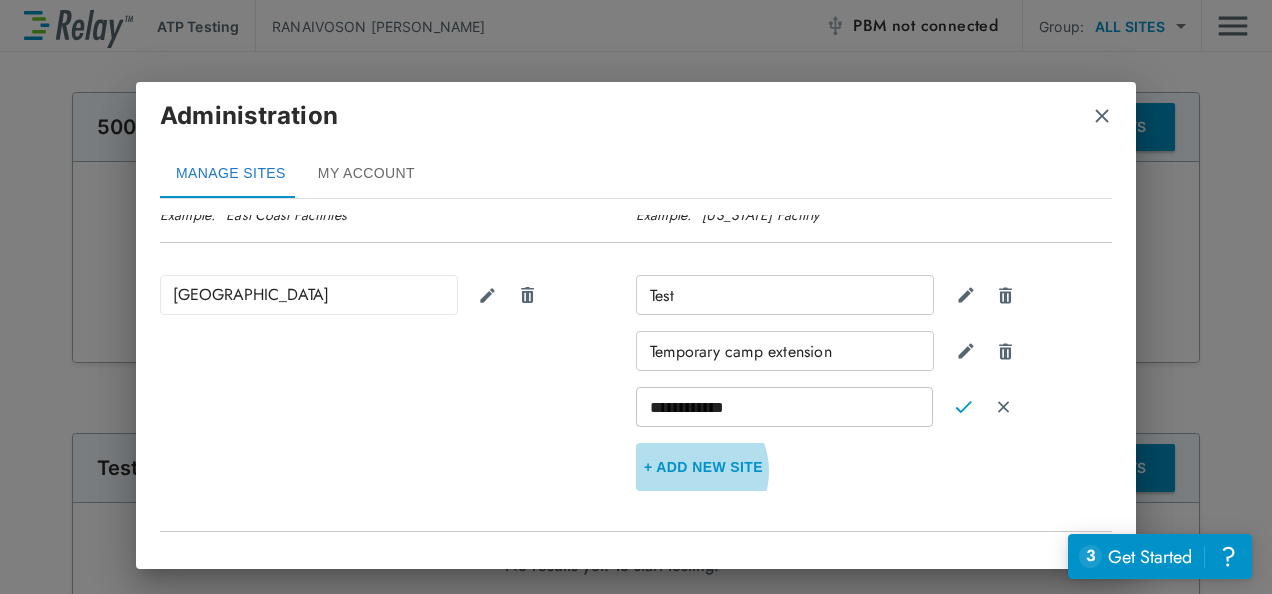 click on "+ Add new Site" at bounding box center (703, 467) 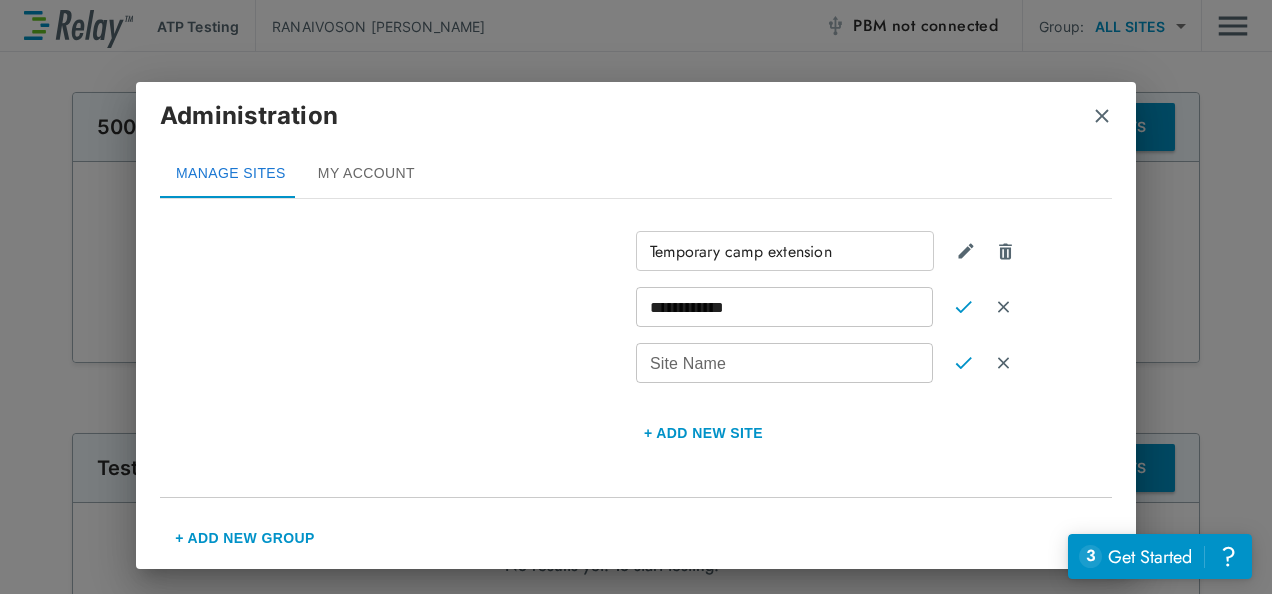 scroll, scrollTop: 206, scrollLeft: 0, axis: vertical 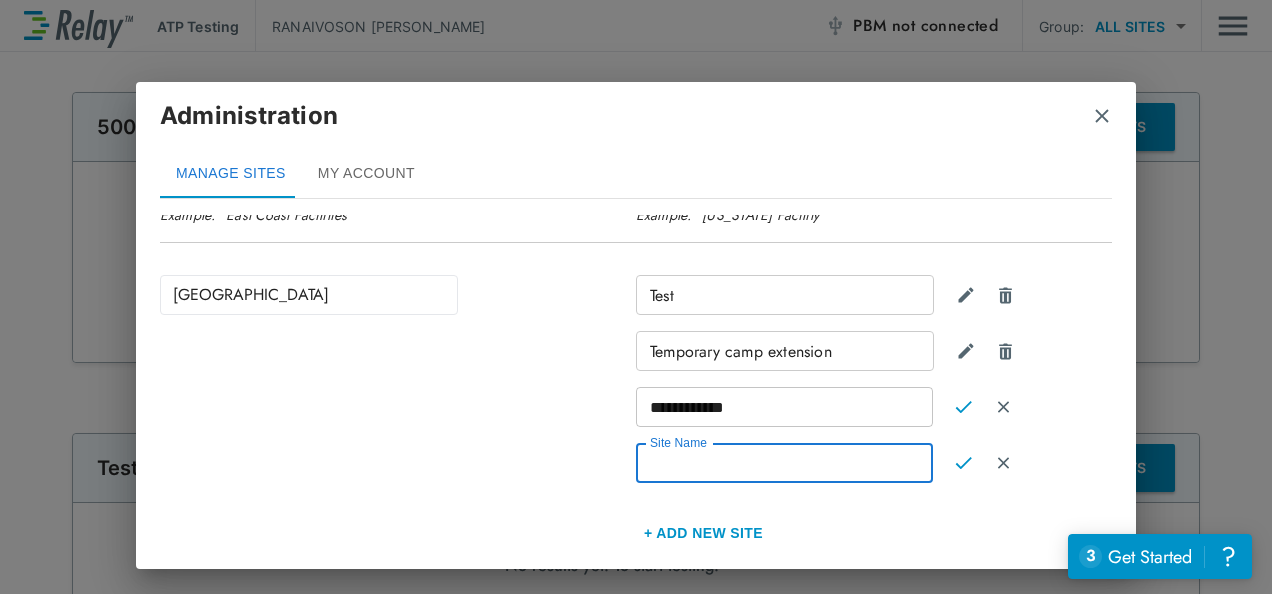 click on "Site Name" at bounding box center (784, 463) 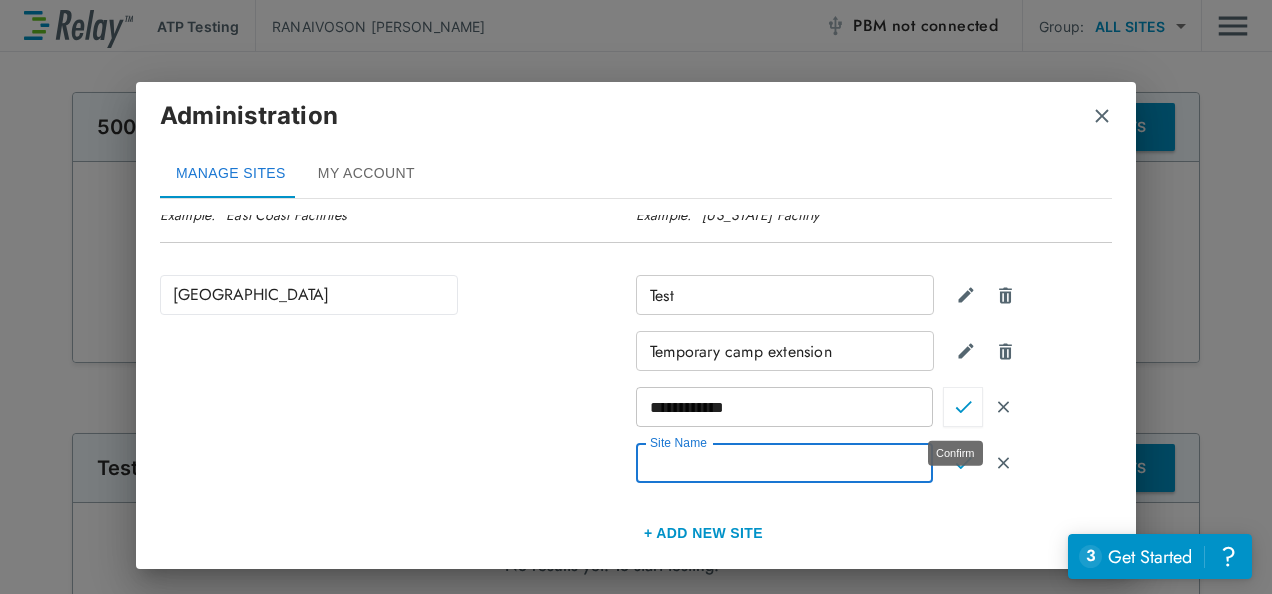 click at bounding box center [963, 407] 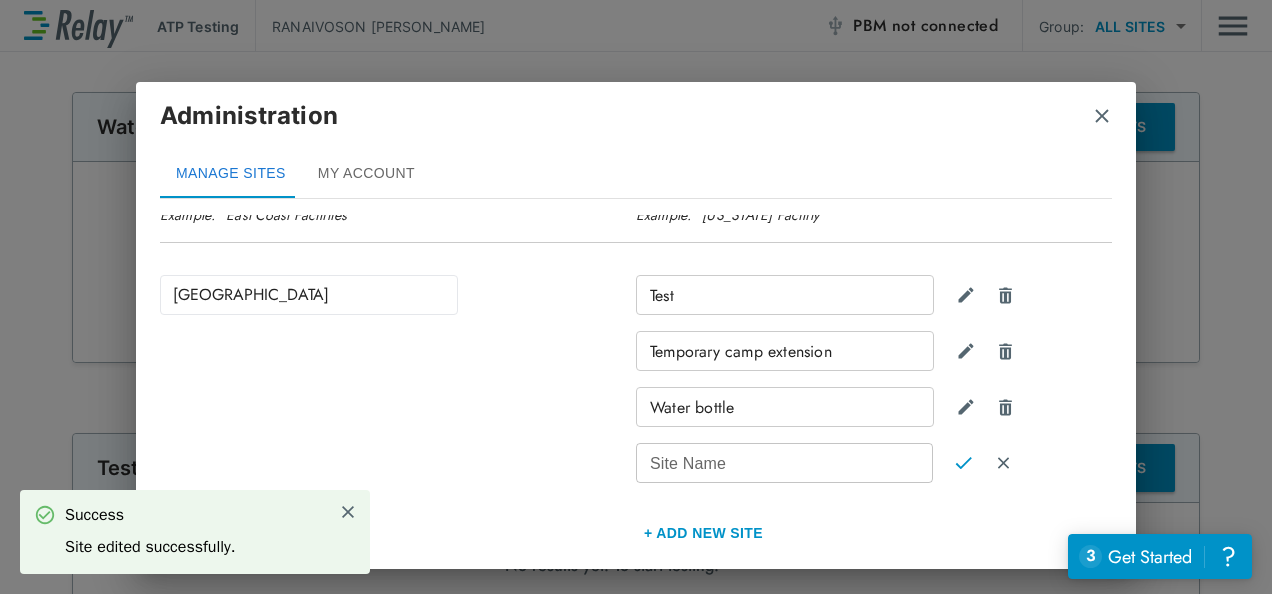 click at bounding box center [1102, 116] 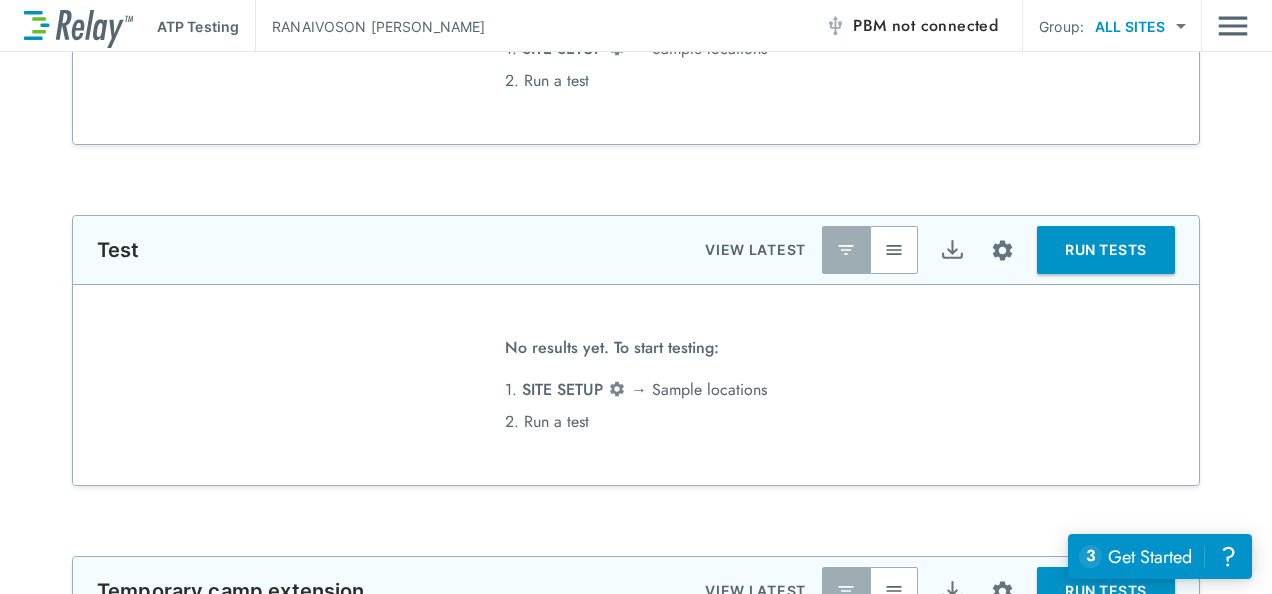 scroll, scrollTop: 200, scrollLeft: 0, axis: vertical 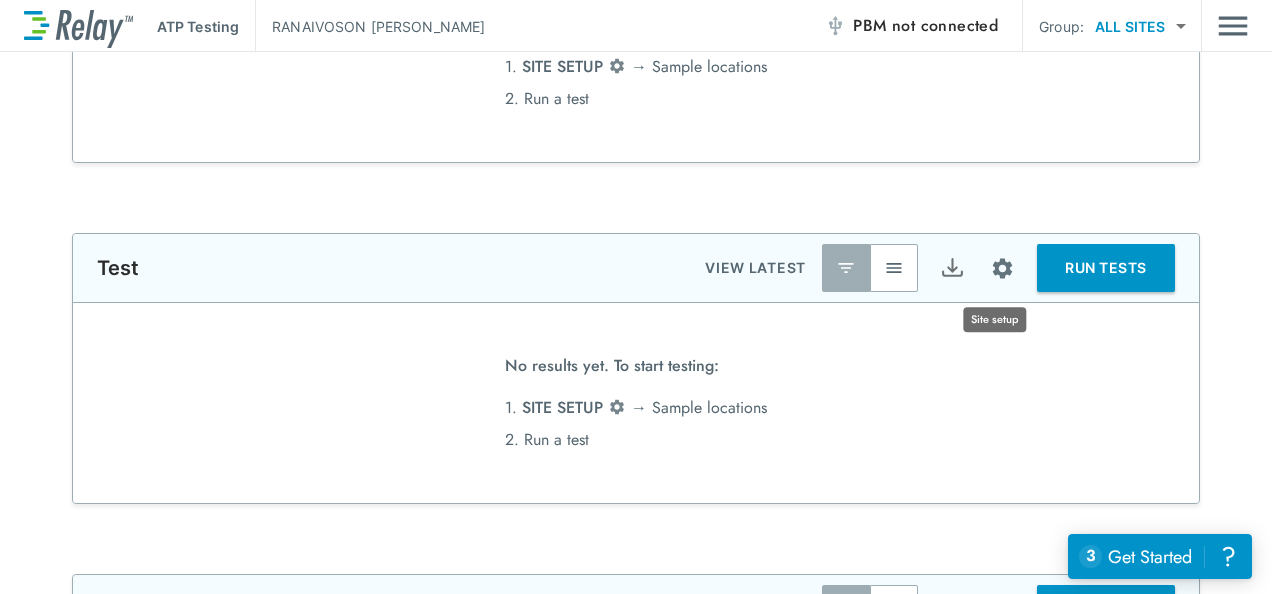 click at bounding box center [1002, 268] 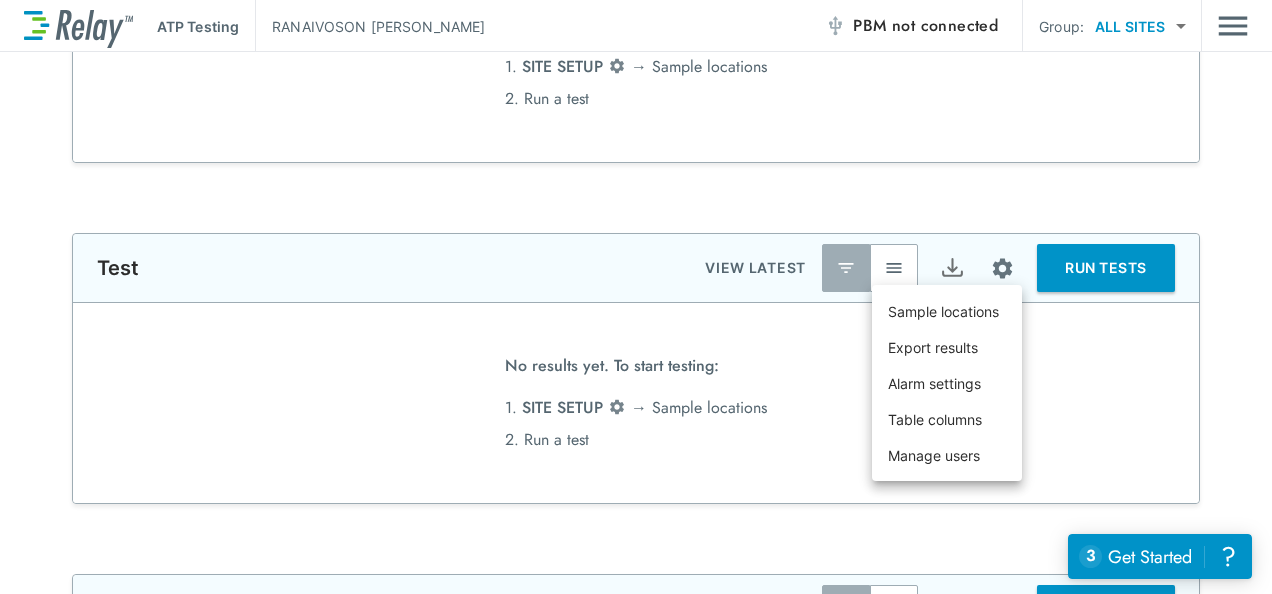 click at bounding box center [636, 297] 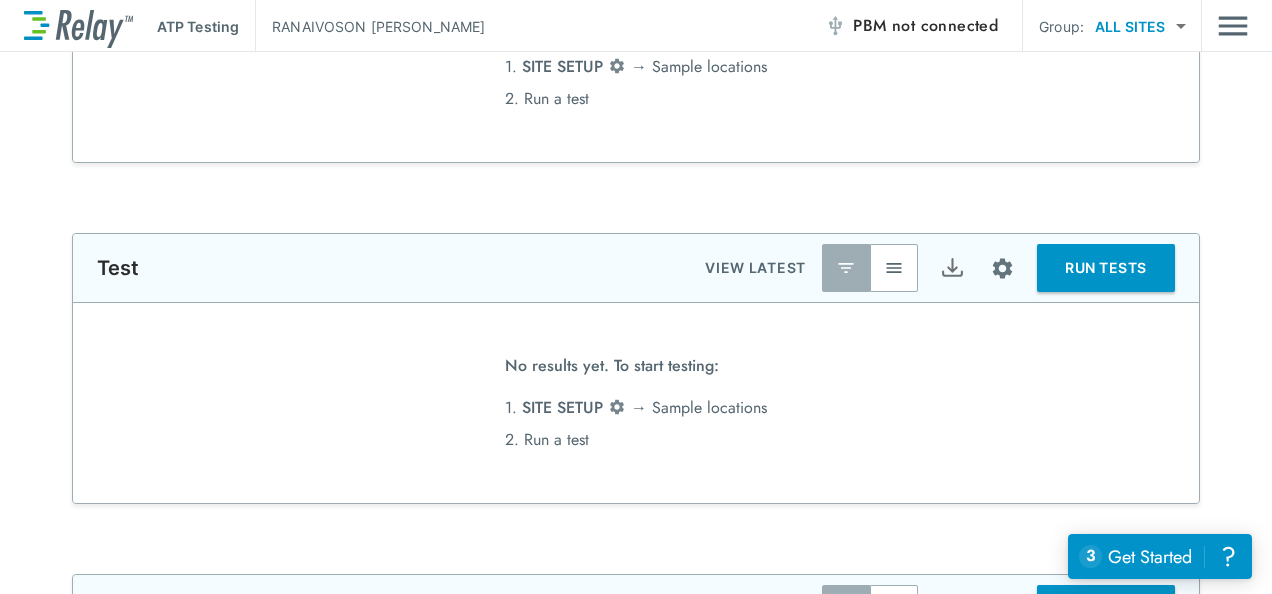 click on "**********" at bounding box center (636, 297) 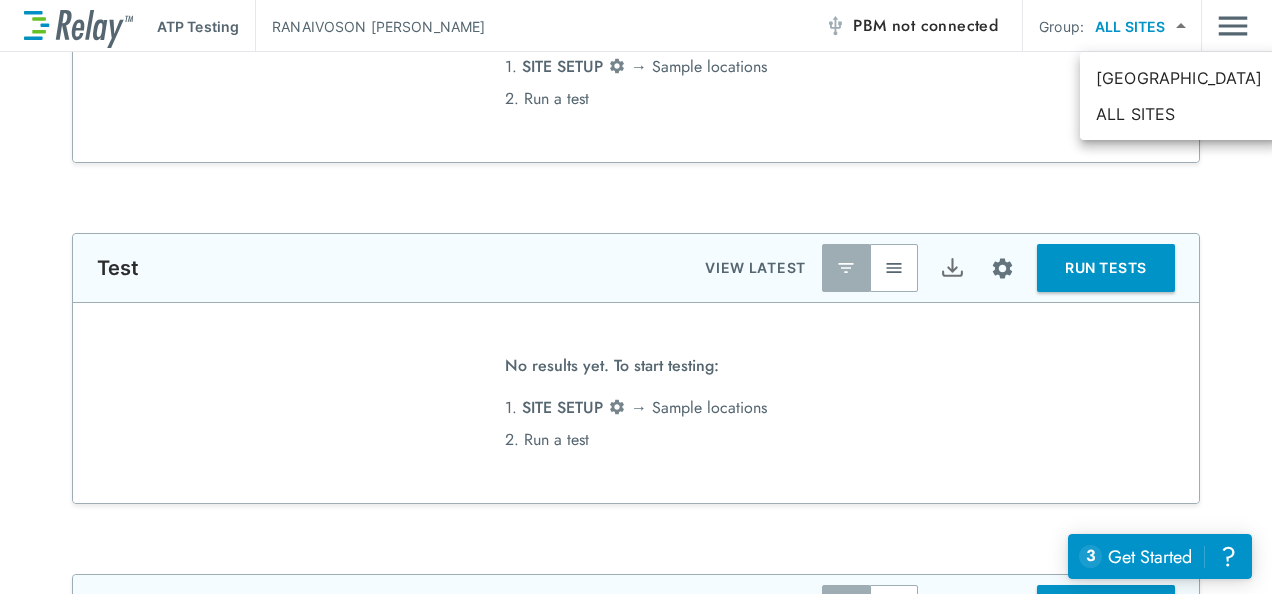 click at bounding box center (636, 297) 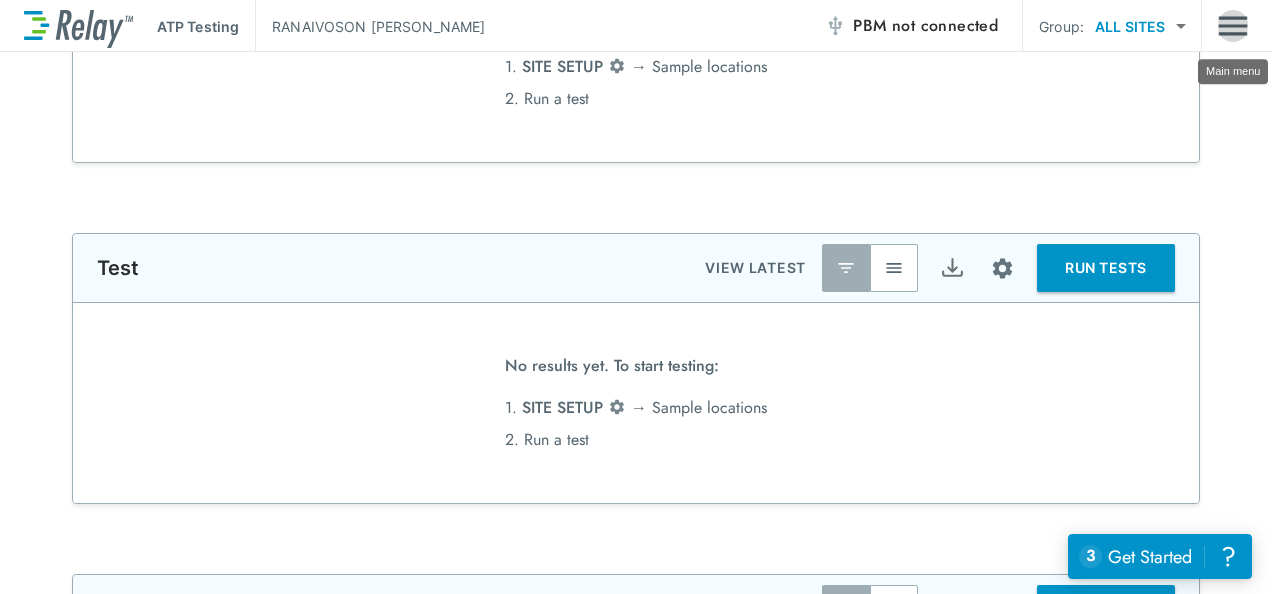 click at bounding box center (1233, 26) 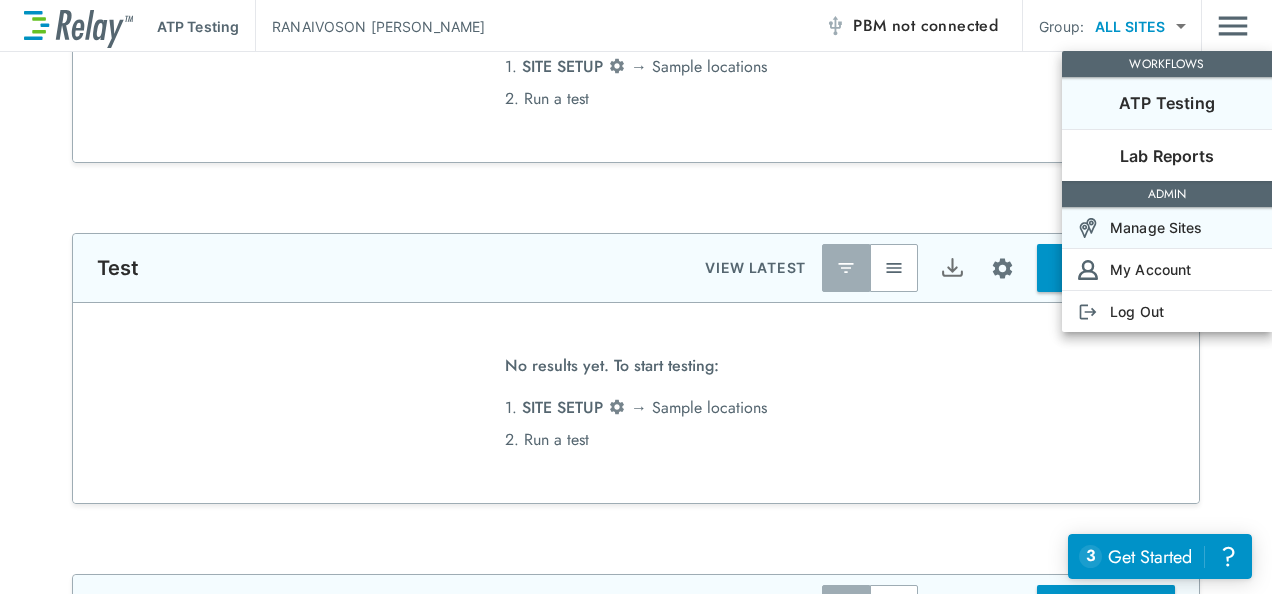 click on "Manage Sites" at bounding box center (1156, 227) 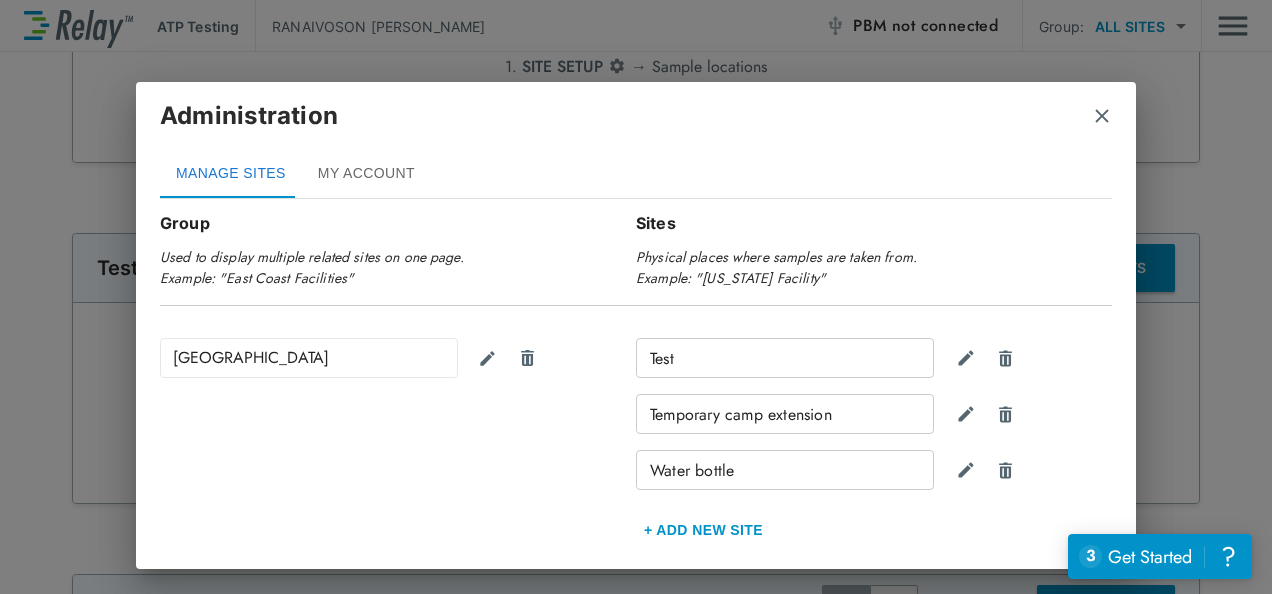 scroll, scrollTop: 200, scrollLeft: 0, axis: vertical 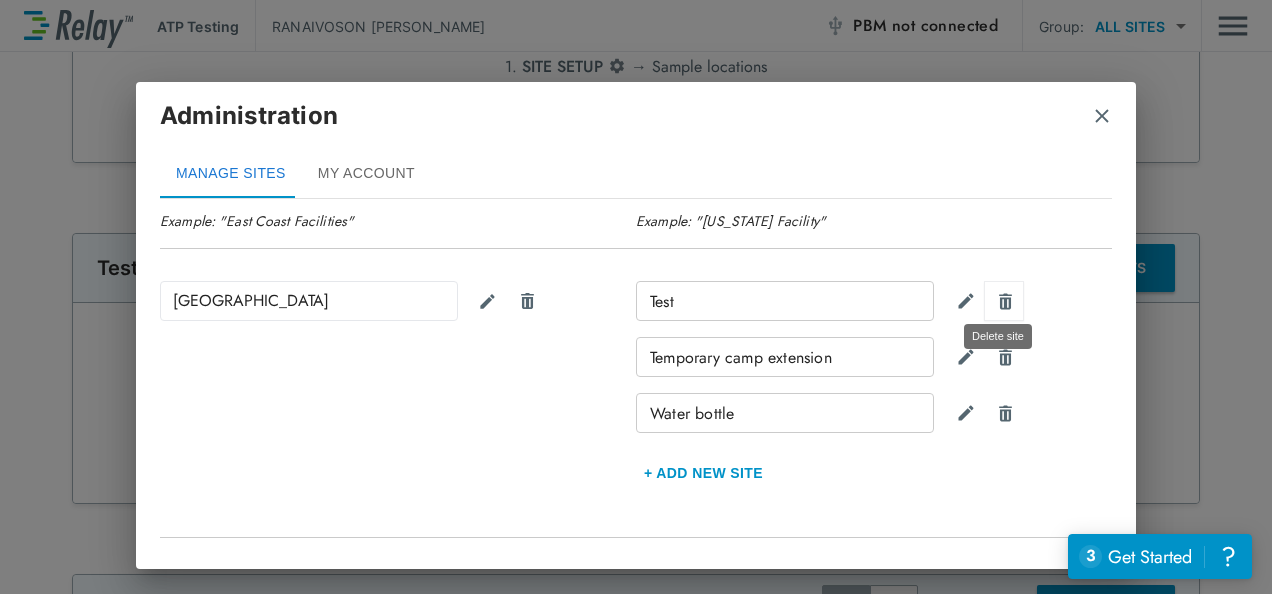 click at bounding box center [1005, 301] 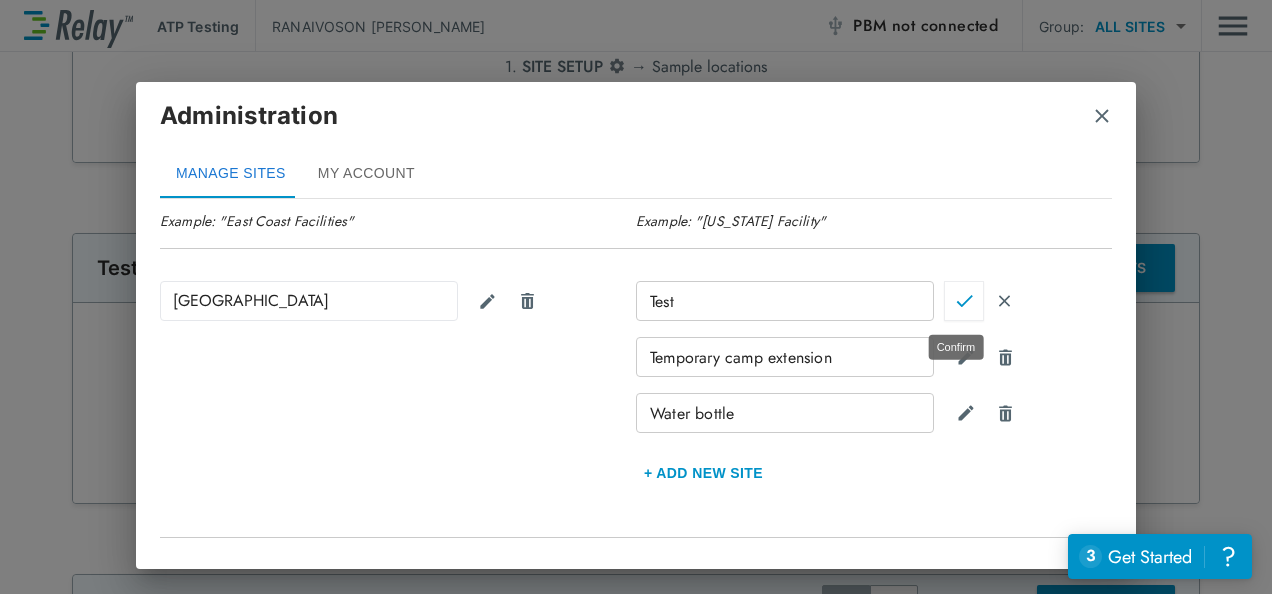 click at bounding box center (964, 301) 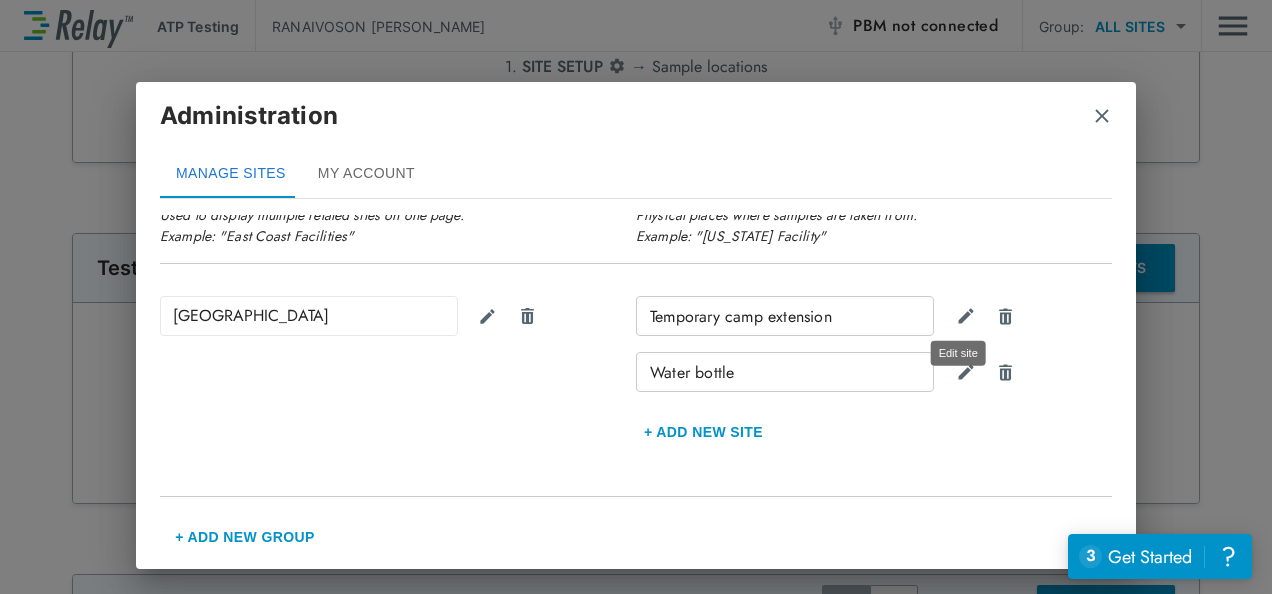 scroll, scrollTop: 184, scrollLeft: 0, axis: vertical 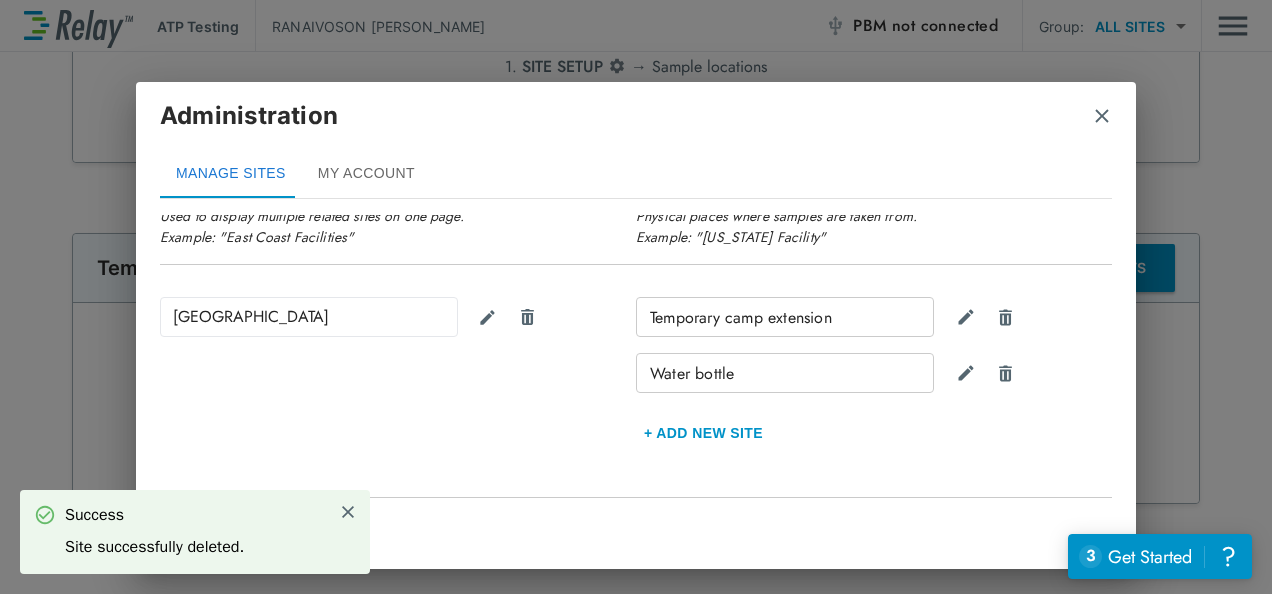 click at bounding box center [1102, 116] 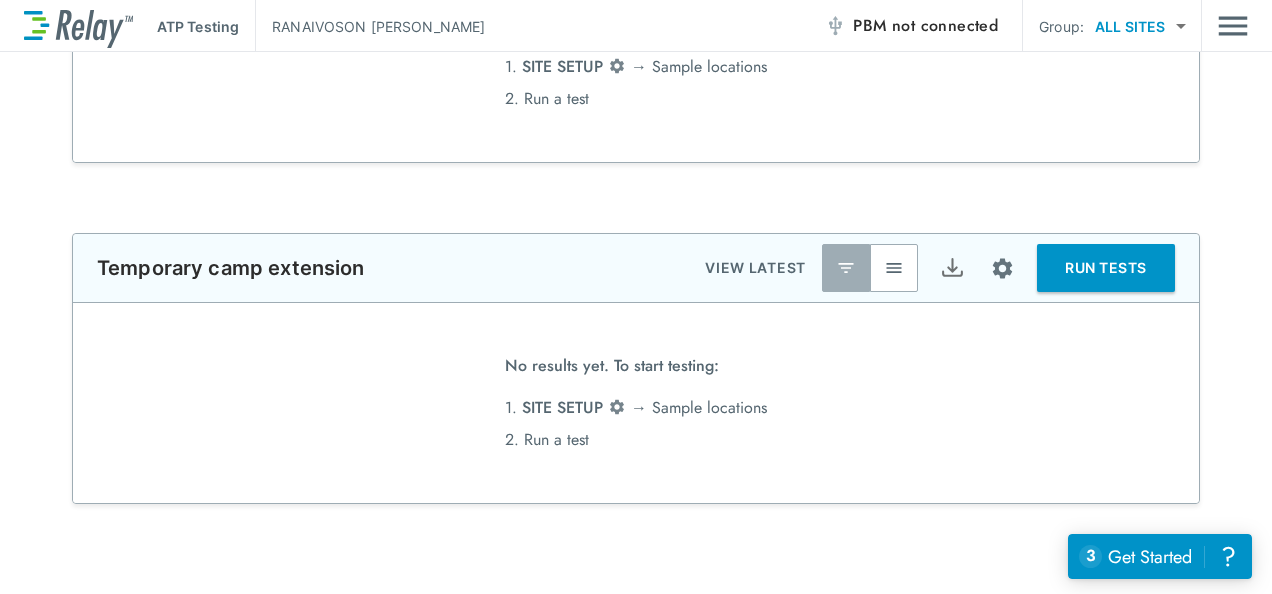 scroll, scrollTop: 0, scrollLeft: 0, axis: both 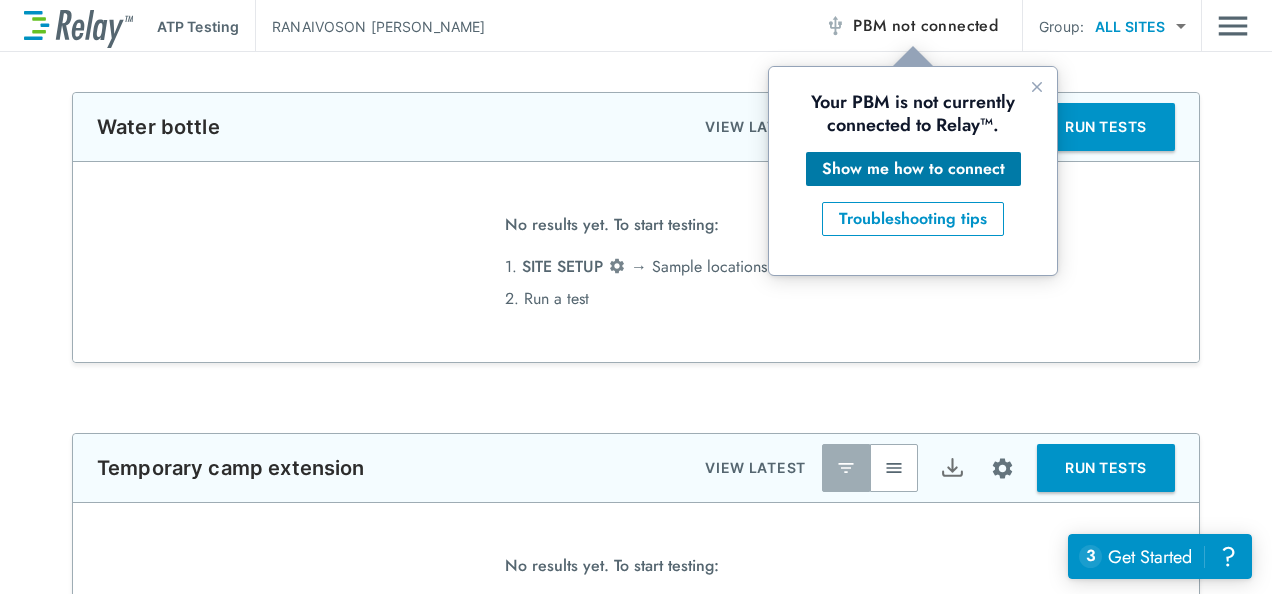 click on "Show me how to connect" at bounding box center (913, 169) 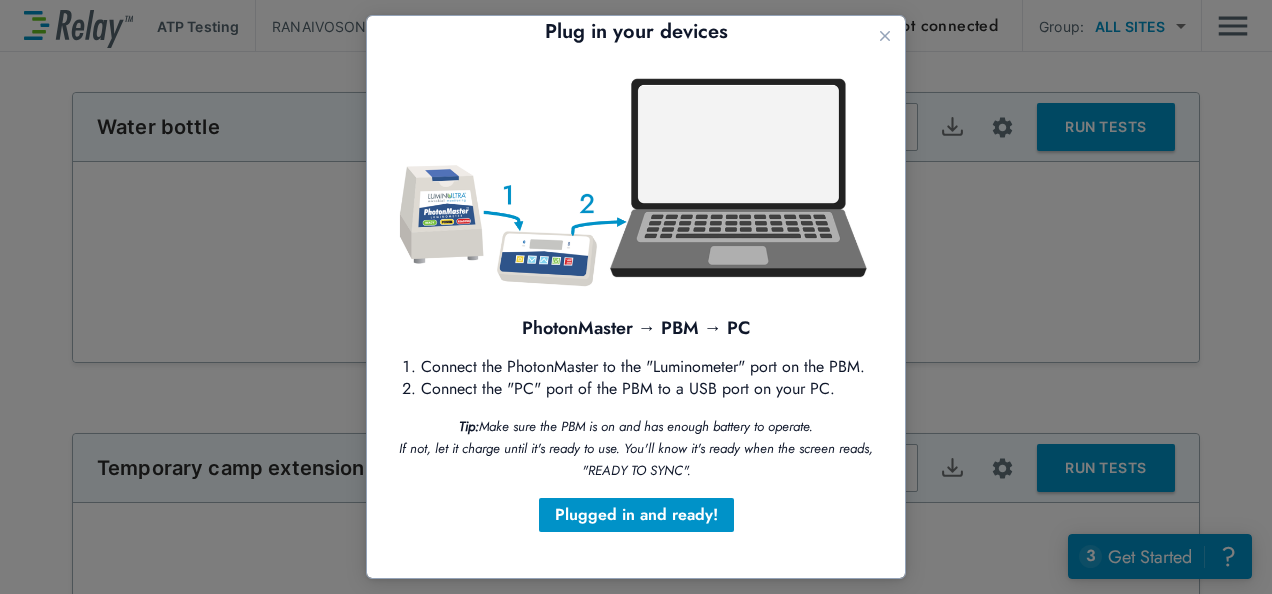 scroll, scrollTop: 0, scrollLeft: 0, axis: both 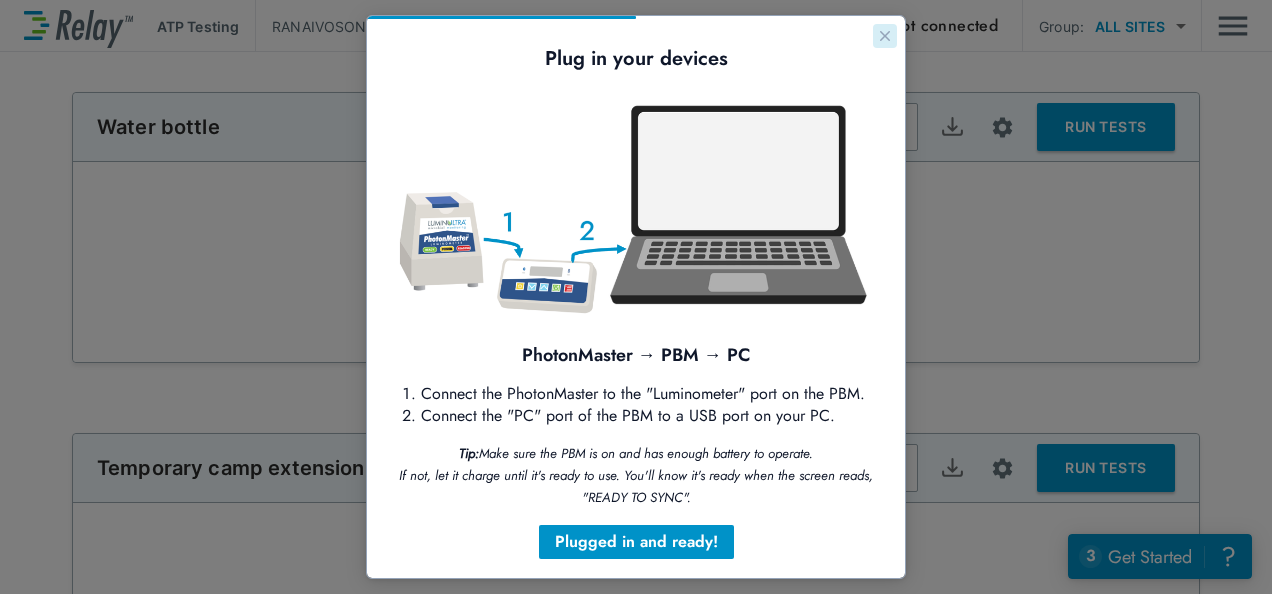 click 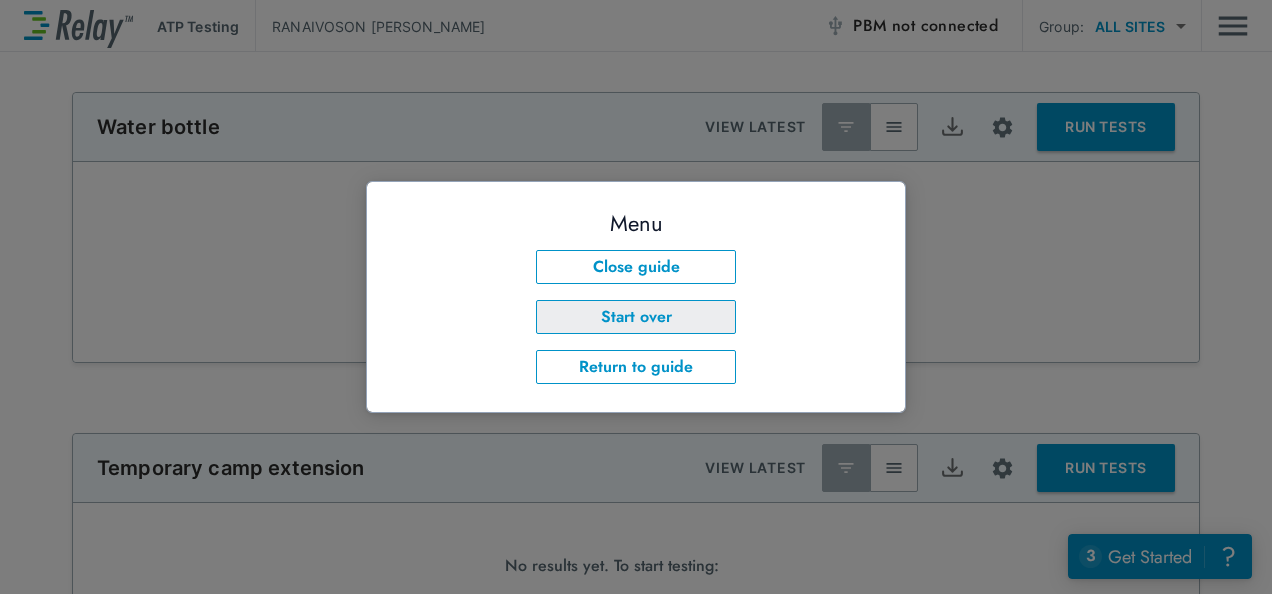 click on "Start over" at bounding box center (636, 317) 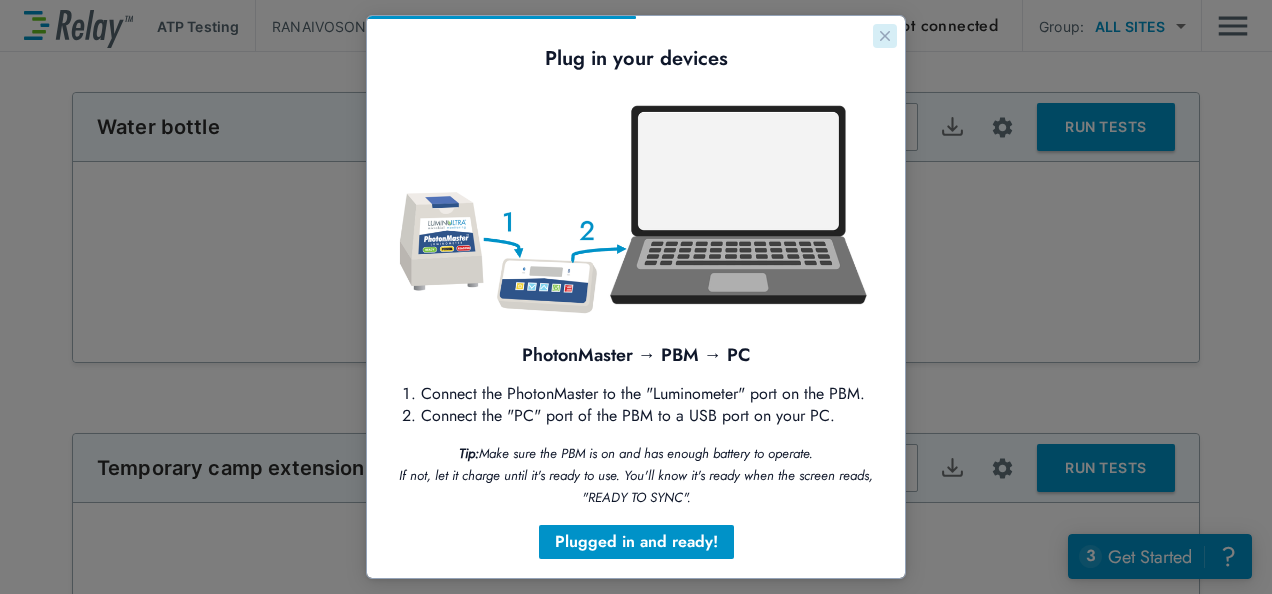 click 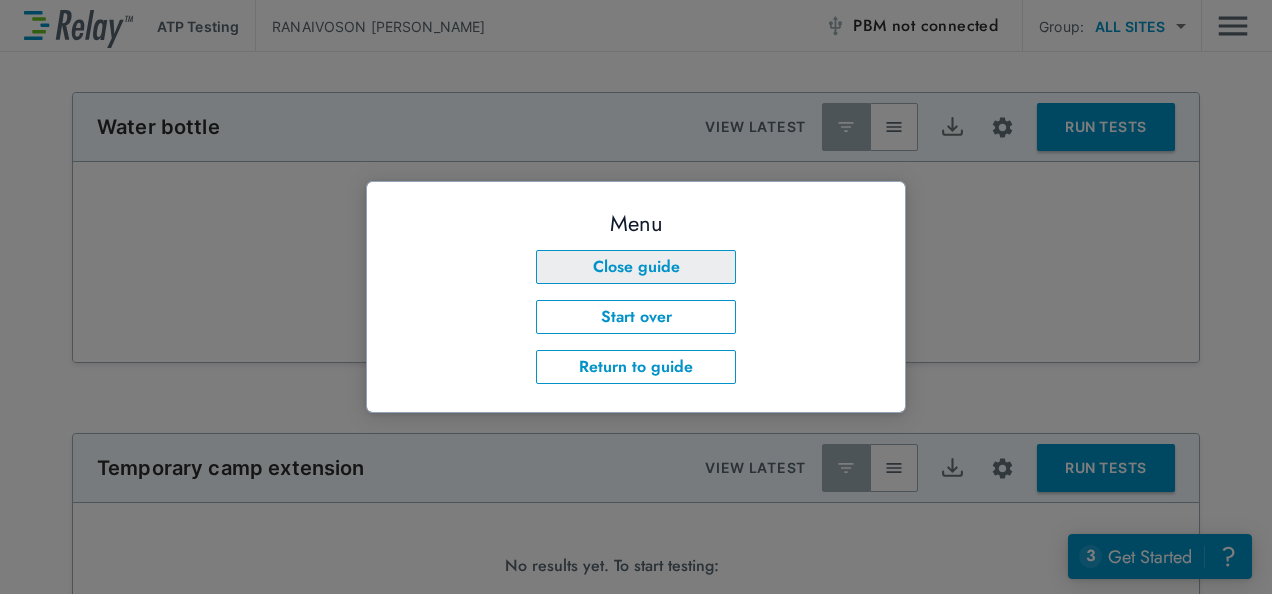 click on "Close guide" at bounding box center (636, 267) 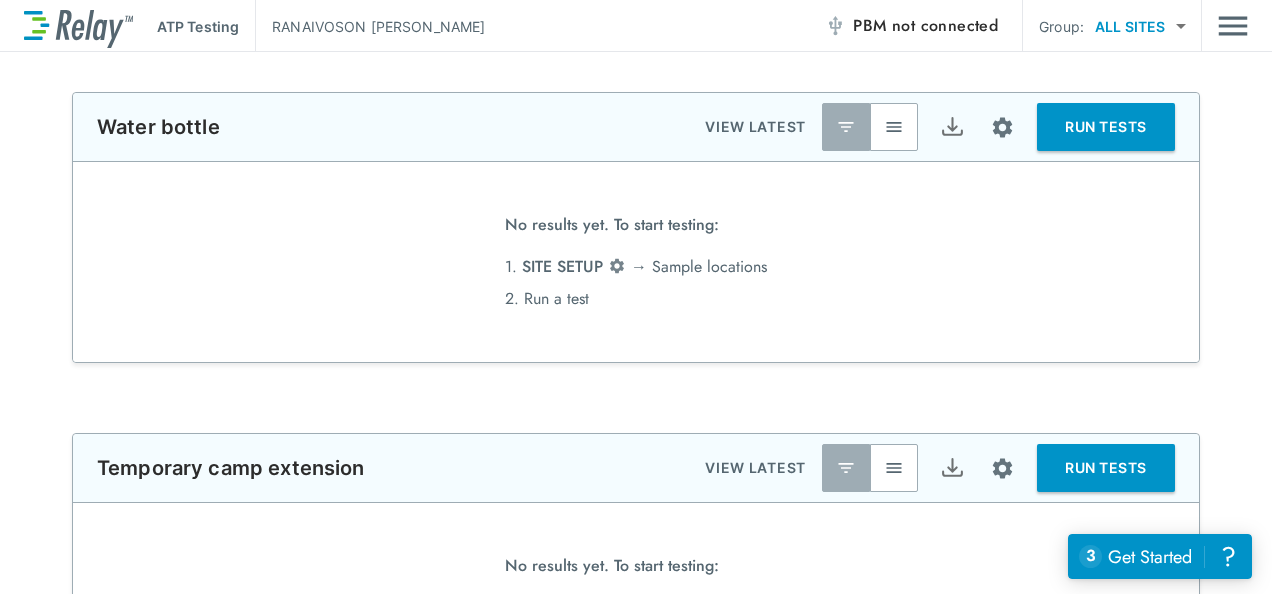 click on "not connected" at bounding box center [945, 25] 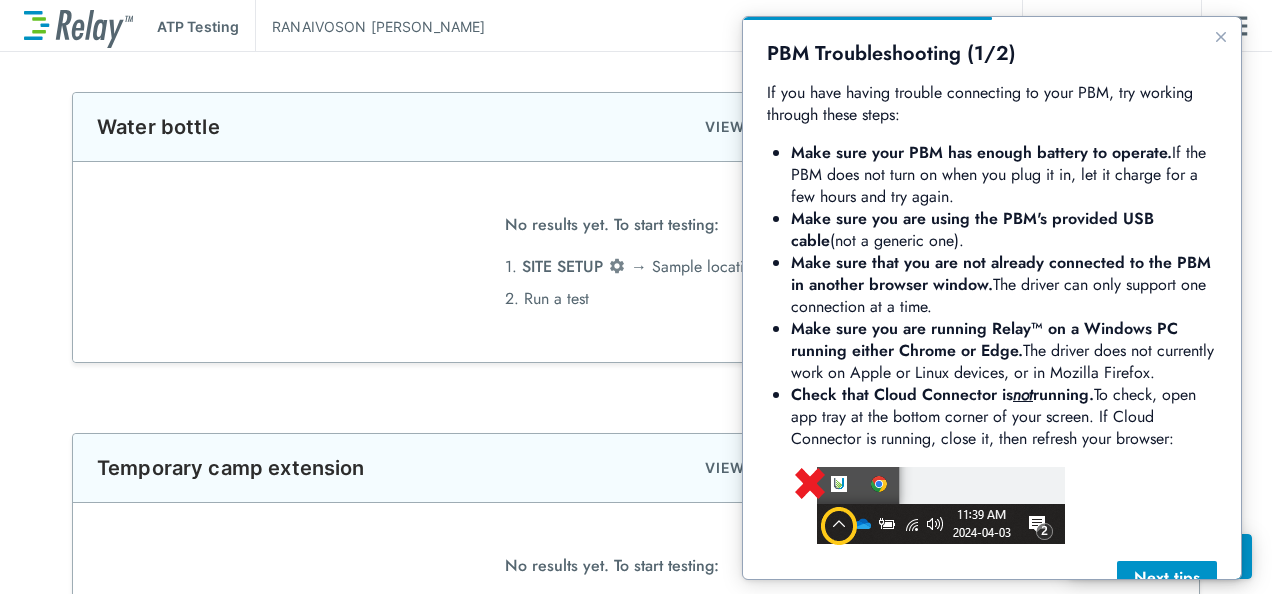 scroll, scrollTop: 78, scrollLeft: 0, axis: vertical 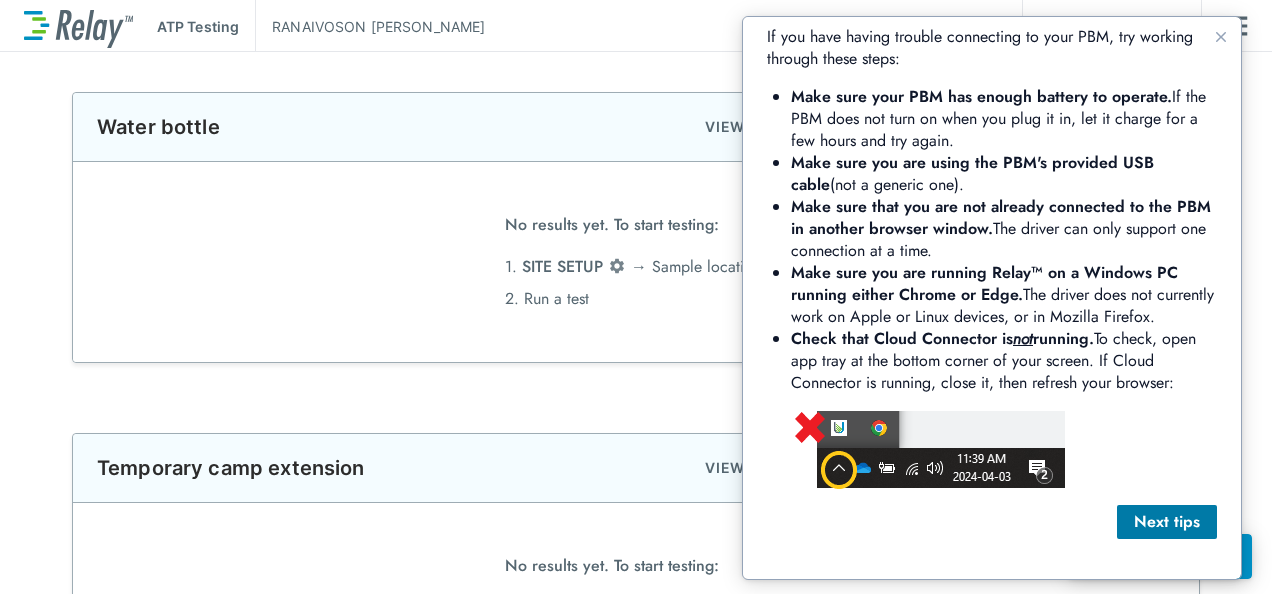 click on "Next tips" at bounding box center (1167, 522) 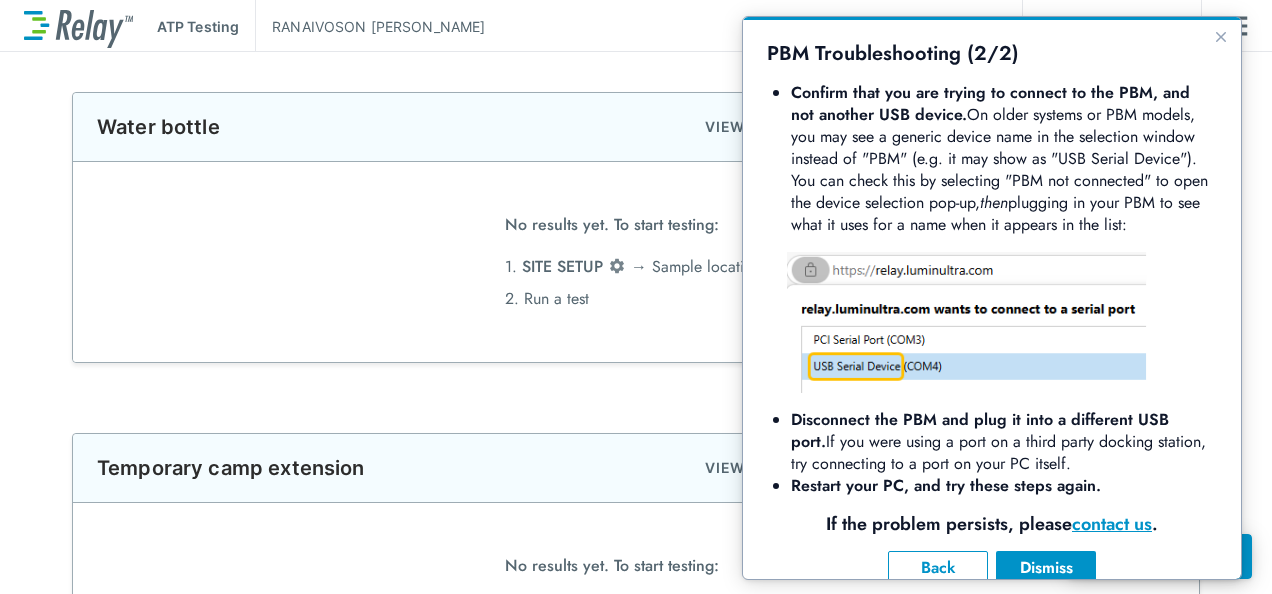 scroll, scrollTop: 68, scrollLeft: 0, axis: vertical 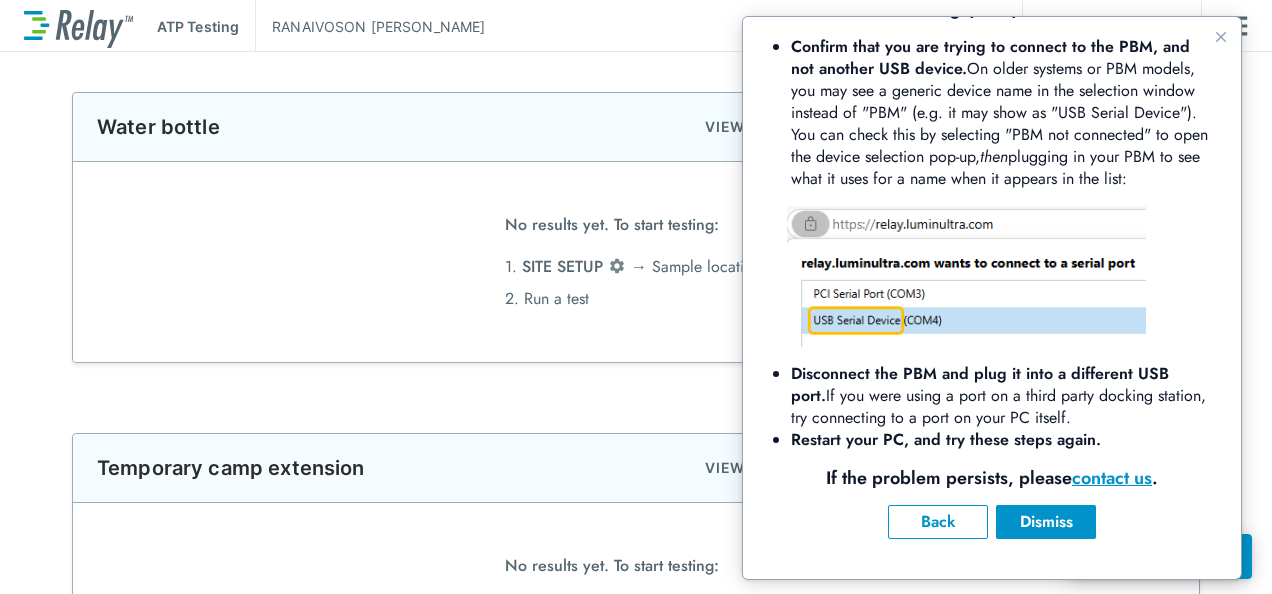 click on "Disconnect the PBM and plug it into a different USB port.  If you were using a port on a third party docking station, try connecting to a port on your PC itself." at bounding box center (1004, 396) 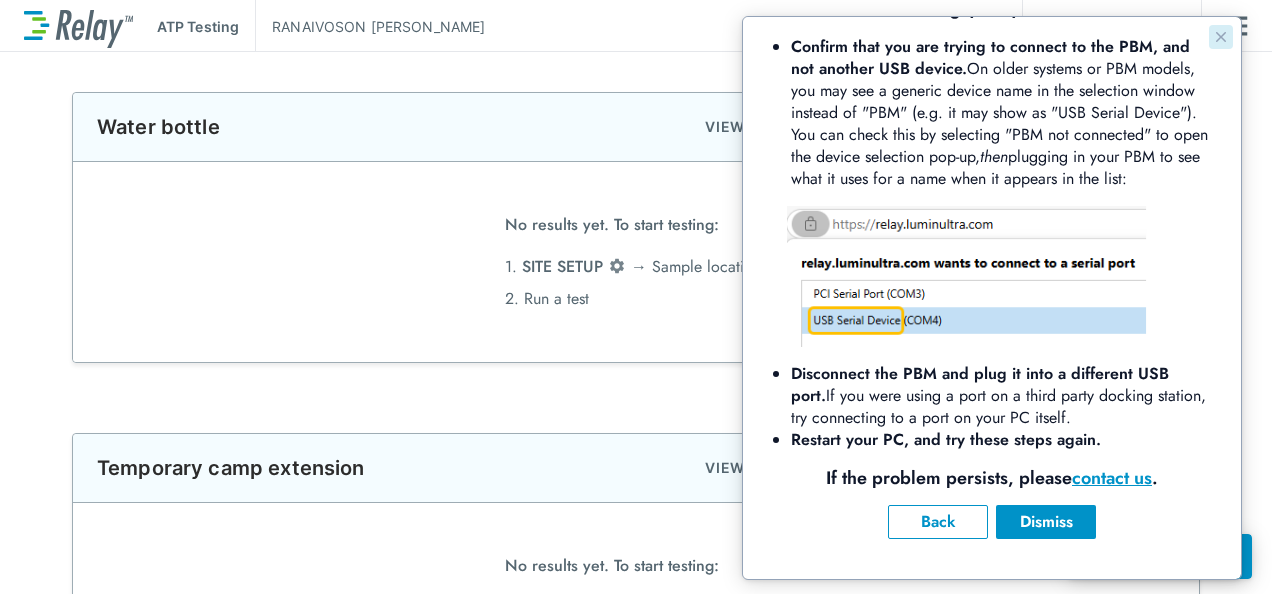 click 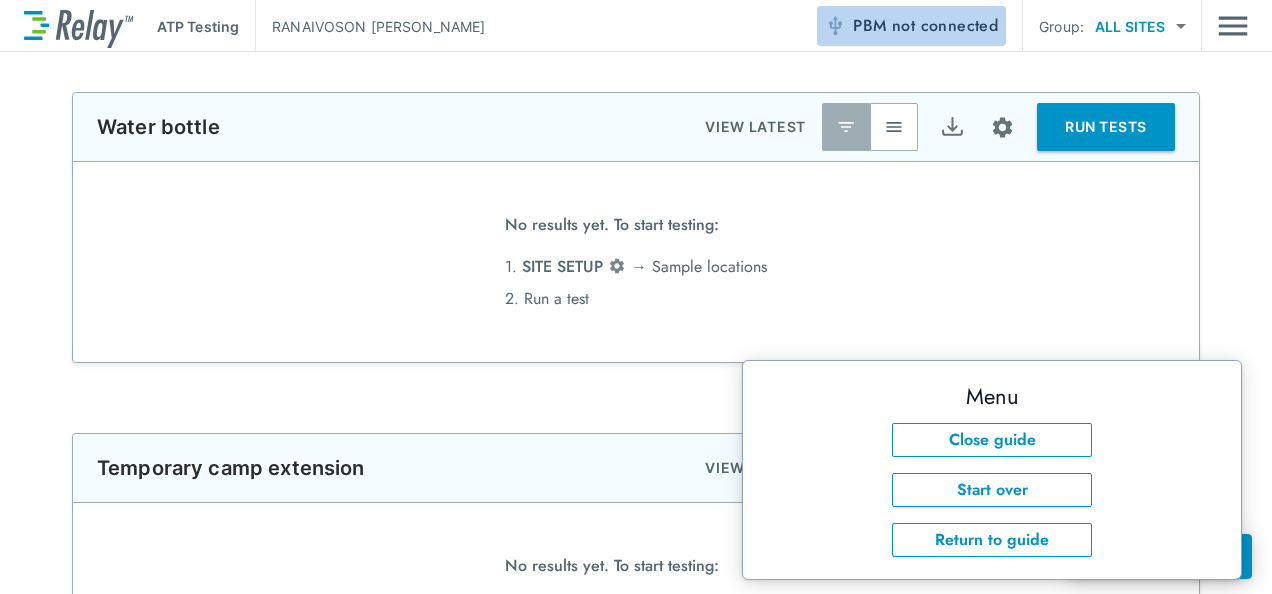 click on "not connected" at bounding box center (945, 25) 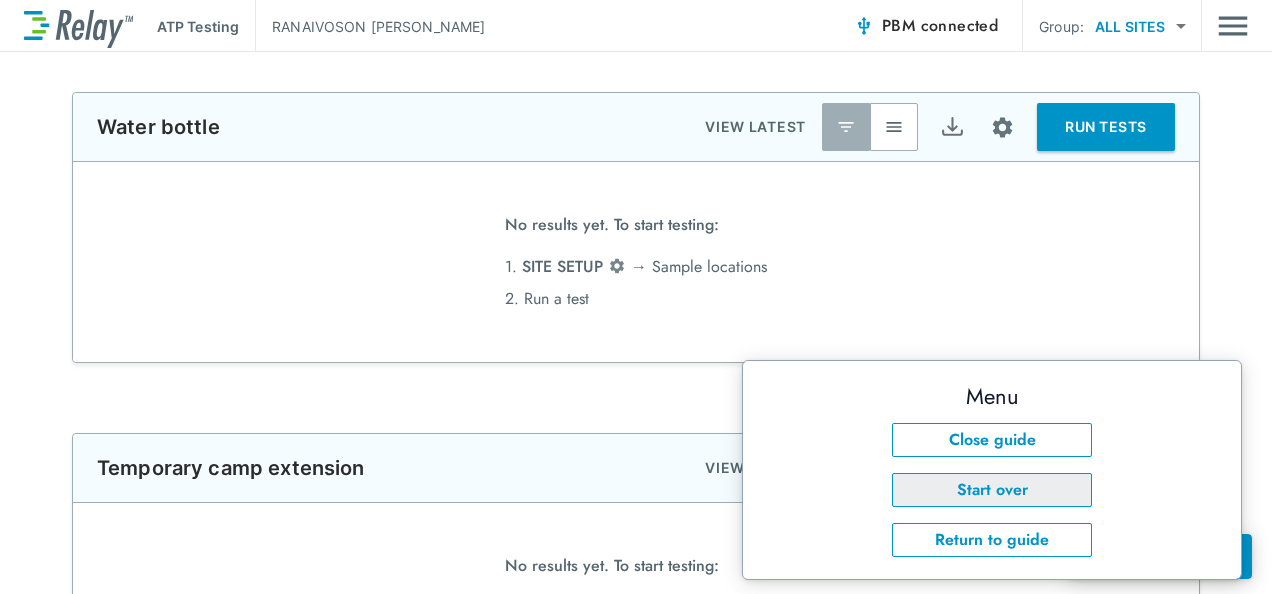 click on "Start over" at bounding box center [992, 490] 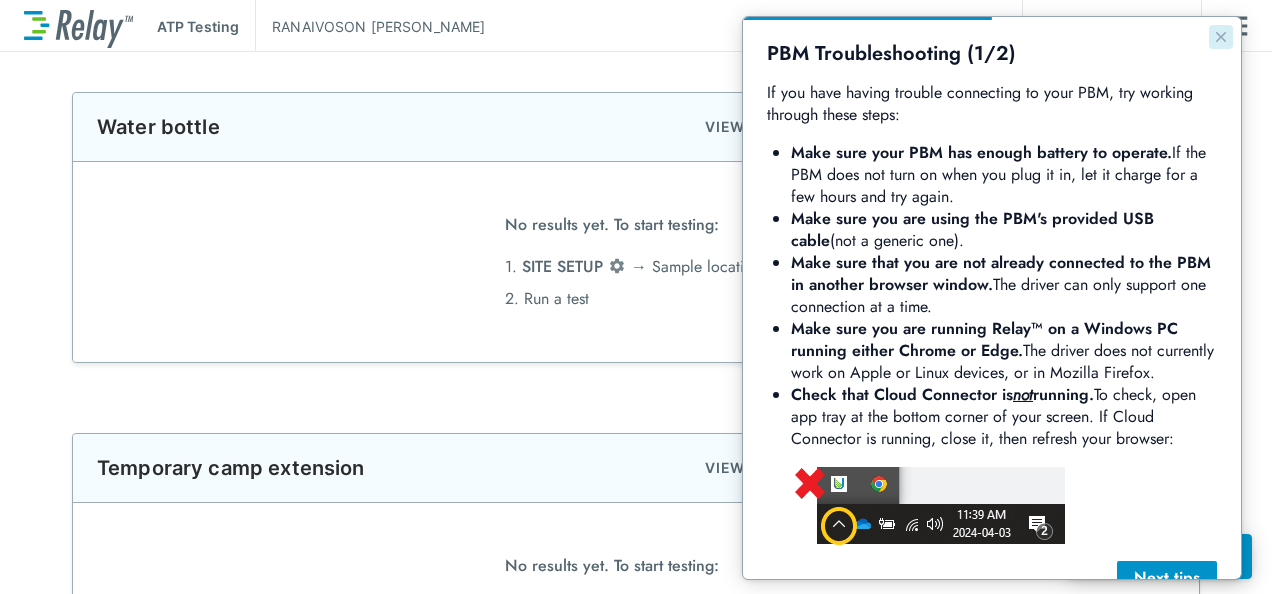 click 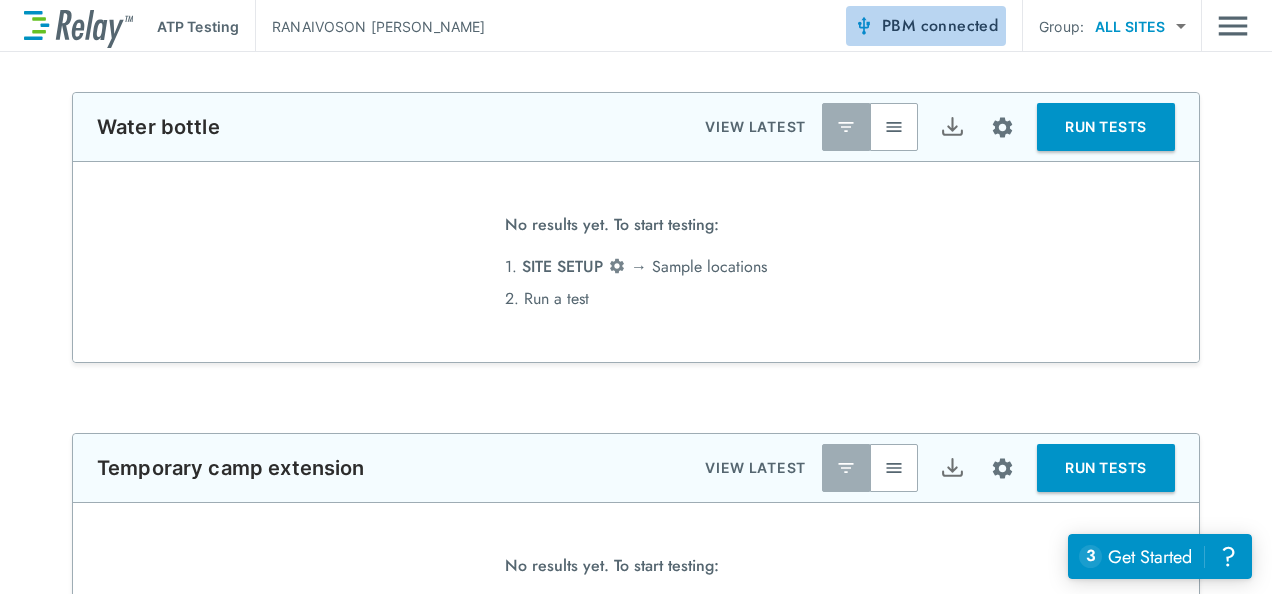 click on "connected" at bounding box center (960, 25) 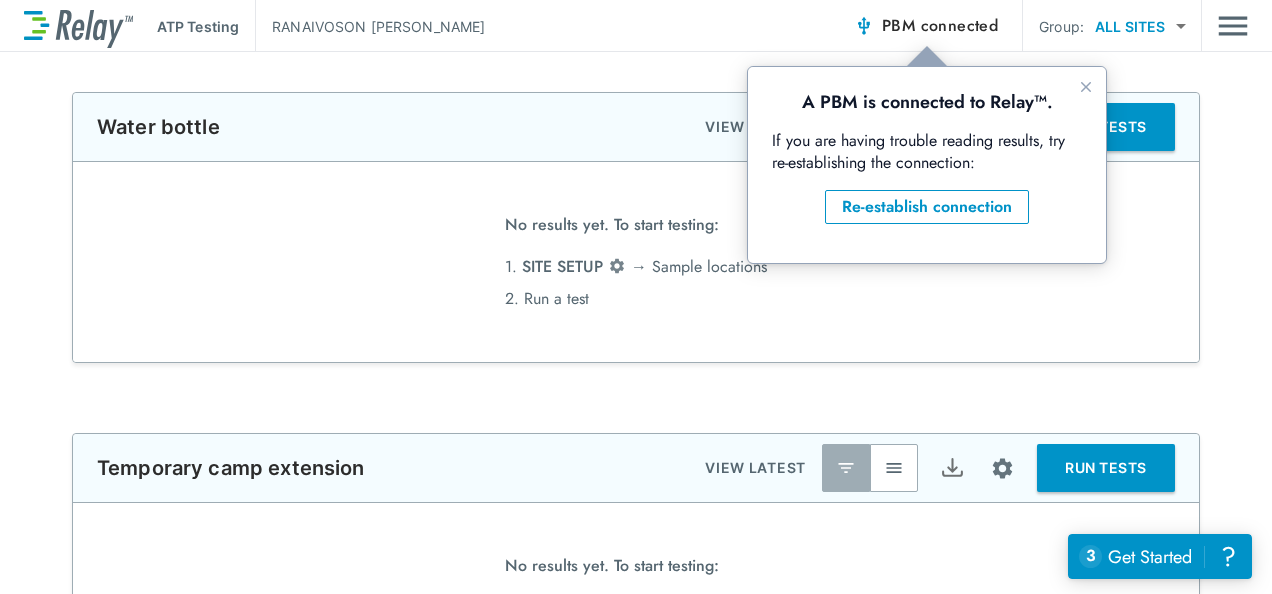 scroll, scrollTop: 0, scrollLeft: 0, axis: both 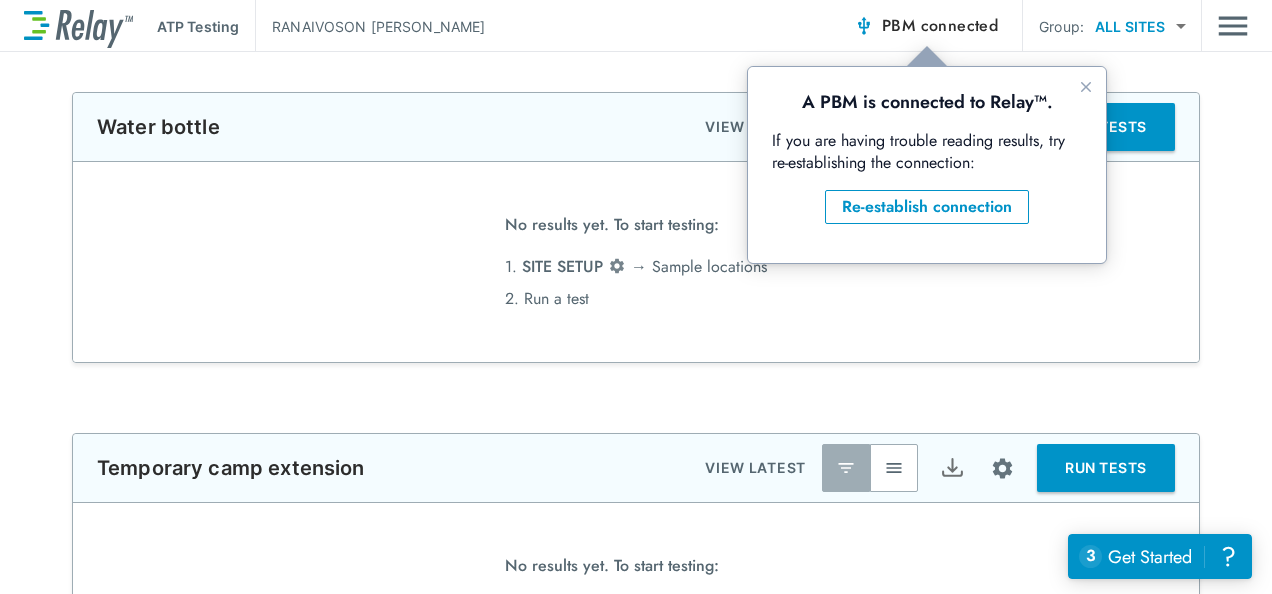 click on "No results yet. To start testing: 1.   SITE SETUP     → Sample locations 2. Run a test" at bounding box center (636, 262) 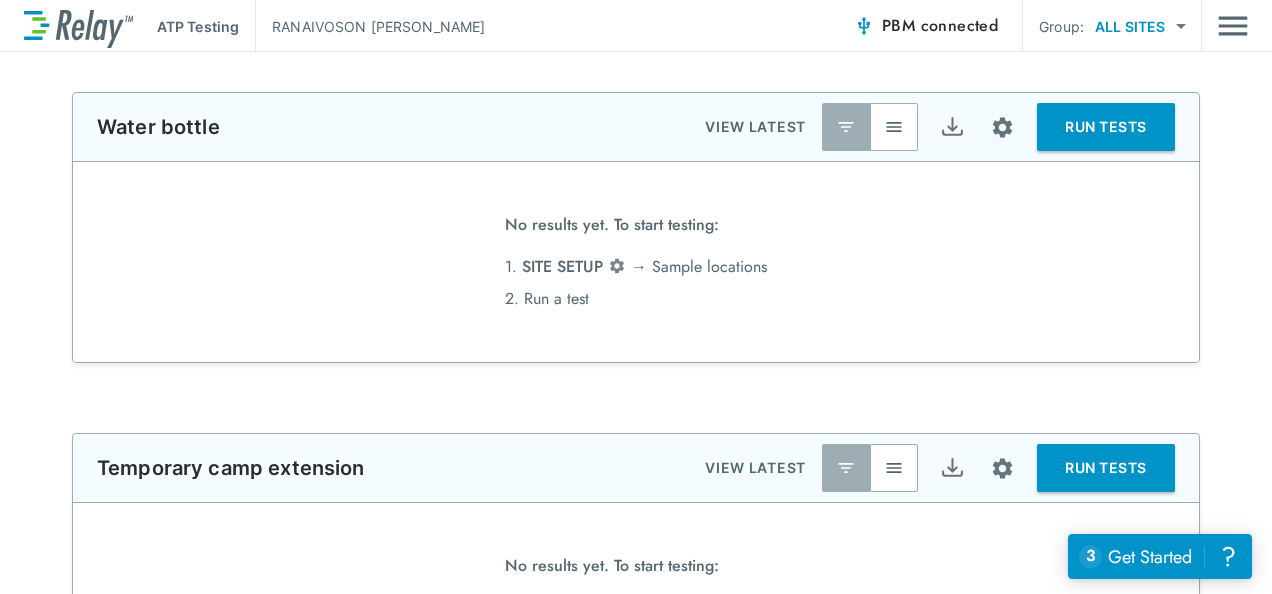 click on "RUN TESTS" at bounding box center [1106, 127] 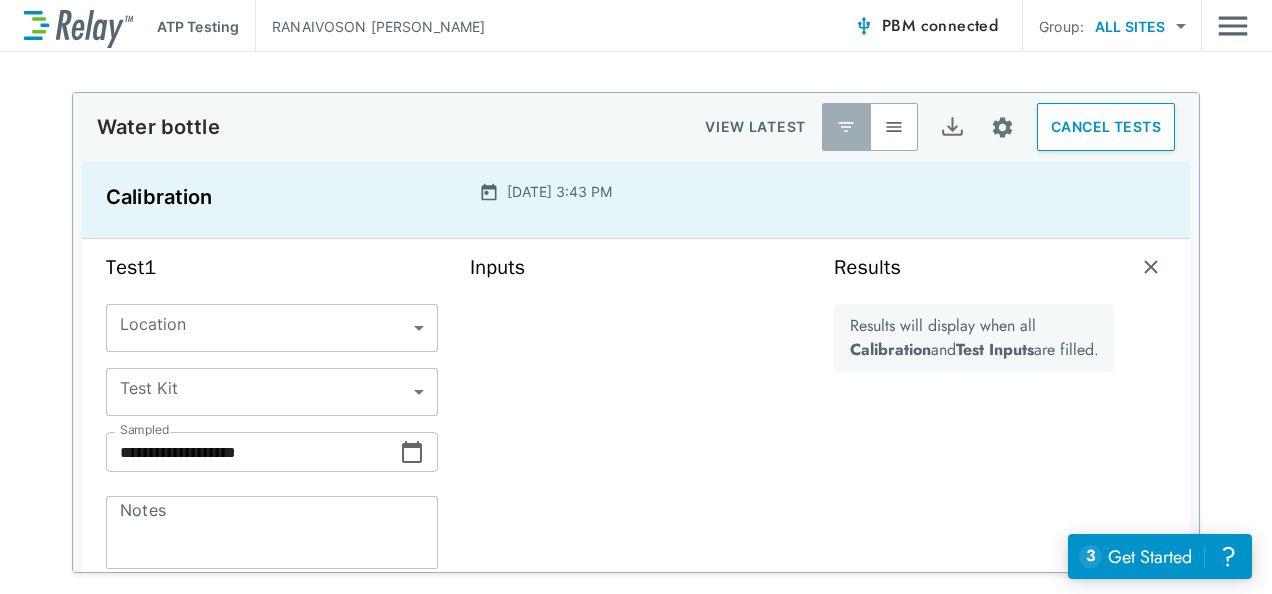 scroll, scrollTop: 0, scrollLeft: 0, axis: both 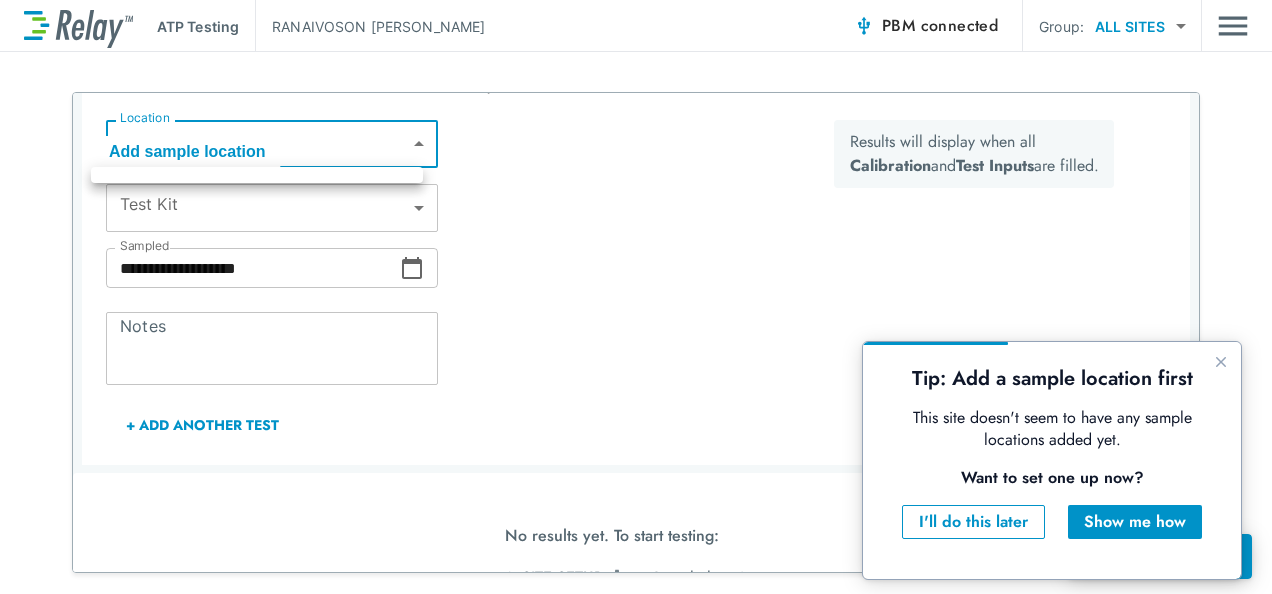click on "**********" at bounding box center [636, 297] 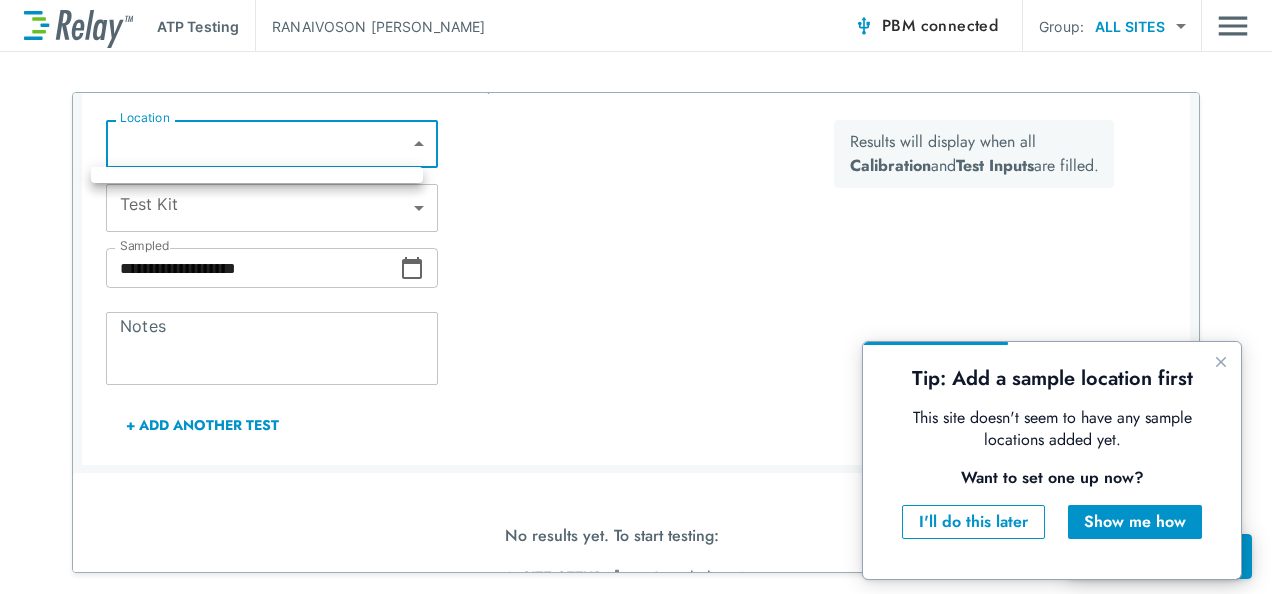 click at bounding box center [636, 297] 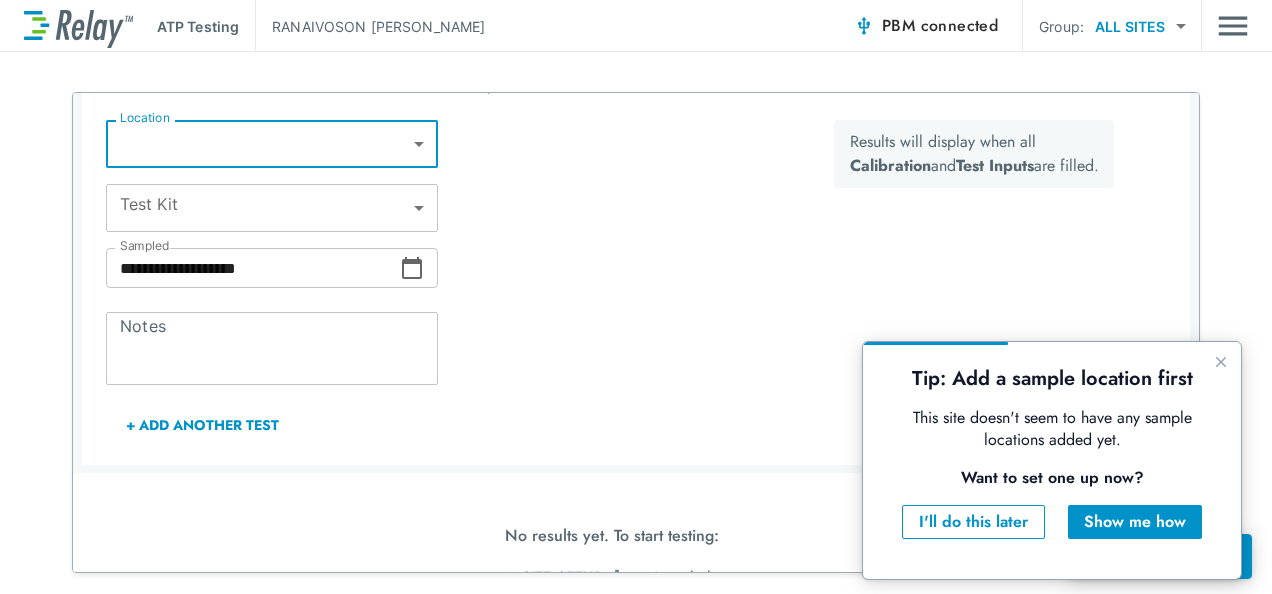 click on "**********" at bounding box center (636, 297) 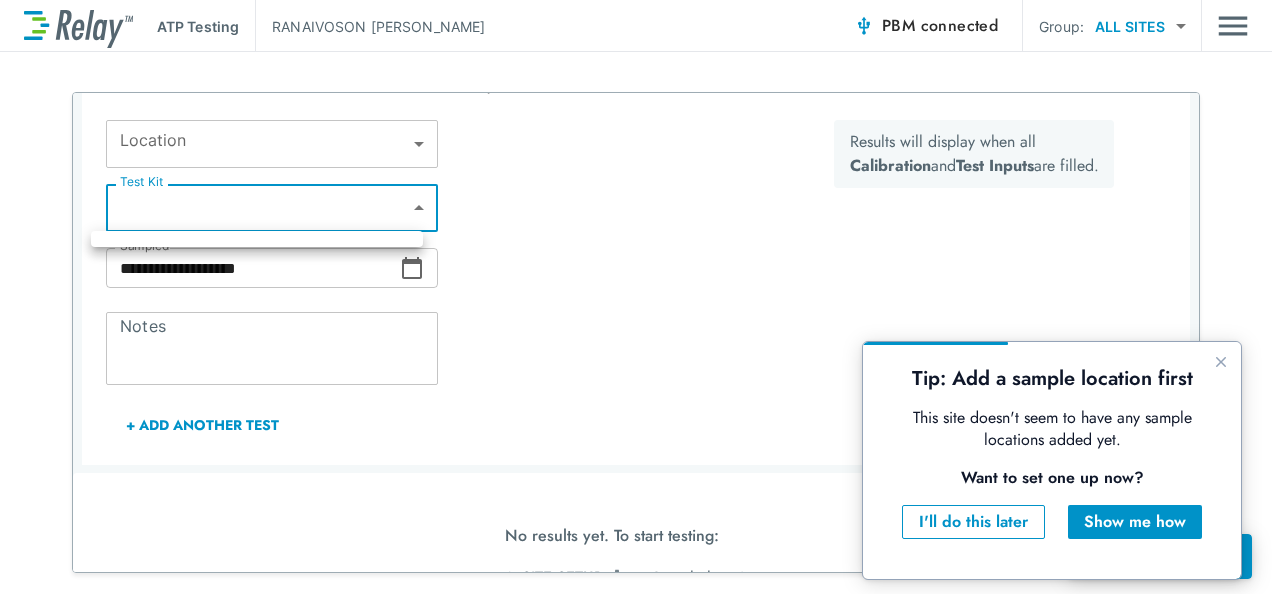 click at bounding box center [636, 297] 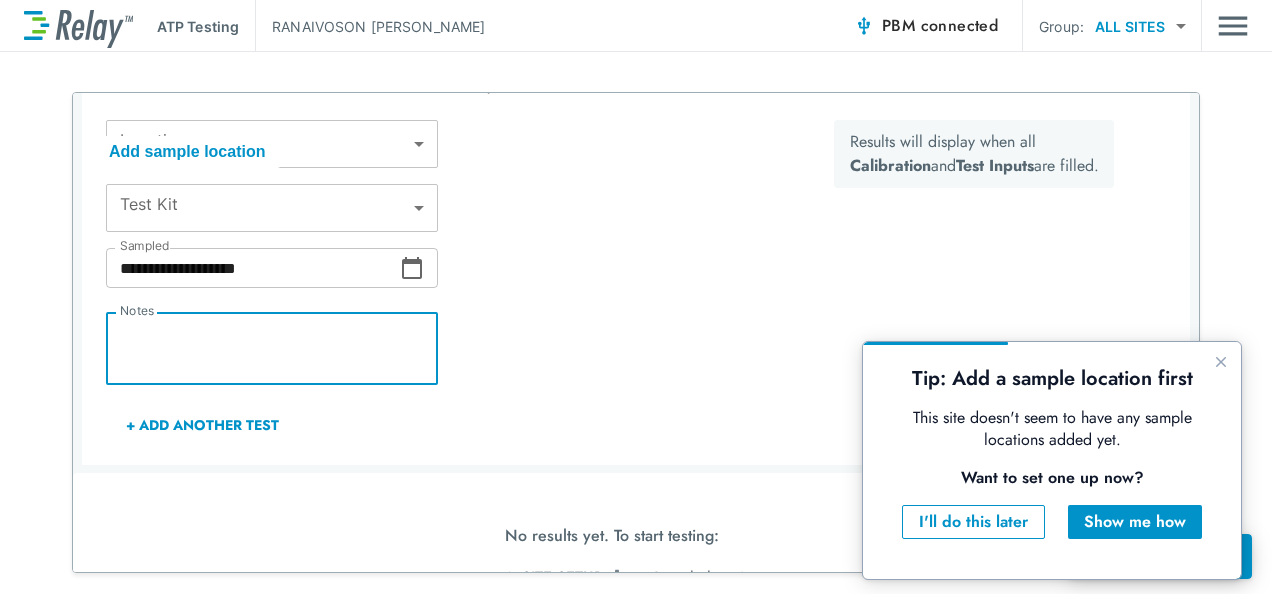click on "Notes" at bounding box center [272, 349] 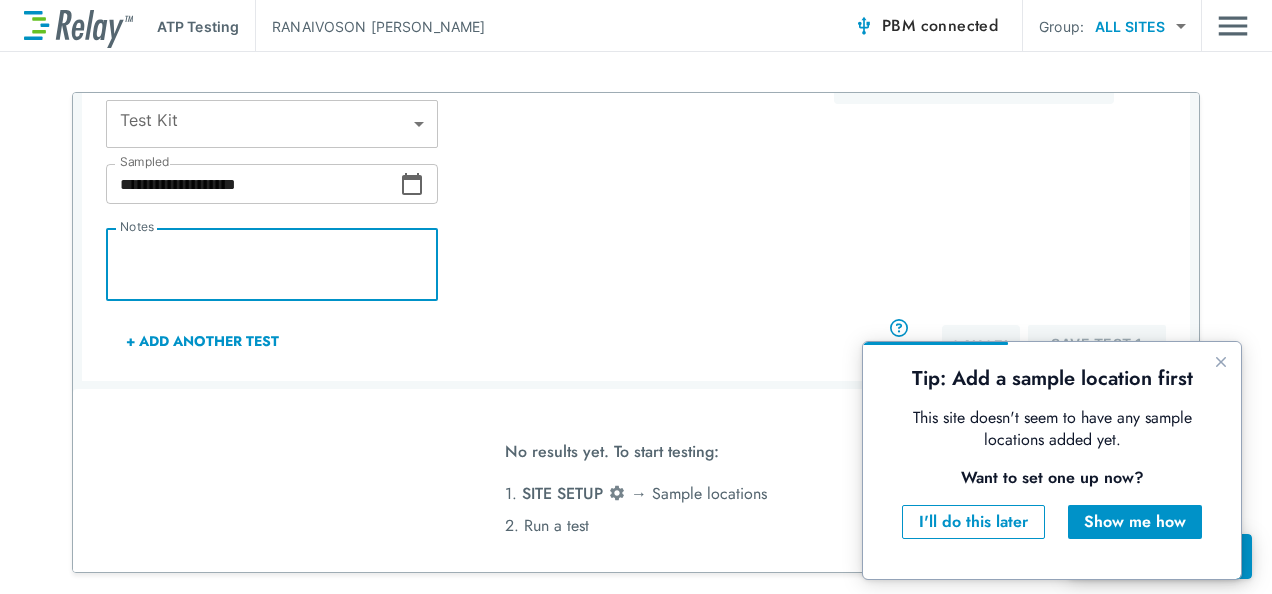 scroll, scrollTop: 284, scrollLeft: 0, axis: vertical 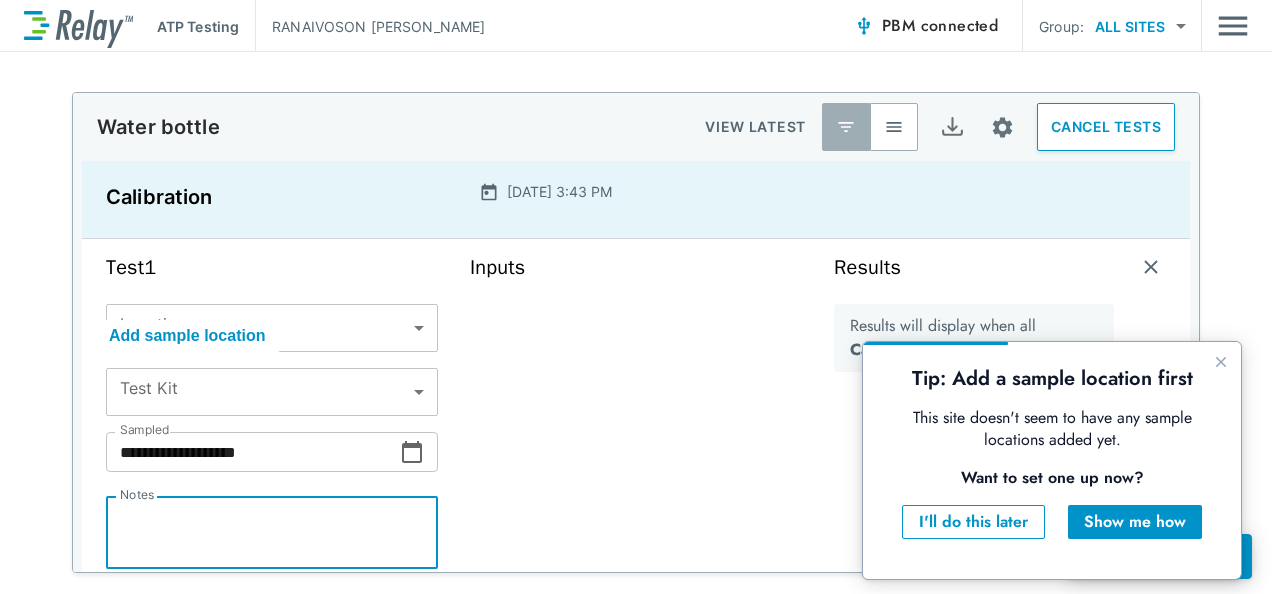 click on "CANCEL TESTS" at bounding box center [1106, 127] 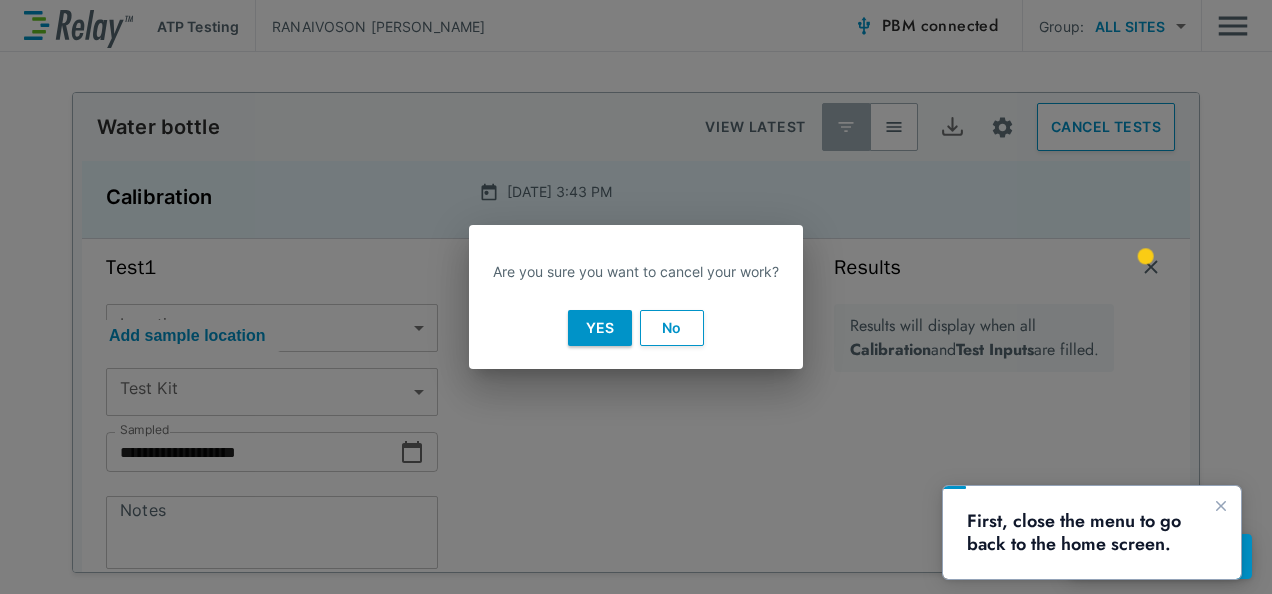 scroll, scrollTop: 0, scrollLeft: 0, axis: both 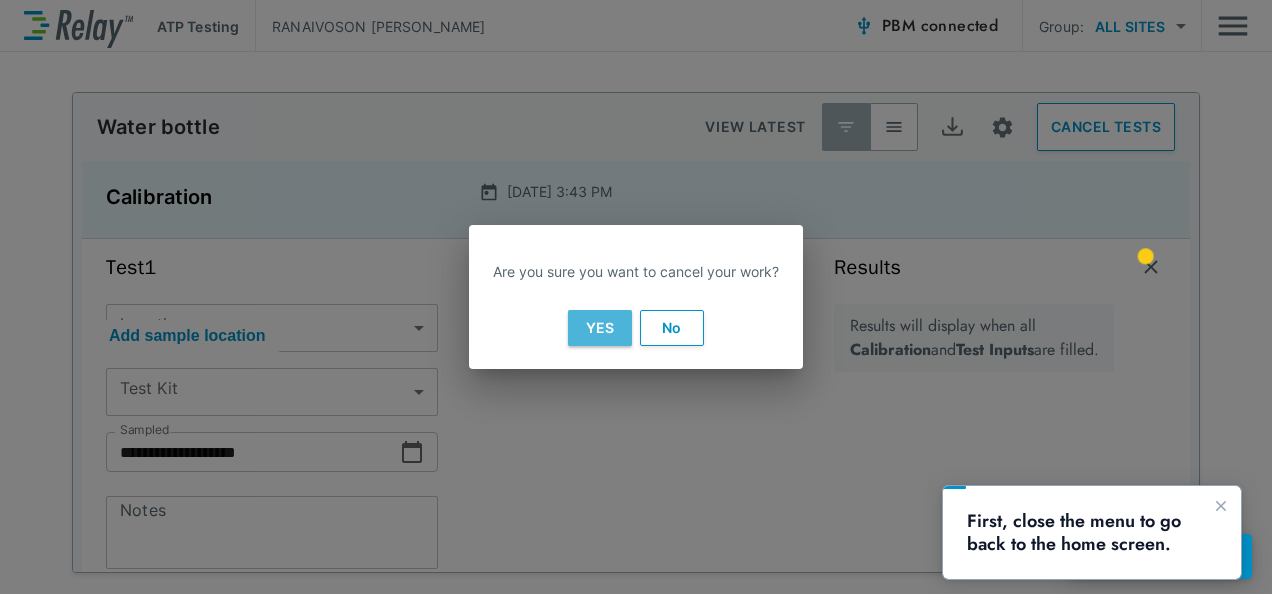 click on "Yes" at bounding box center [600, 328] 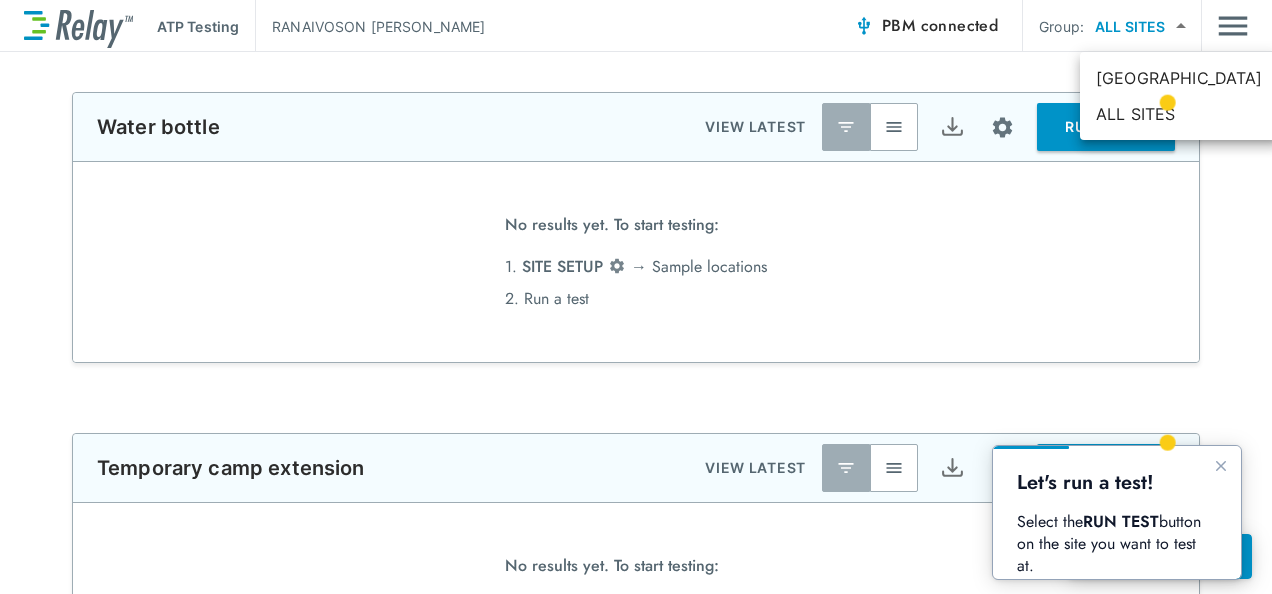 click on "**********" at bounding box center [636, 297] 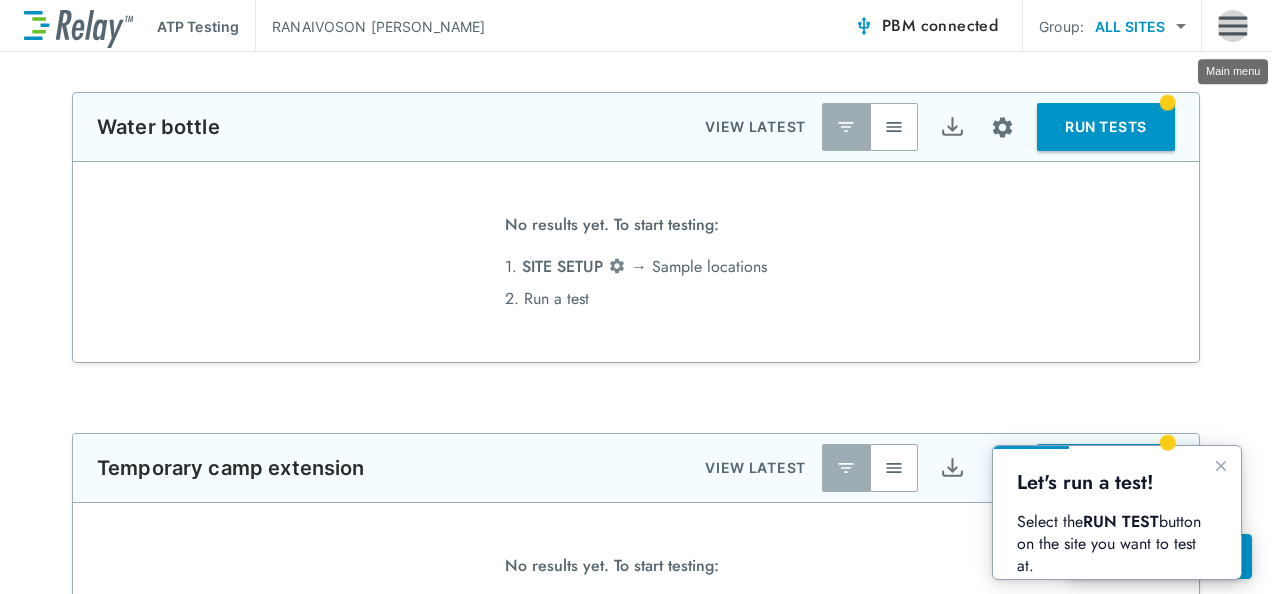 click at bounding box center [1233, 26] 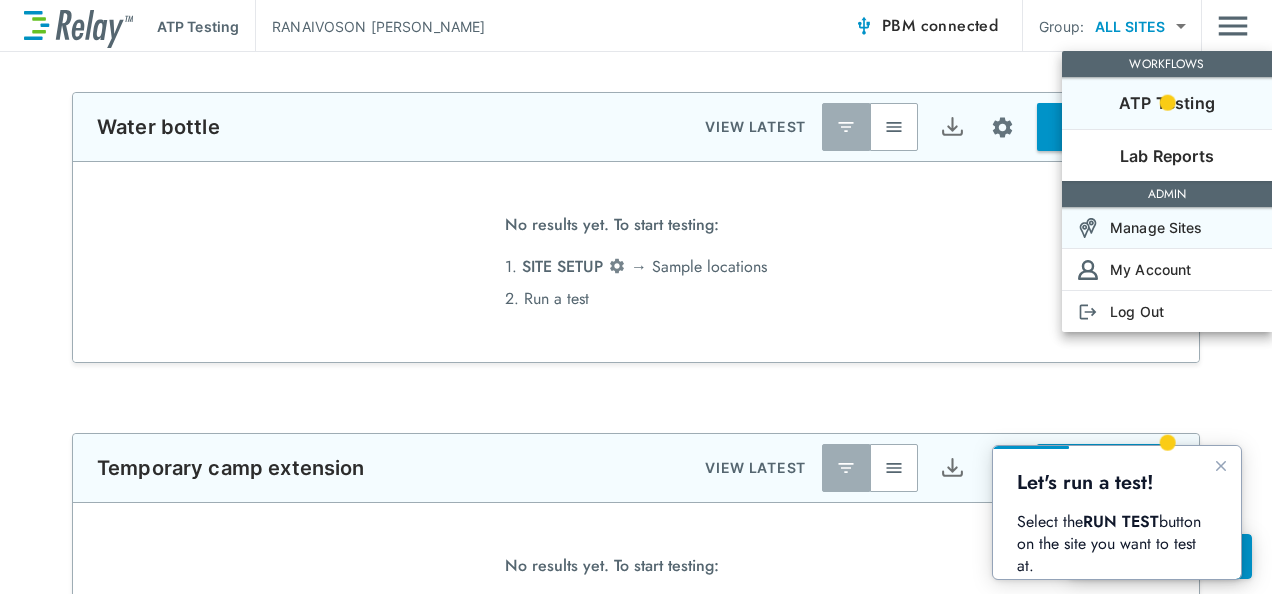 click on "Manage Sites" at bounding box center (1156, 227) 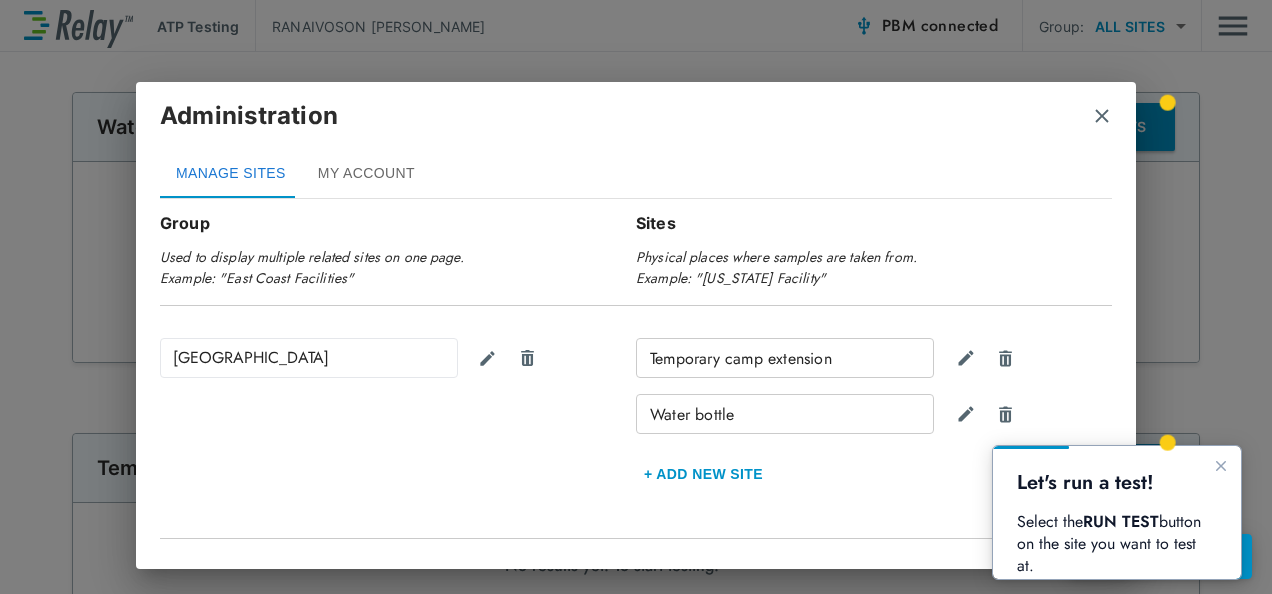 scroll, scrollTop: 184, scrollLeft: 0, axis: vertical 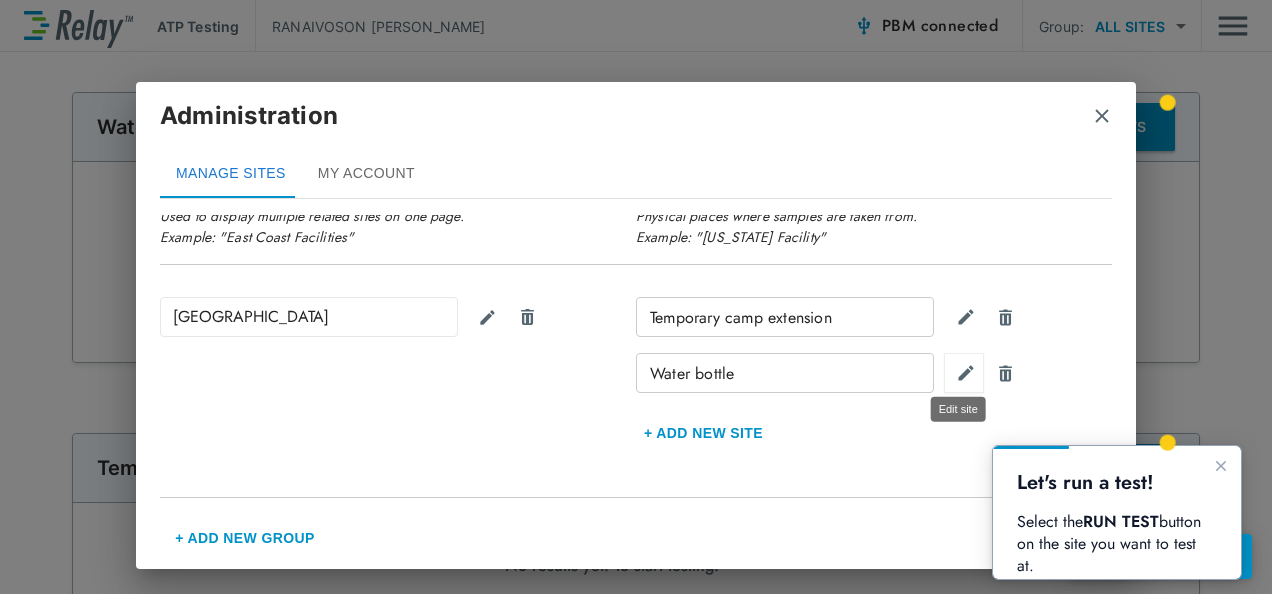 click at bounding box center [966, 373] 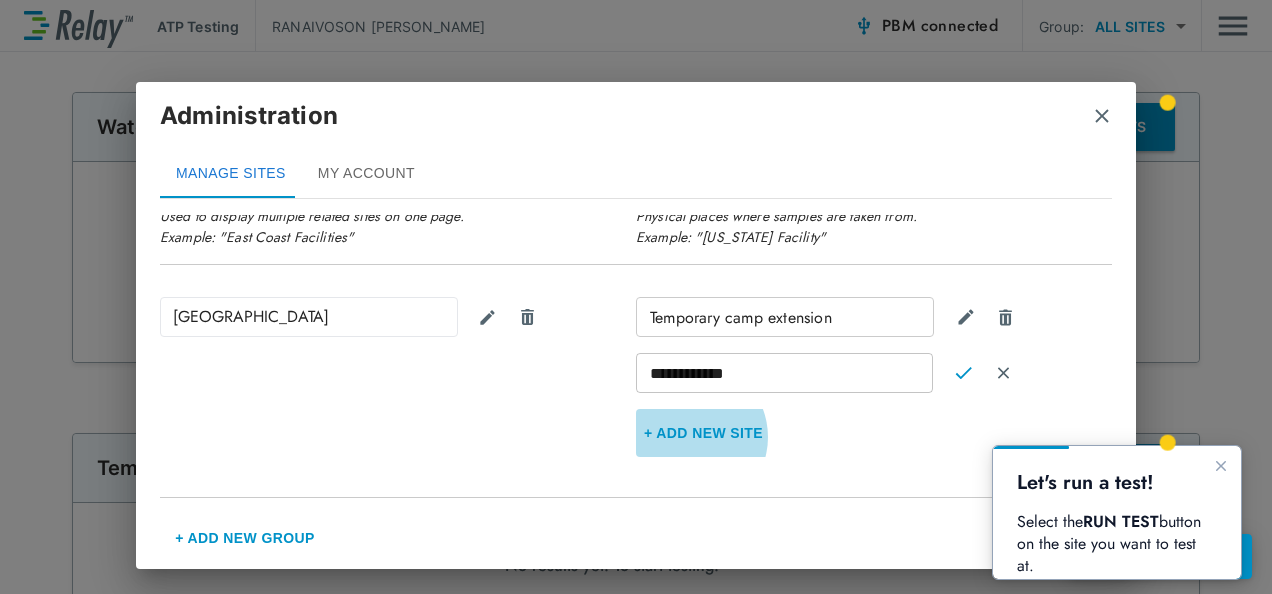 click on "+ Add new Site" at bounding box center [703, 433] 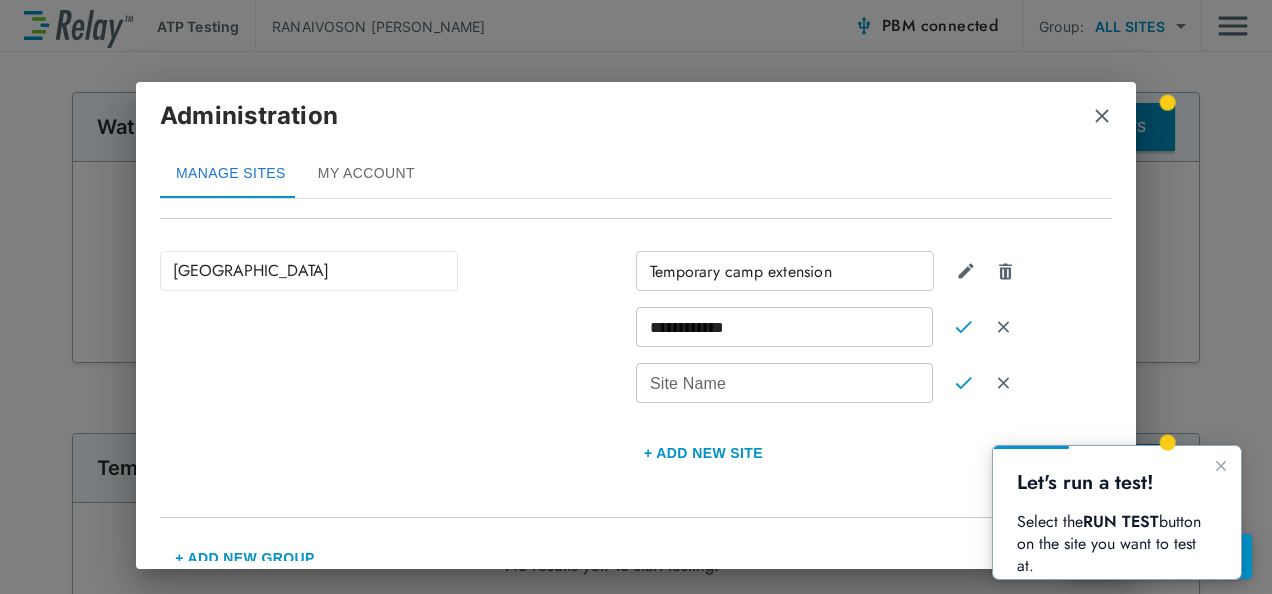 scroll, scrollTop: 250, scrollLeft: 0, axis: vertical 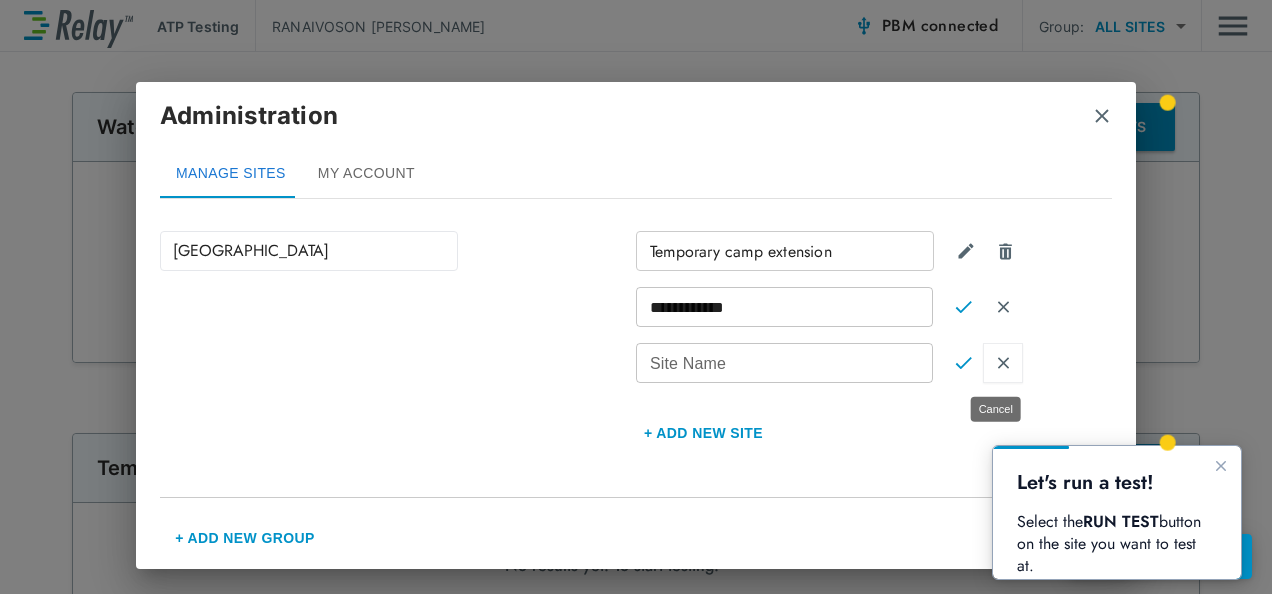 click at bounding box center [1003, 363] 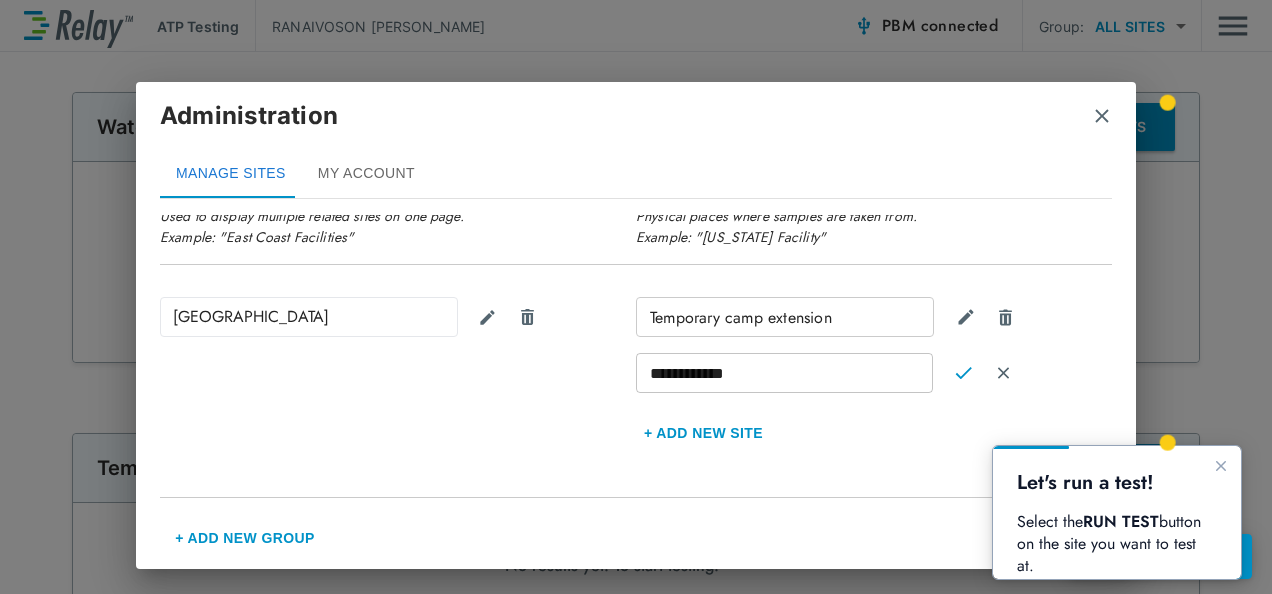 click on "MY ACCOUNT" at bounding box center [366, 174] 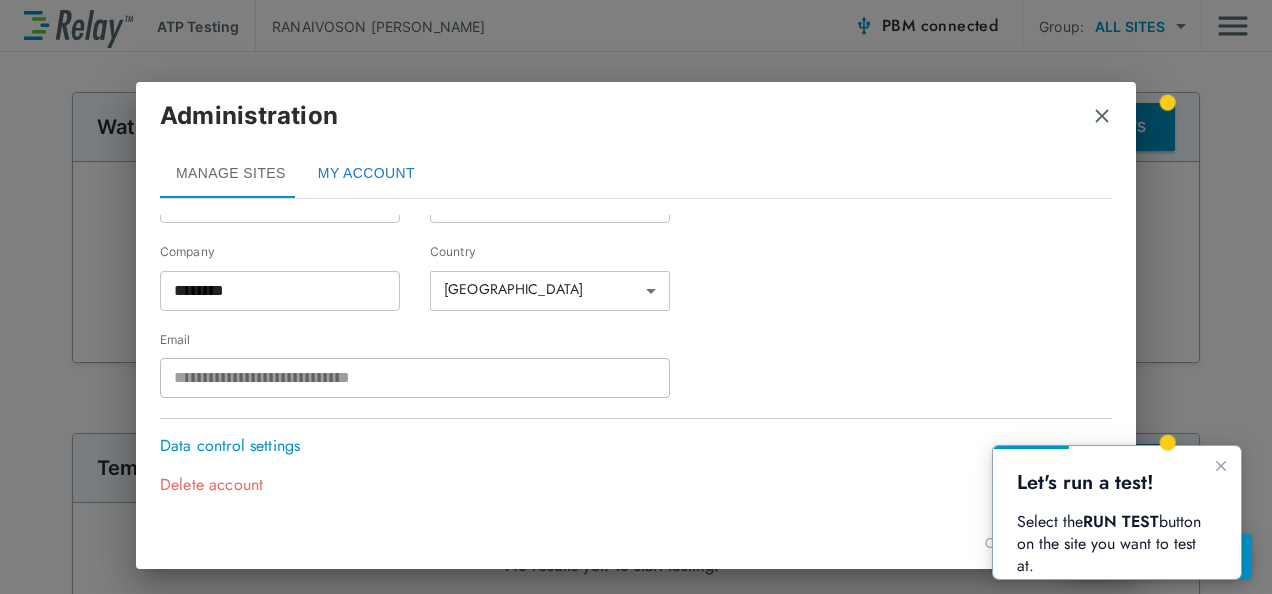 scroll, scrollTop: 132, scrollLeft: 0, axis: vertical 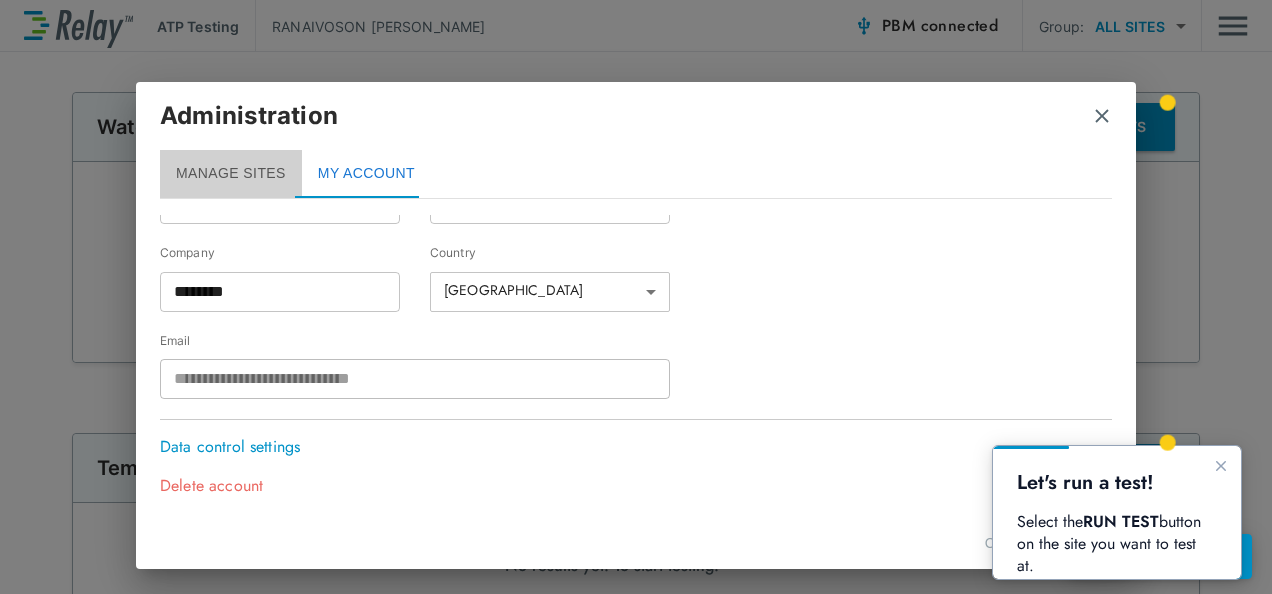 click on "MANAGE SITES" at bounding box center (231, 174) 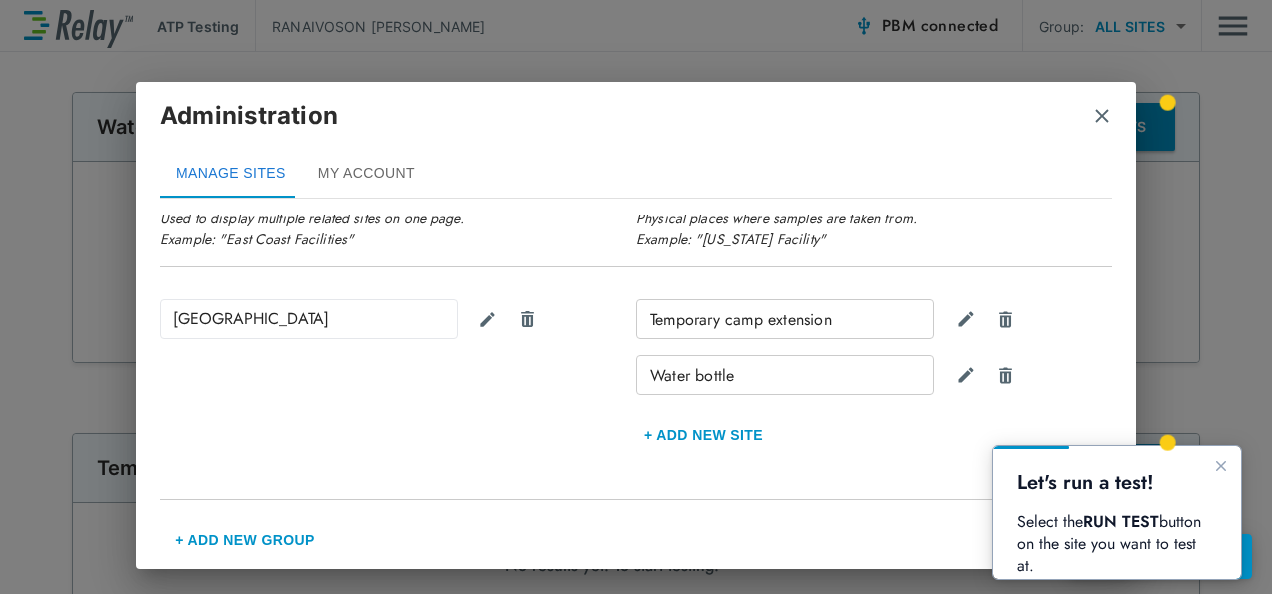 scroll, scrollTop: 184, scrollLeft: 0, axis: vertical 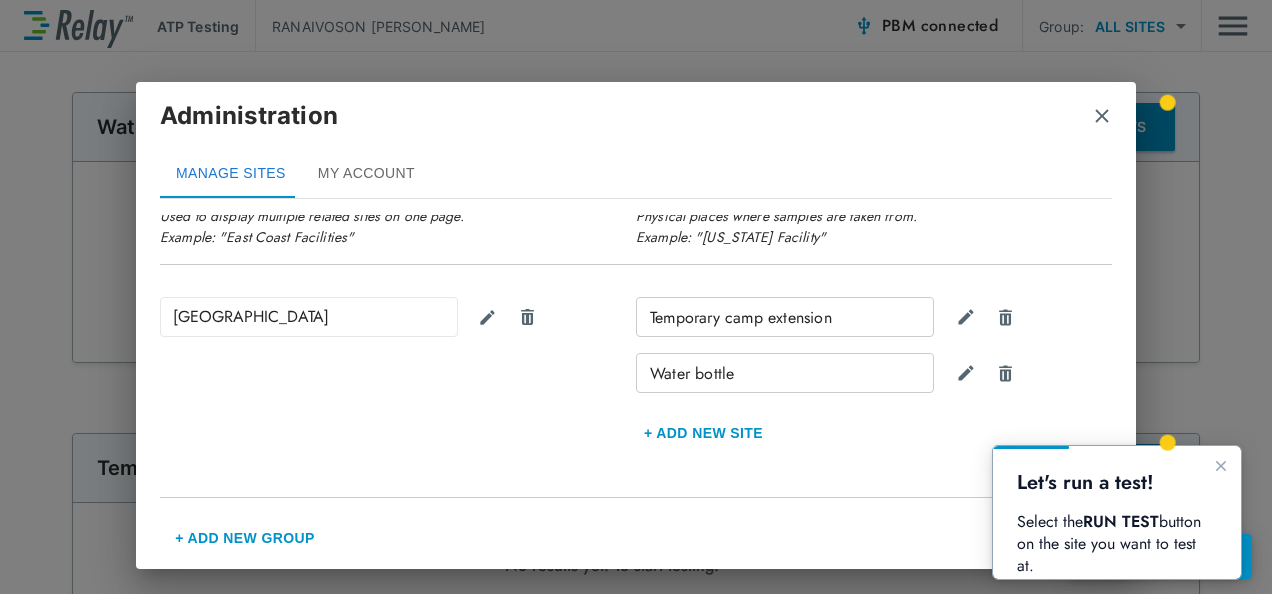 click on "Water bottle" at bounding box center [785, 373] 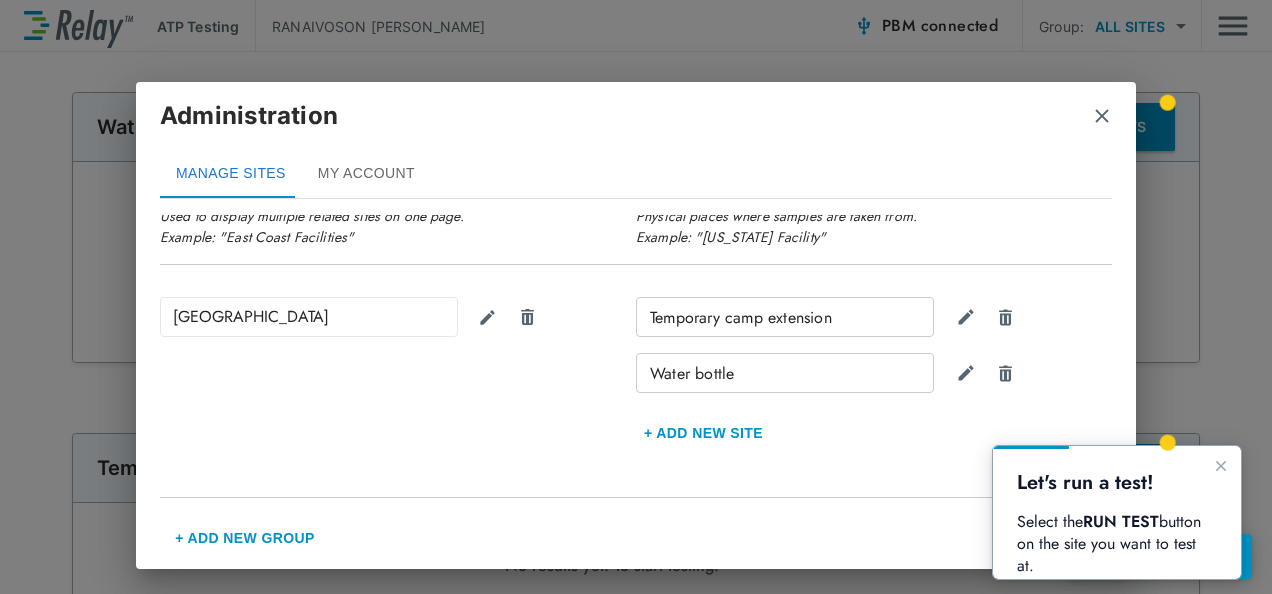 scroll, scrollTop: 84, scrollLeft: 0, axis: vertical 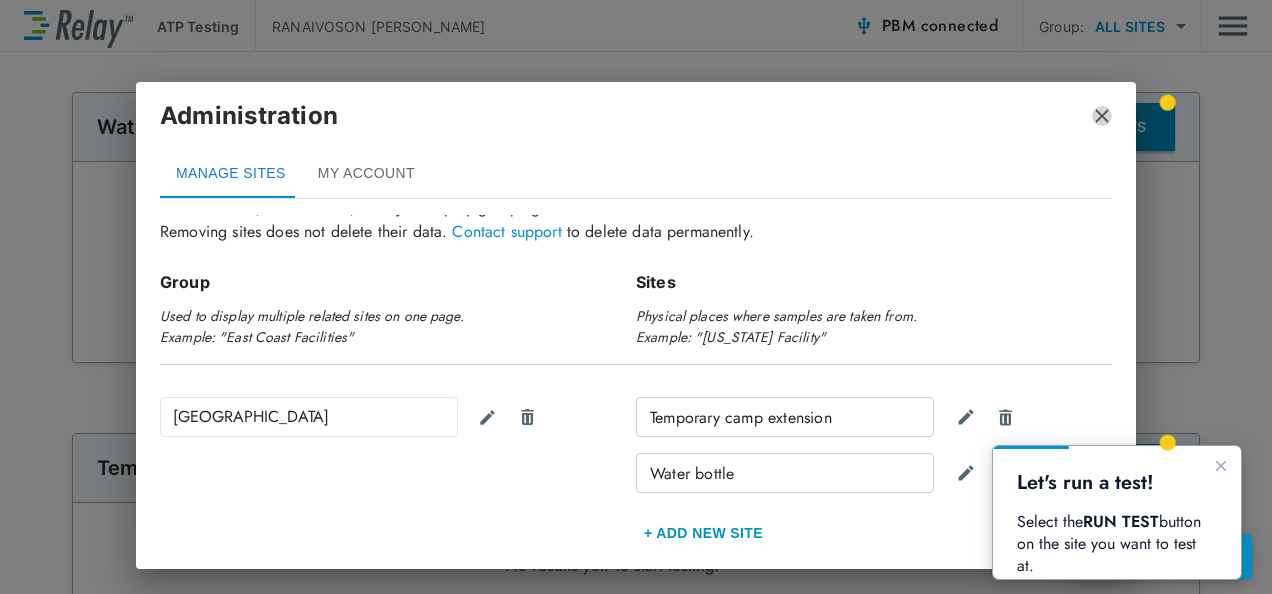 click at bounding box center (1102, 116) 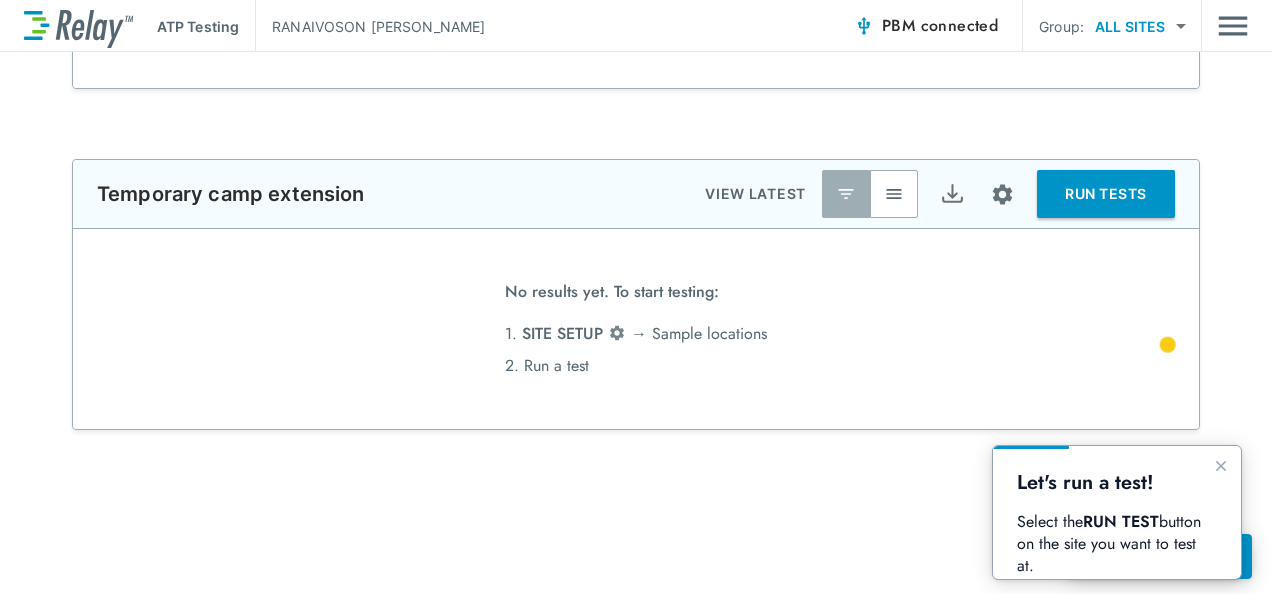 scroll, scrollTop: 0, scrollLeft: 0, axis: both 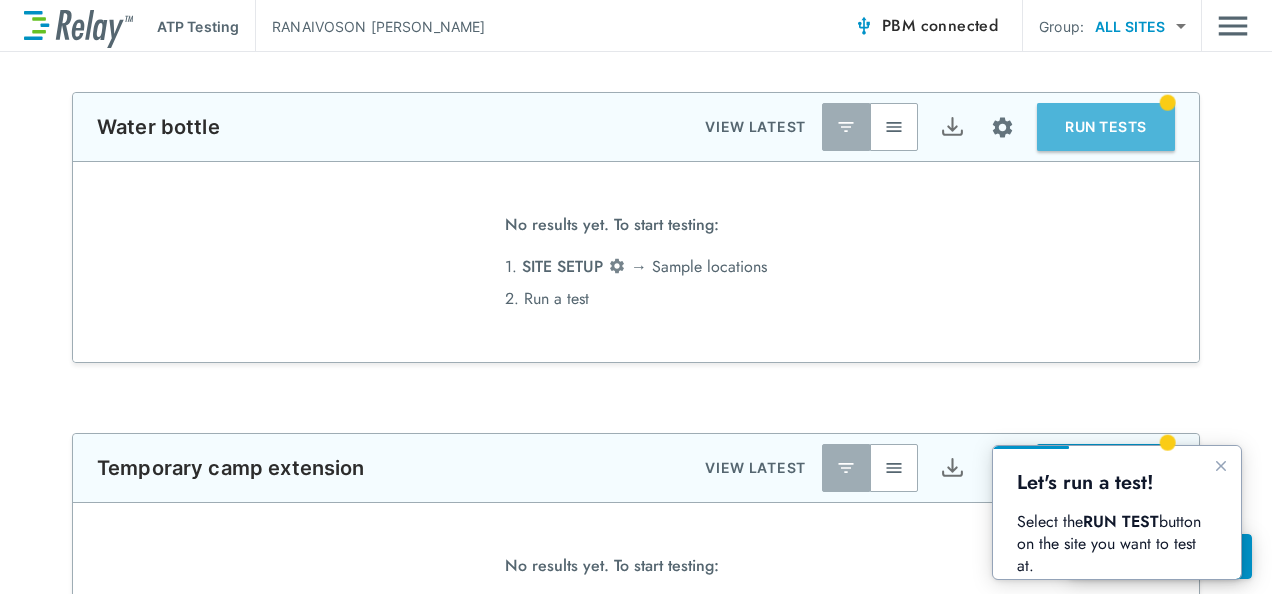 click on "RUN TESTS" at bounding box center [1106, 127] 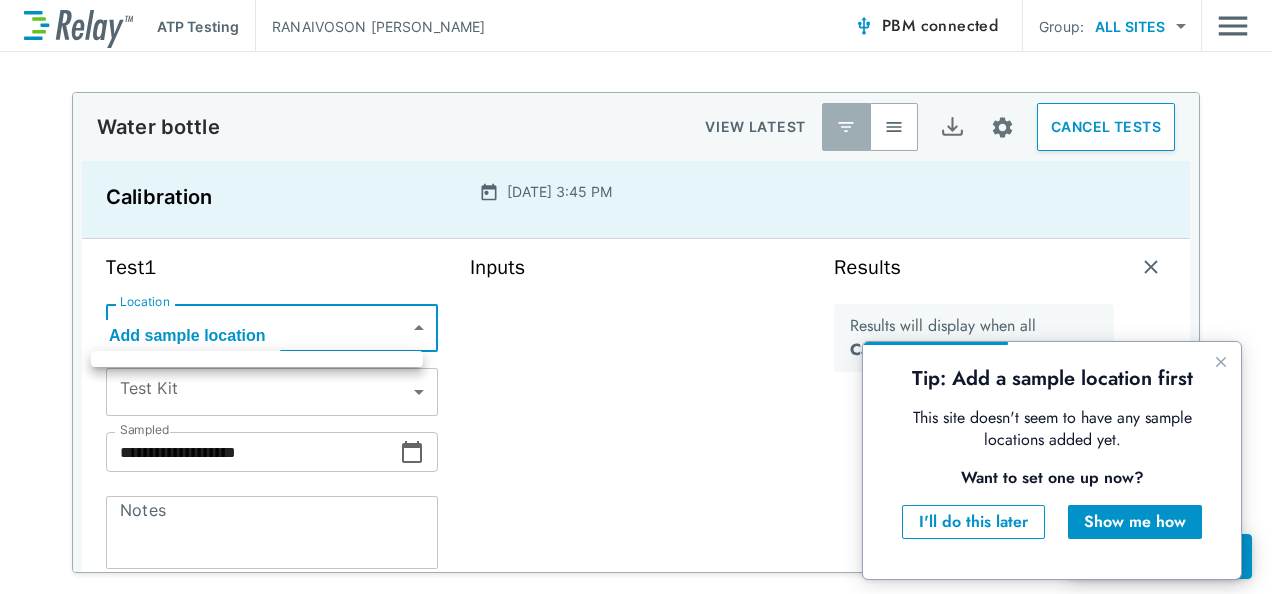 click on "**********" at bounding box center (636, 297) 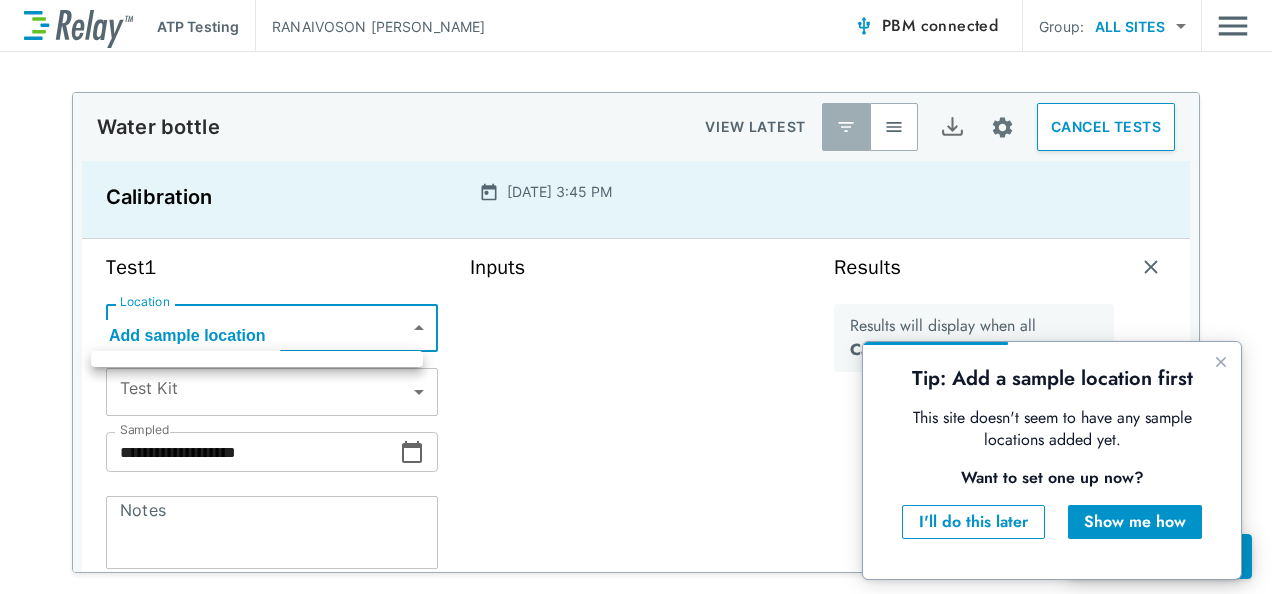 click at bounding box center (636, 297) 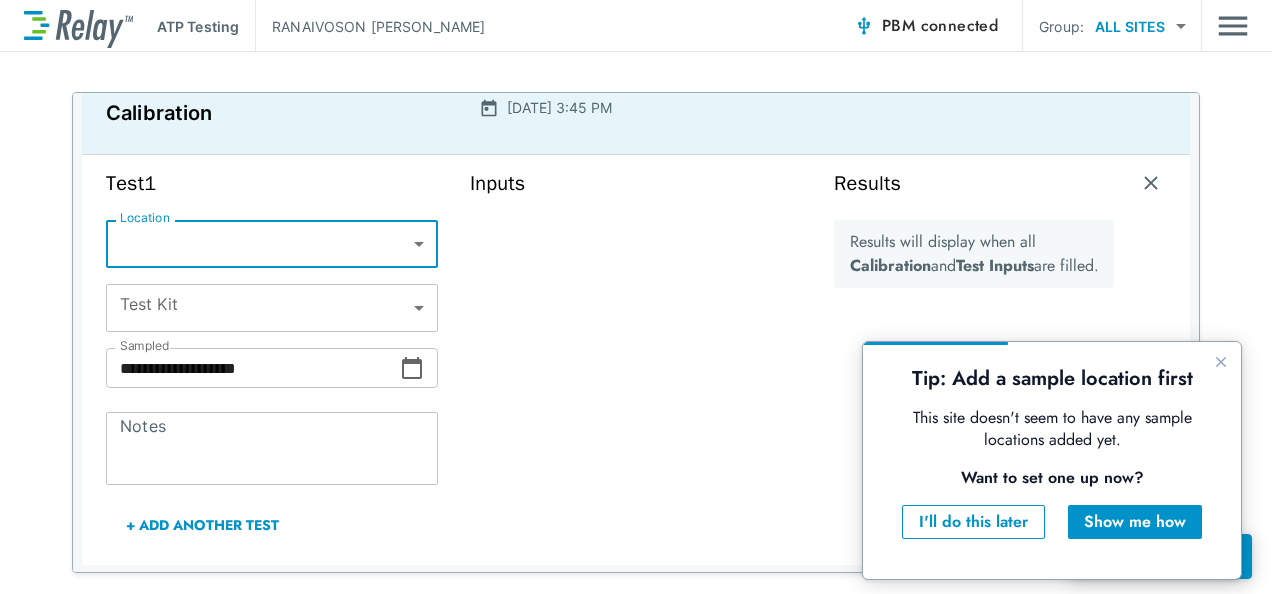 scroll, scrollTop: 0, scrollLeft: 0, axis: both 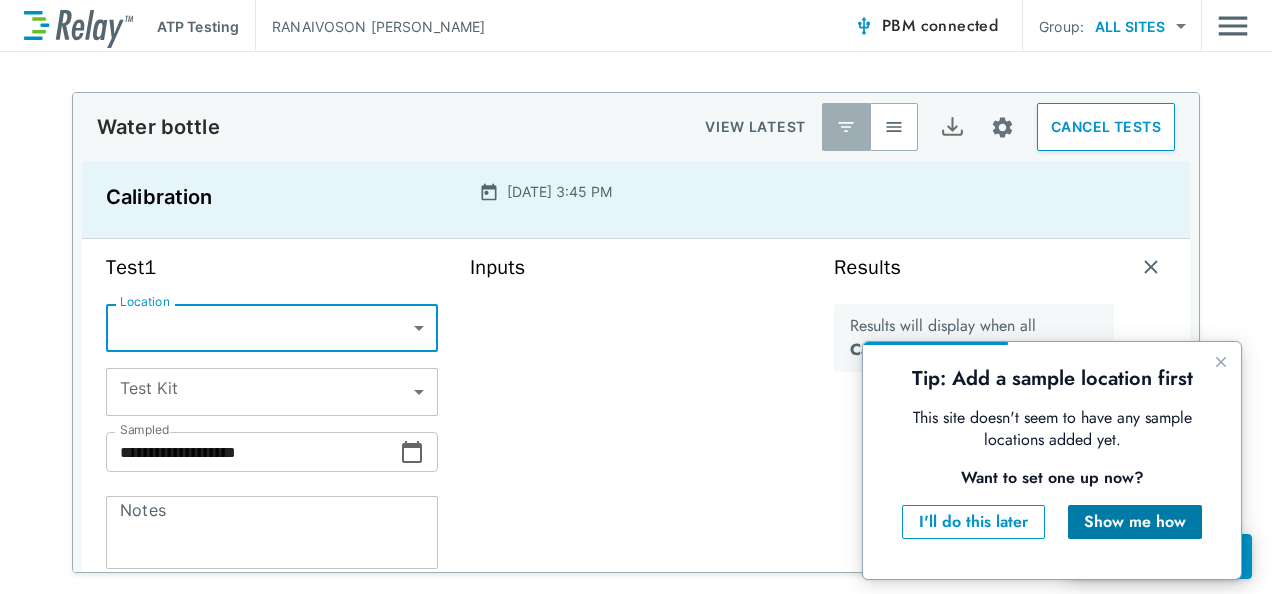 click on "Show me how" at bounding box center [1135, 522] 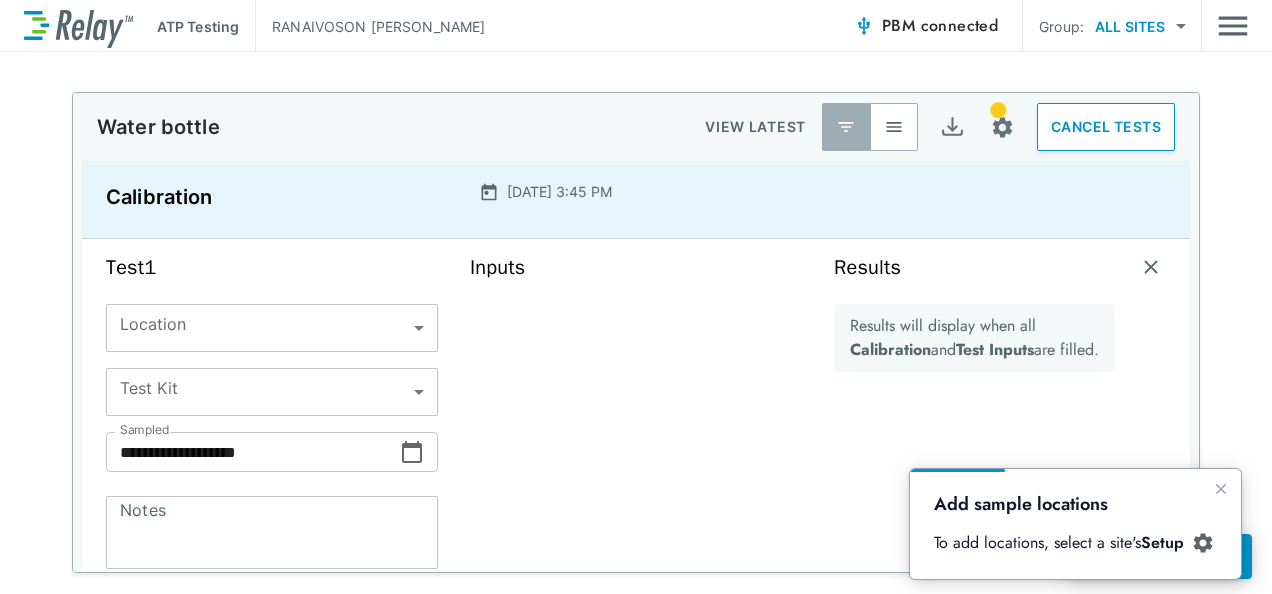 scroll, scrollTop: 0, scrollLeft: 0, axis: both 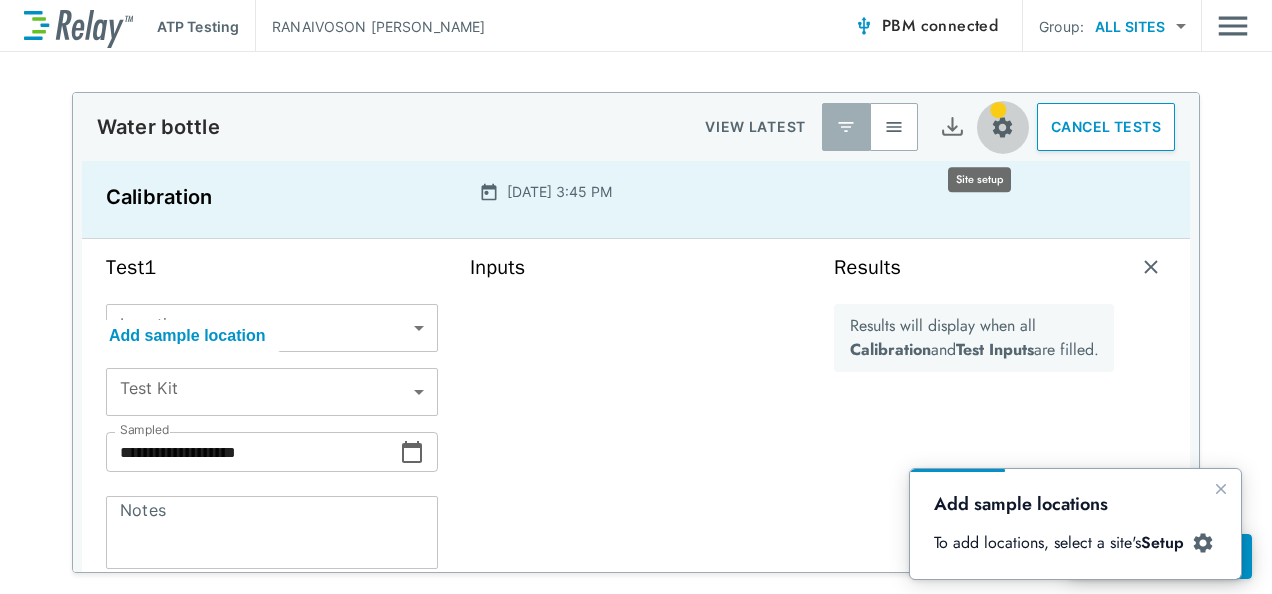 click at bounding box center [1002, 127] 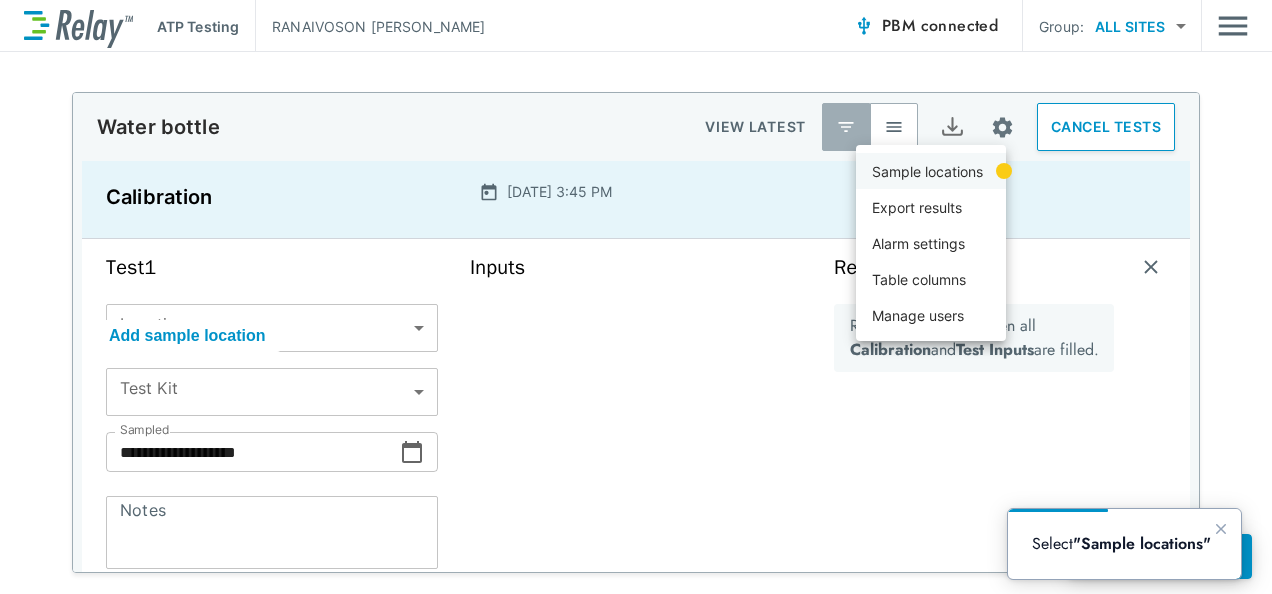 click on "Sample locations" at bounding box center [927, 171] 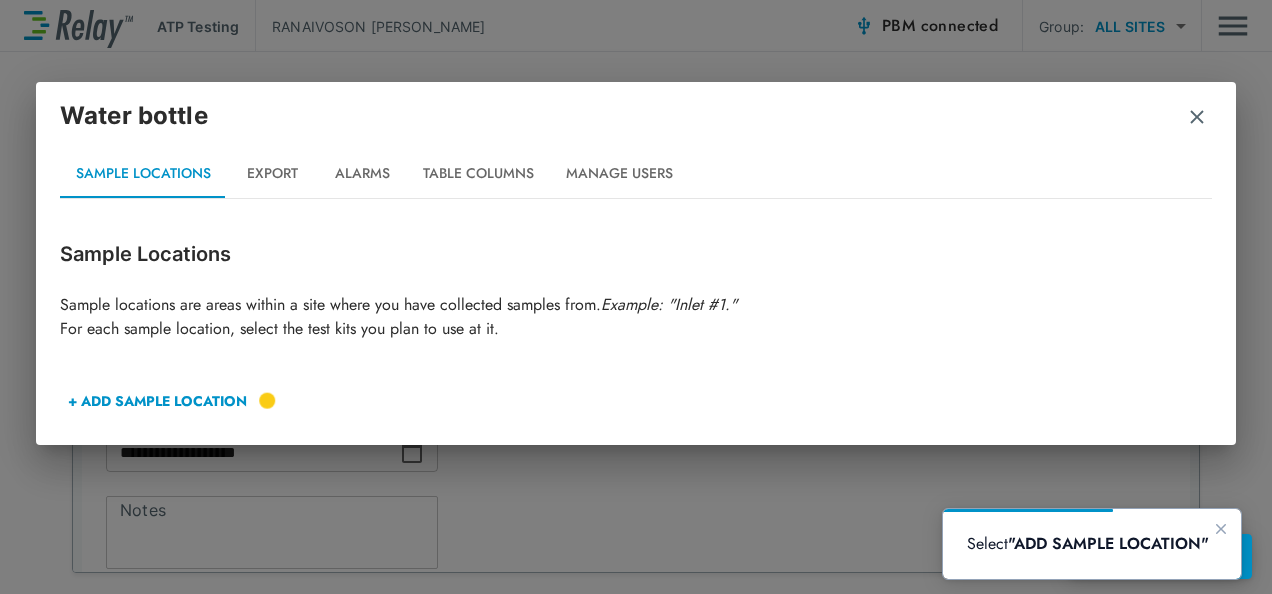 click on "+ ADD SAMPLE LOCATION" at bounding box center [157, 401] 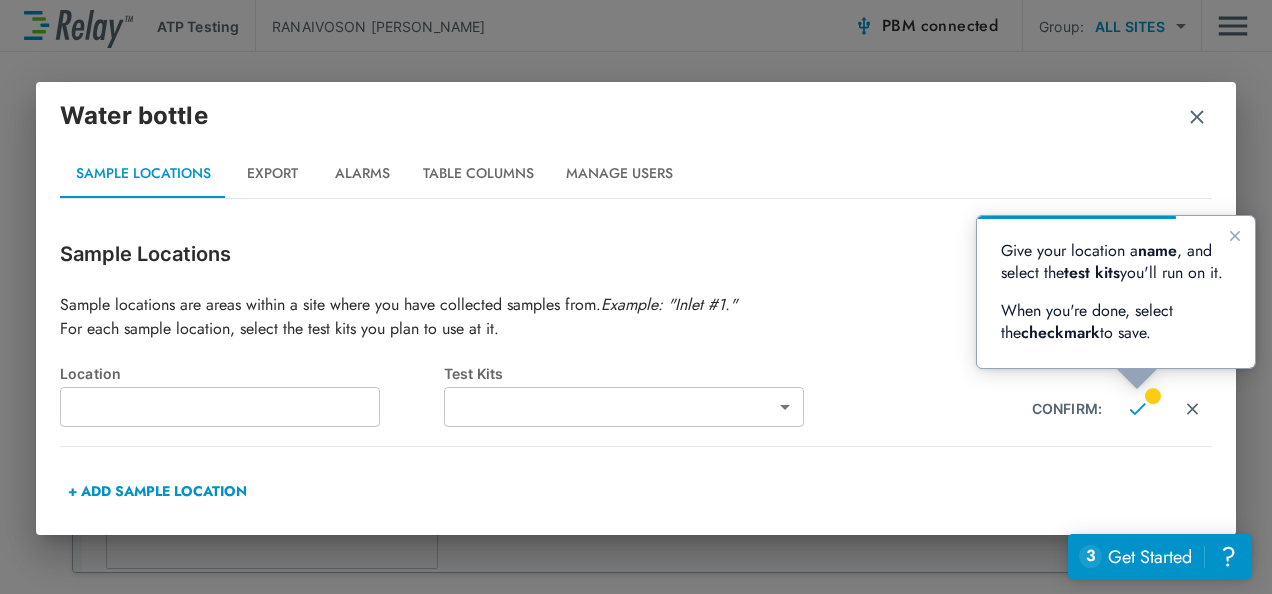 click at bounding box center [220, 407] 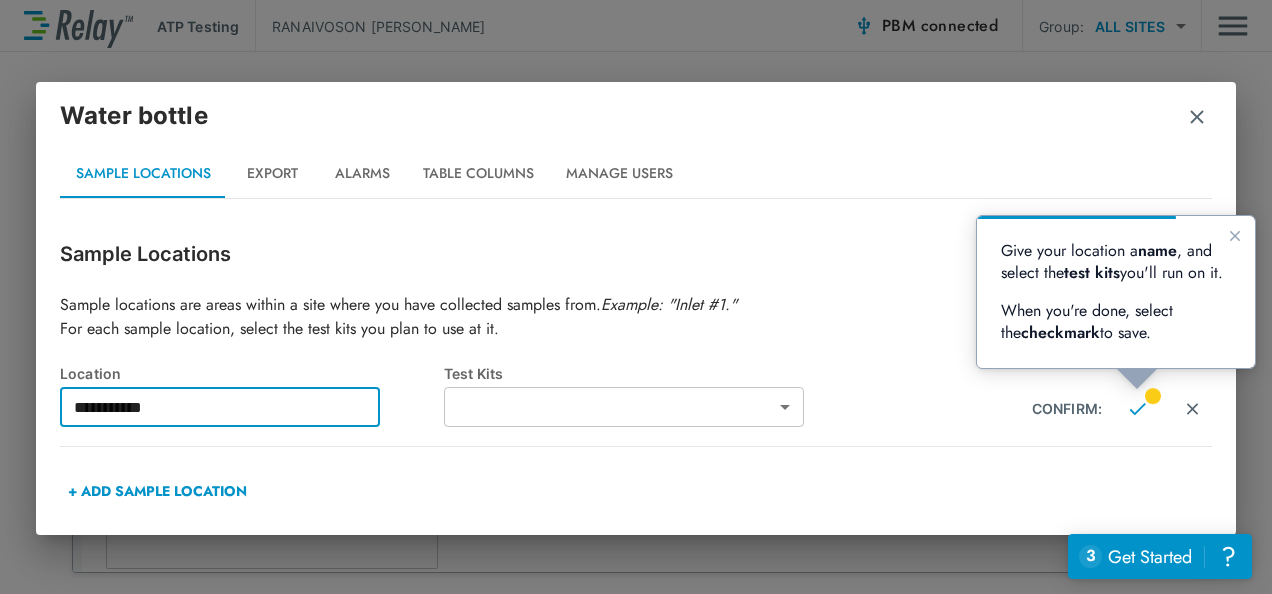 type on "**********" 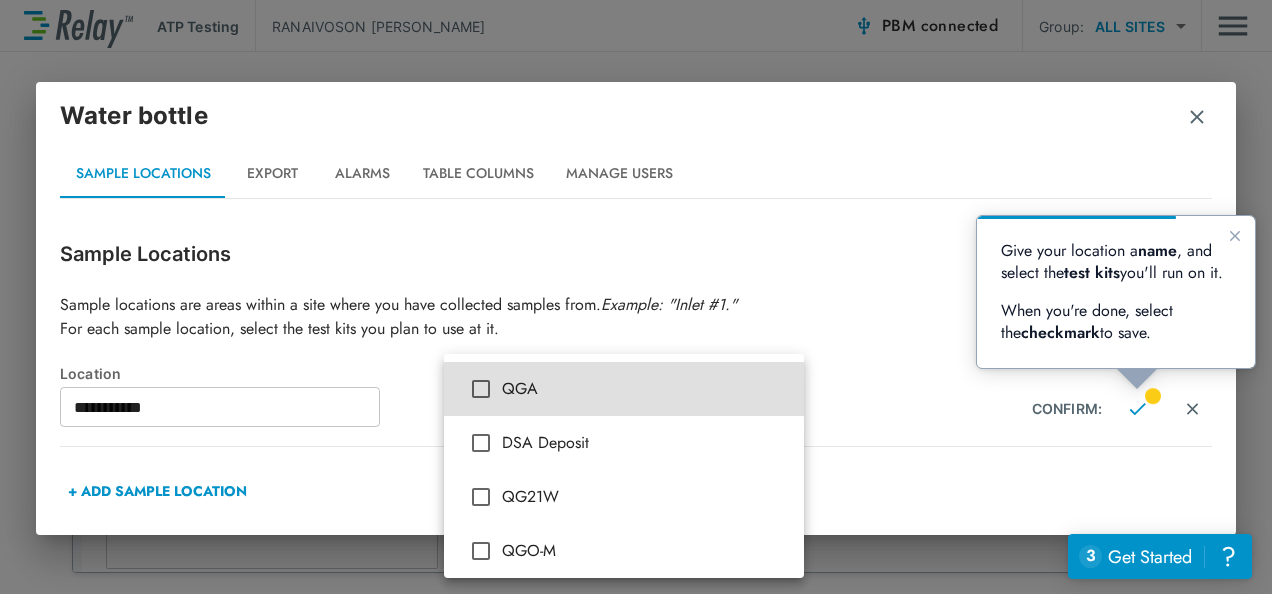 click at bounding box center (636, 297) 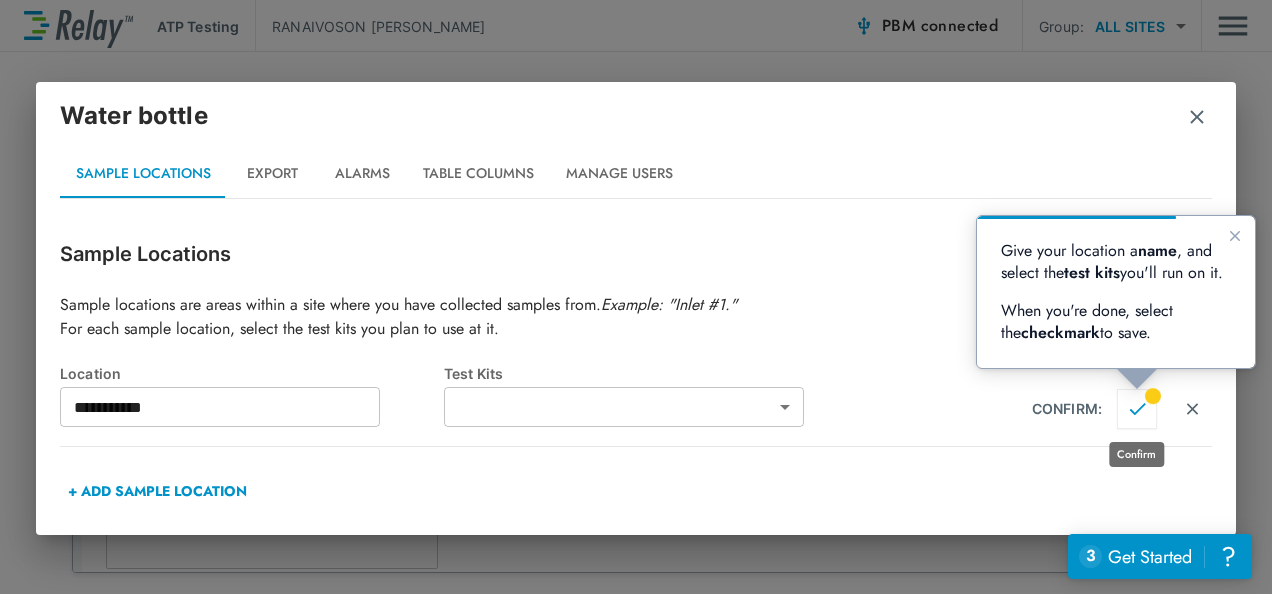 click at bounding box center [1137, 409] 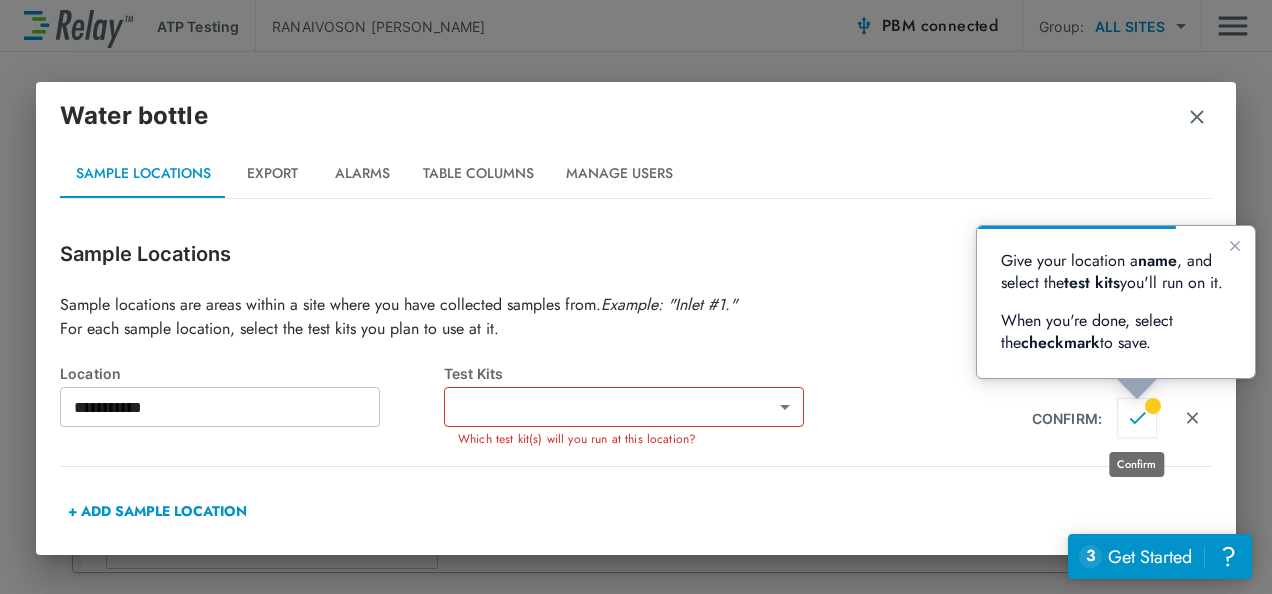 click at bounding box center [1137, 418] 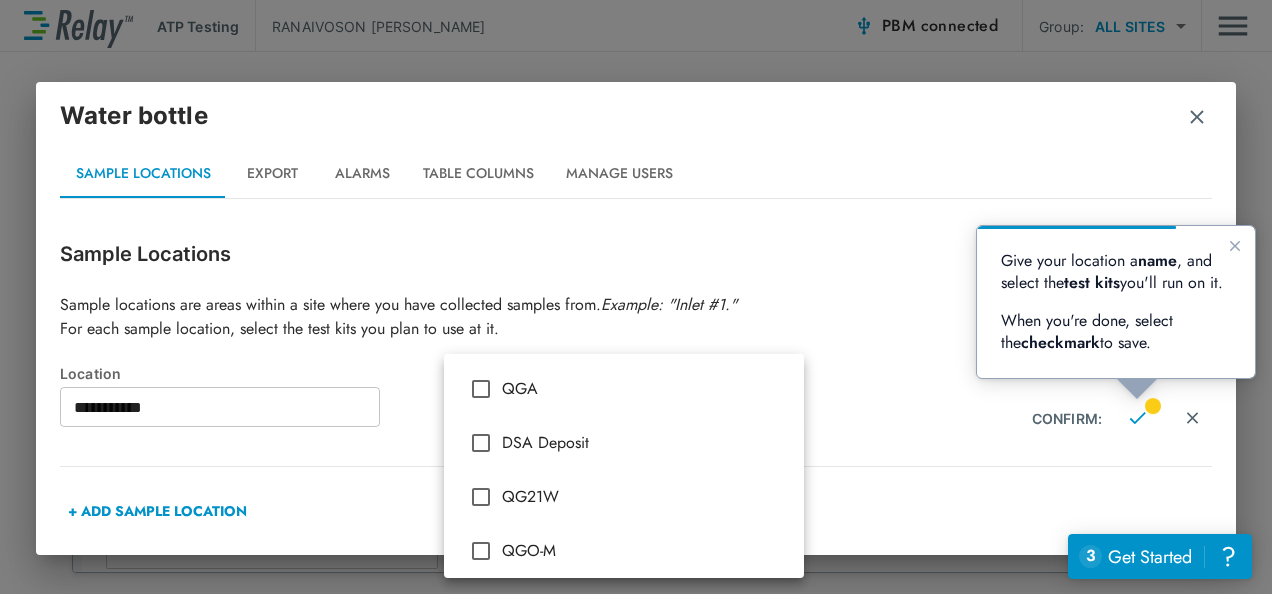 click on "**********" at bounding box center [636, 297] 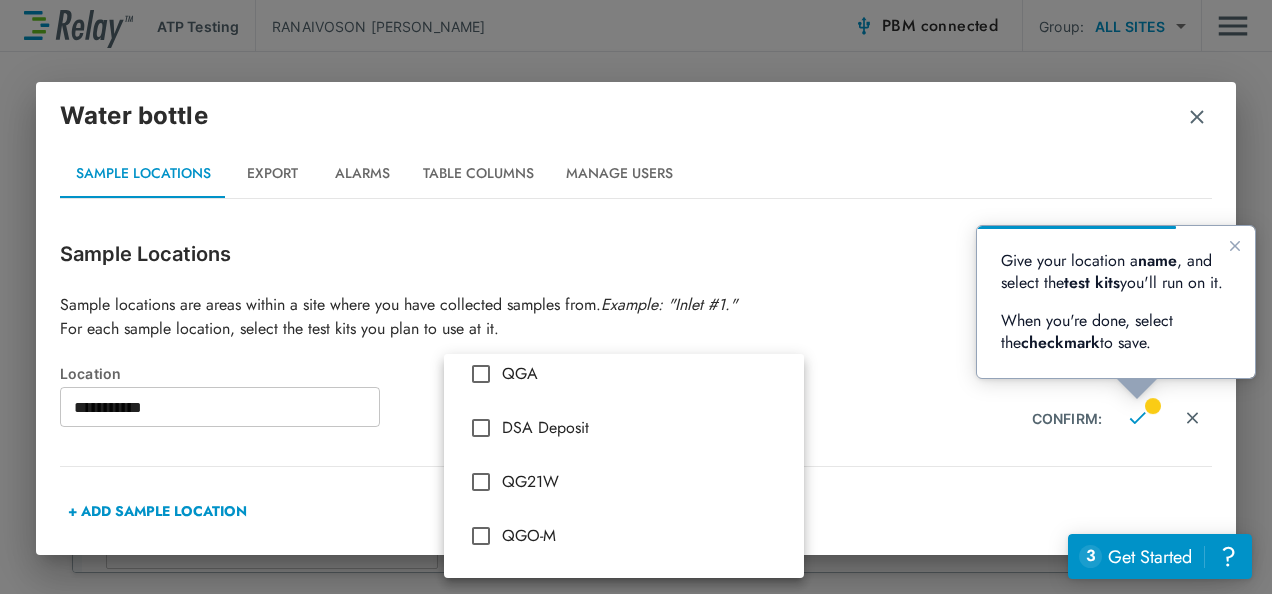scroll, scrollTop: 0, scrollLeft: 0, axis: both 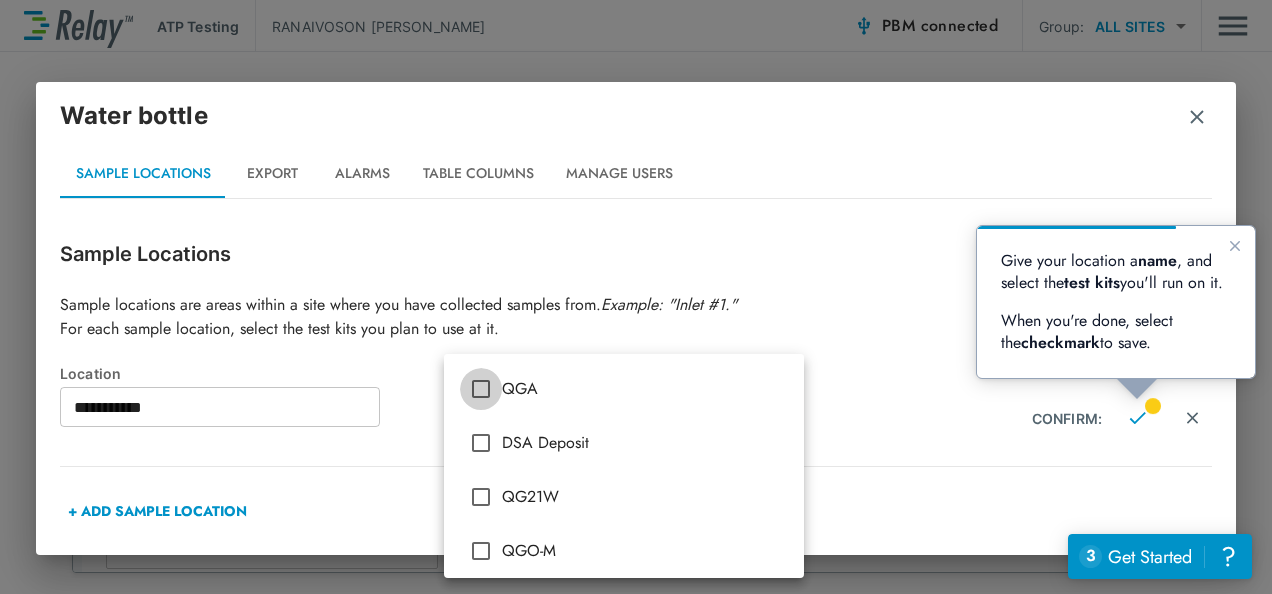 type on "***" 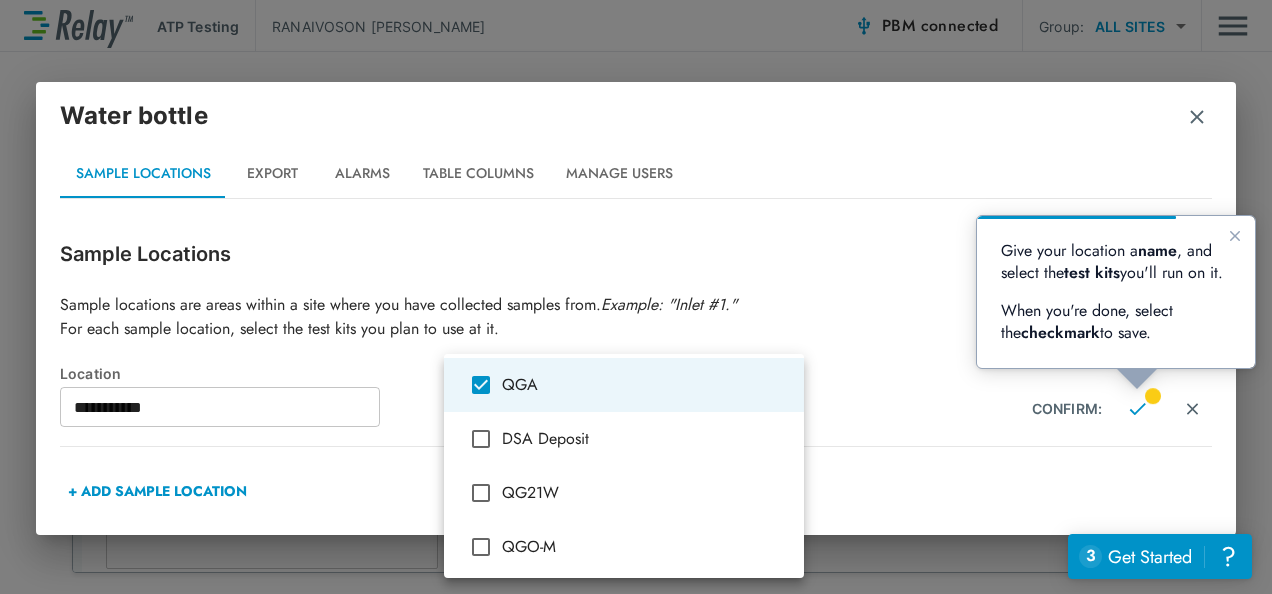 scroll, scrollTop: 0, scrollLeft: 0, axis: both 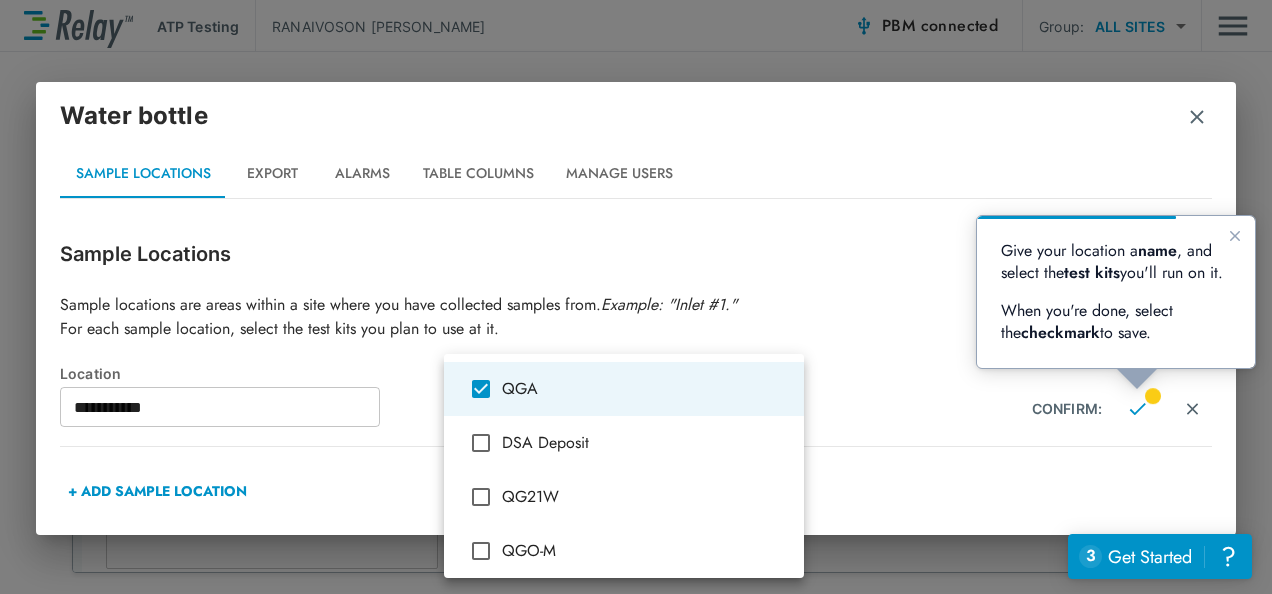 click at bounding box center (636, 297) 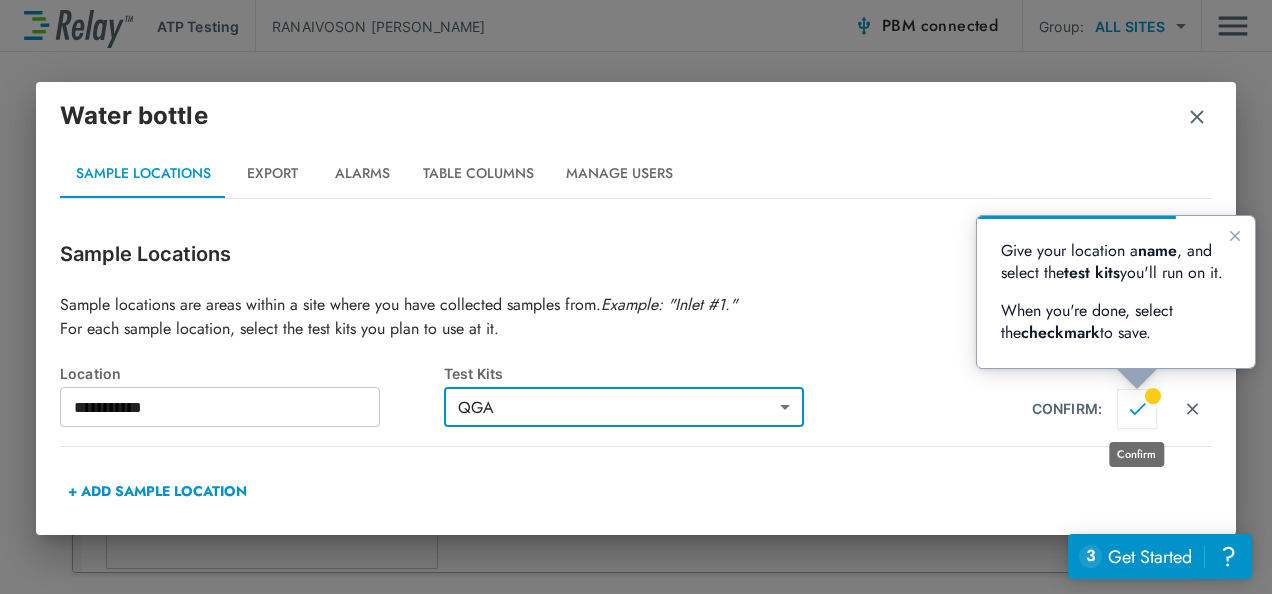 click at bounding box center (1137, 409) 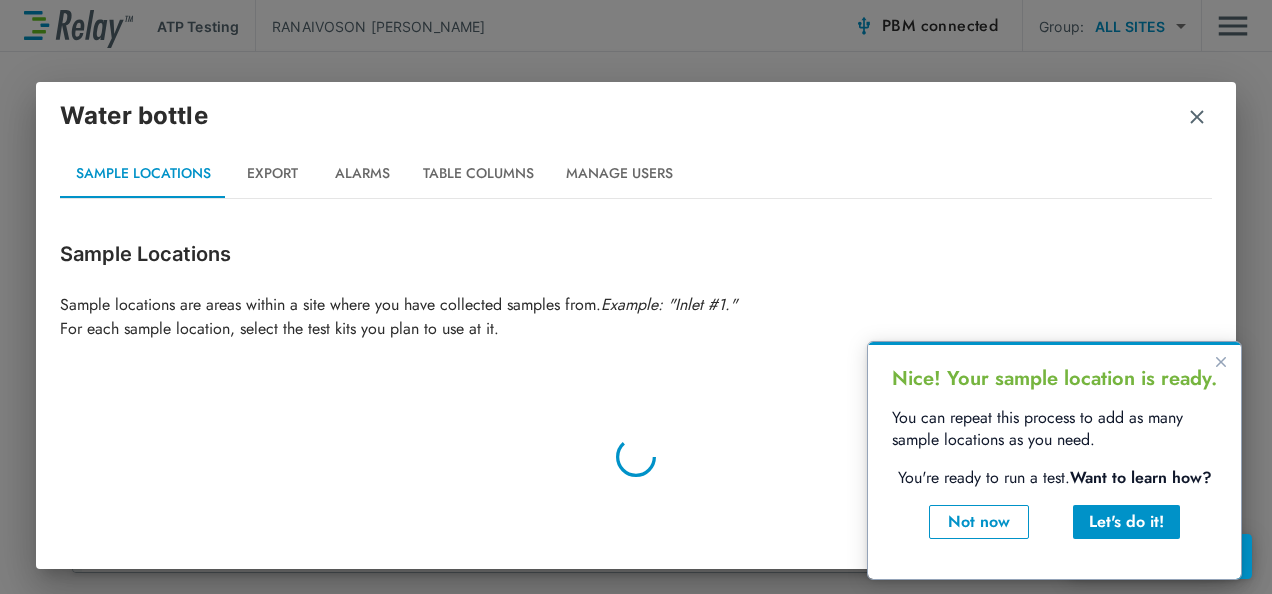 type on "**********" 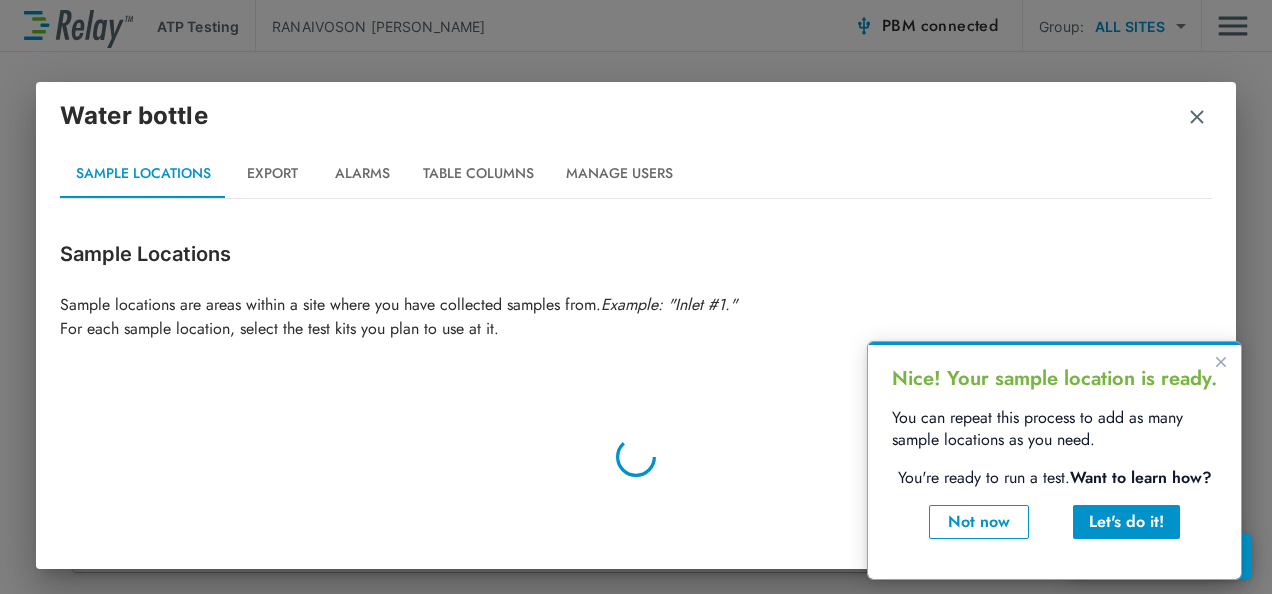 type on "***" 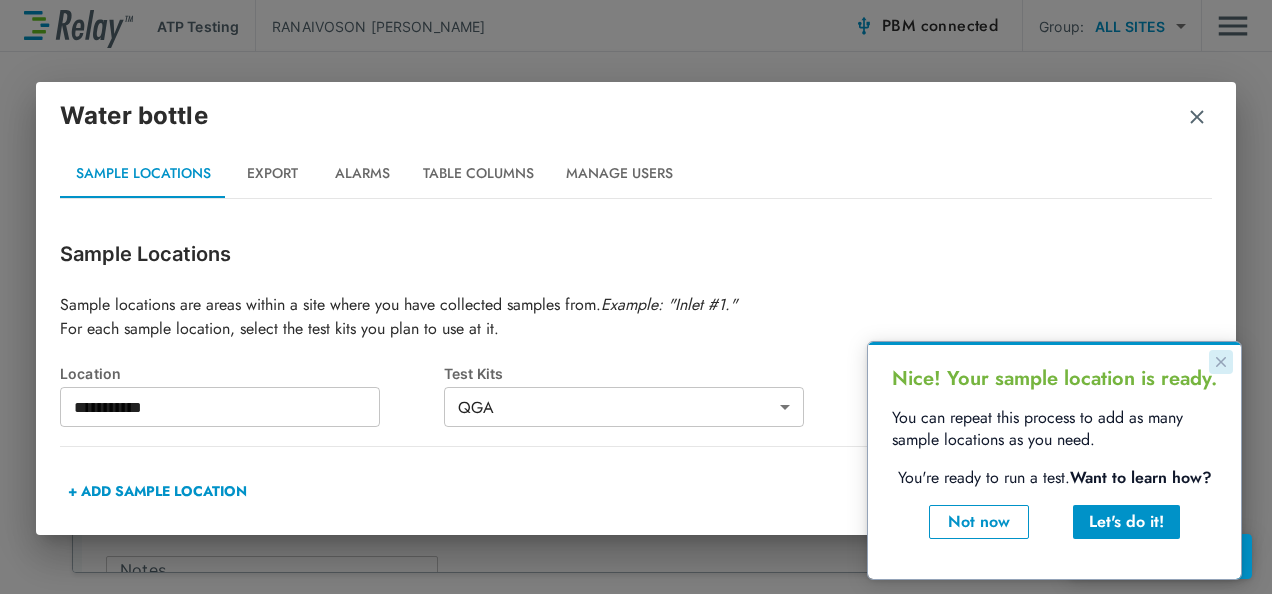 click 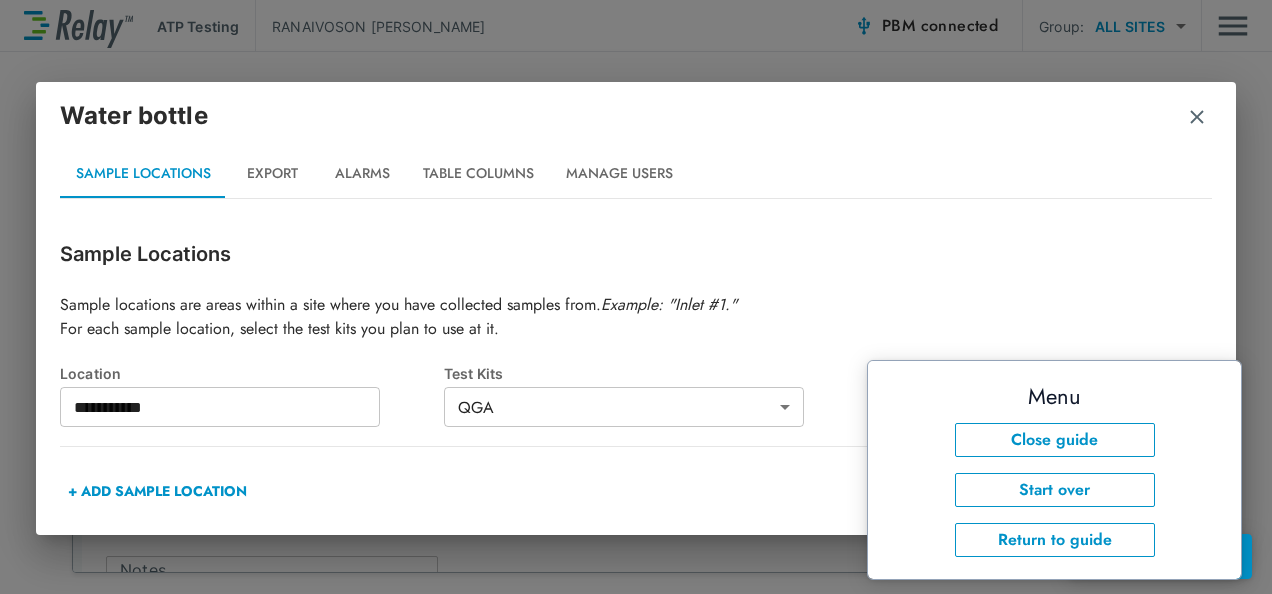 click on "Sample locations are areas within a site where you have collected samples from.  Example: "Inlet #1." For each sample location, select the test kits you plan to use at it." at bounding box center [636, 317] 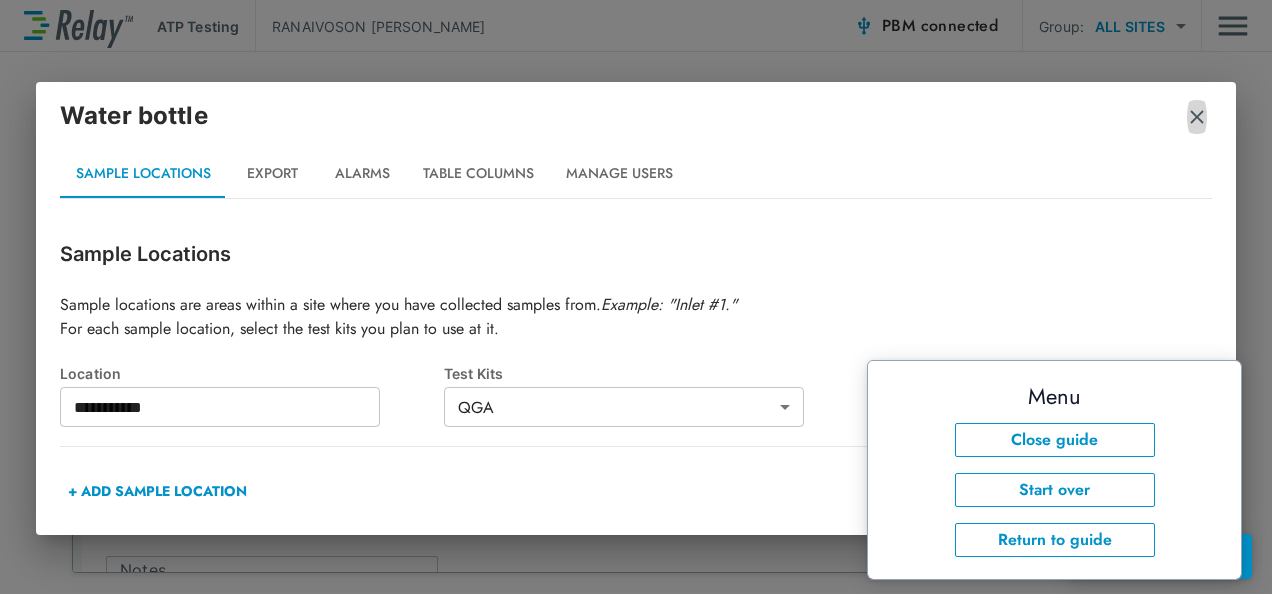 click at bounding box center (1197, 117) 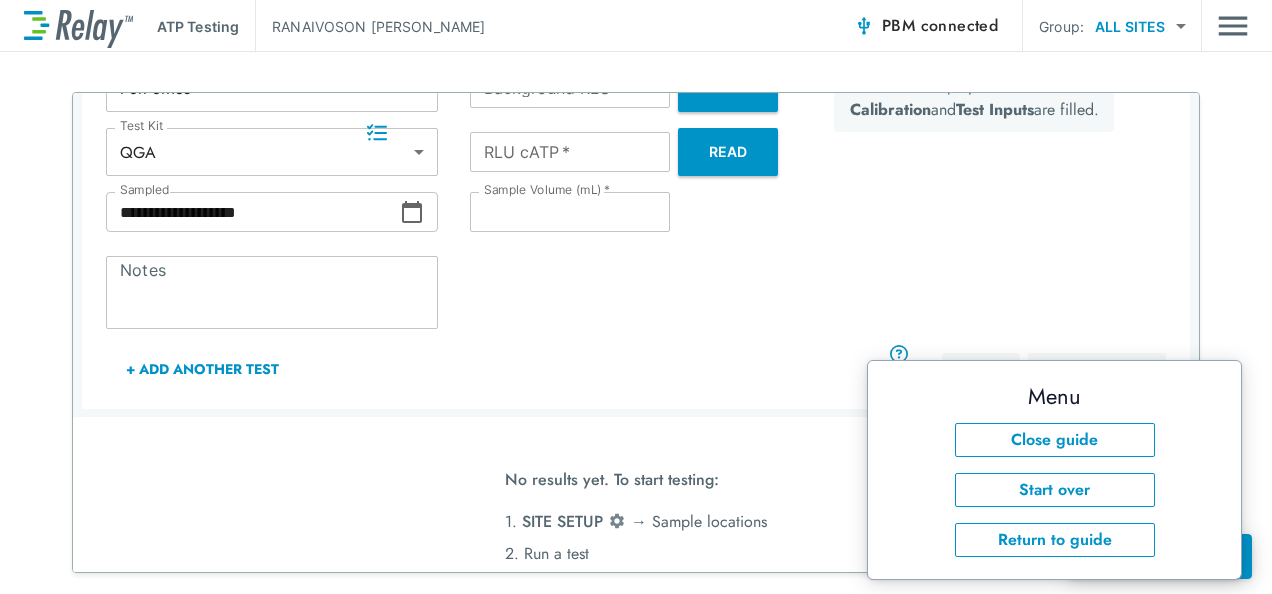 scroll, scrollTop: 344, scrollLeft: 0, axis: vertical 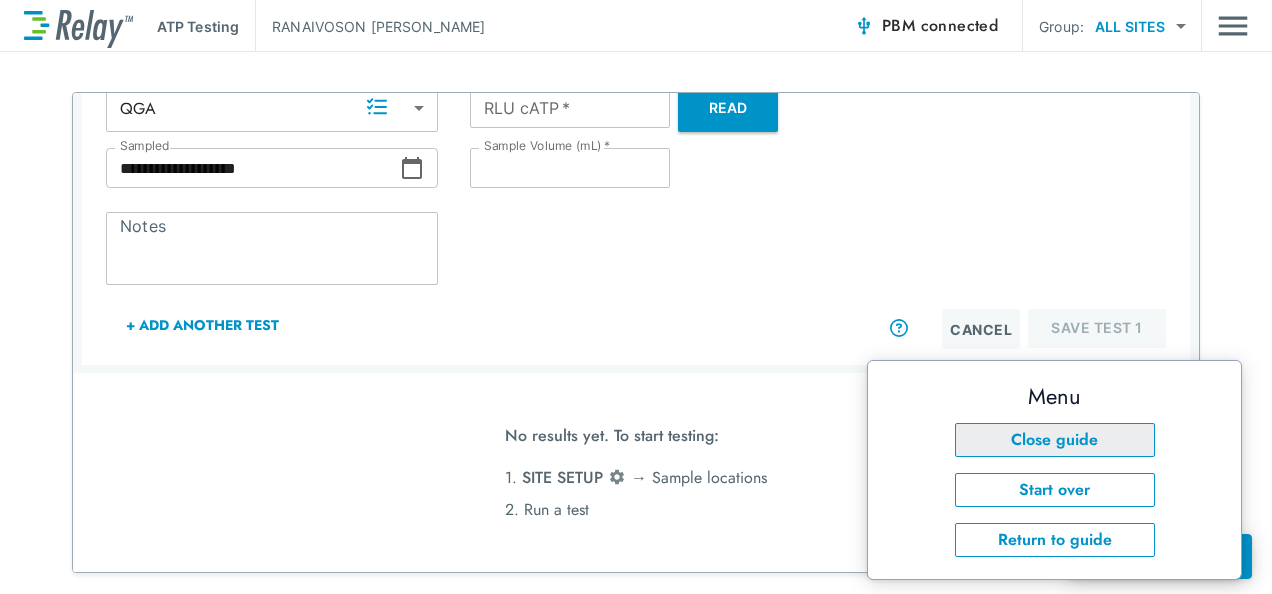 click on "Close guide" at bounding box center (1055, 440) 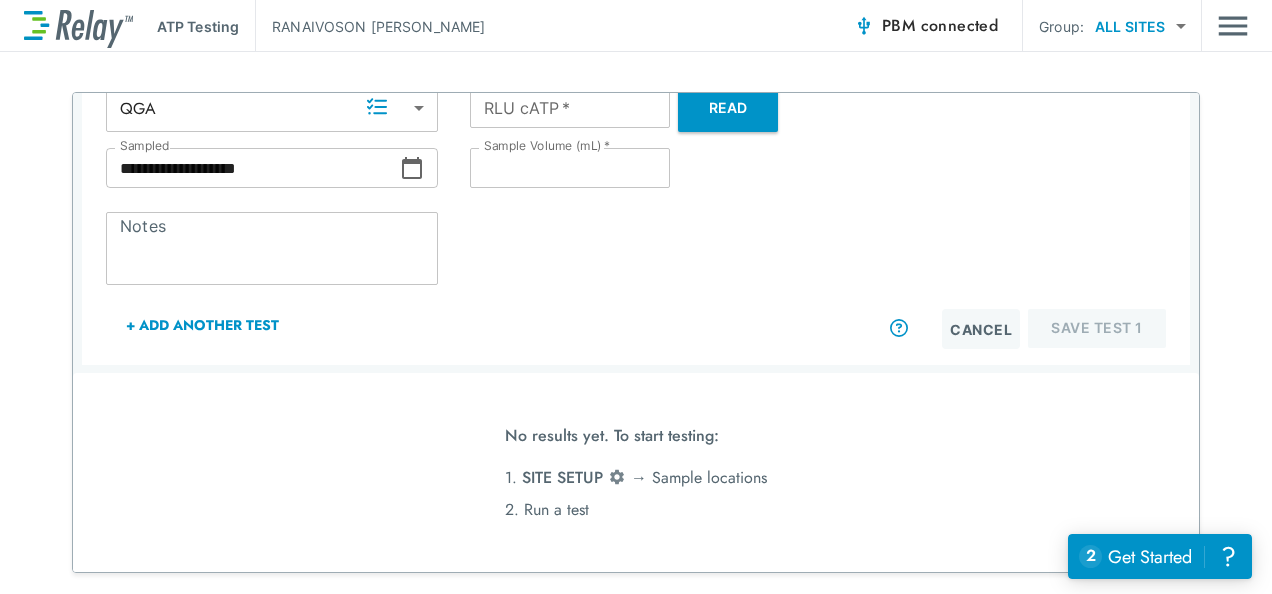 scroll, scrollTop: 0, scrollLeft: 0, axis: both 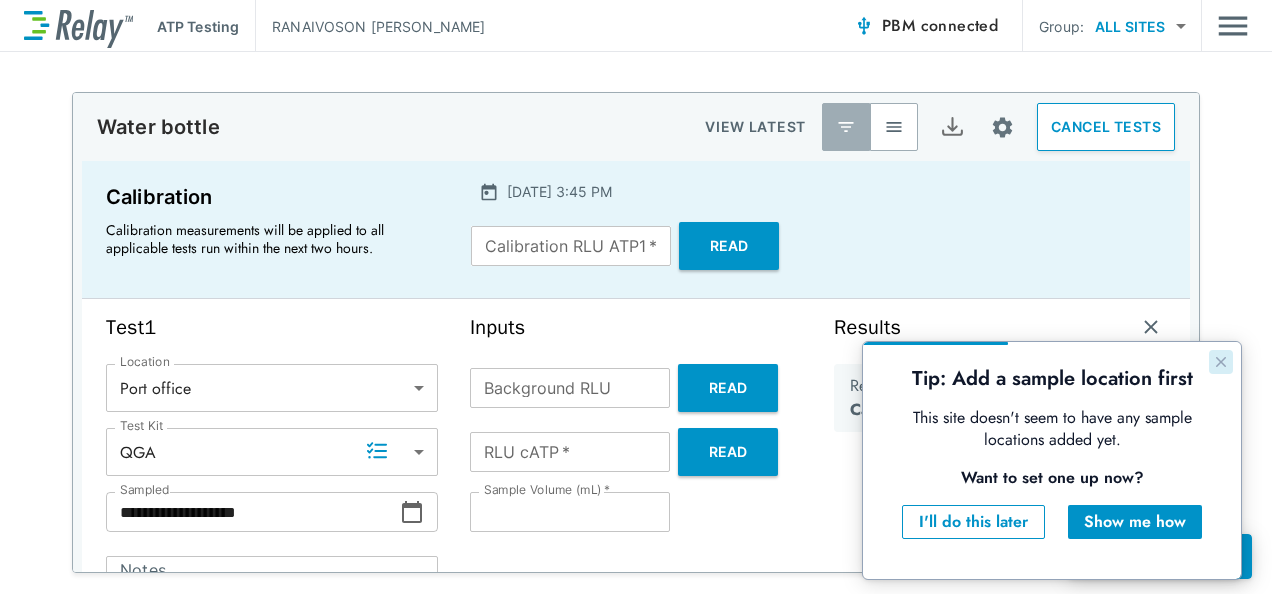 click 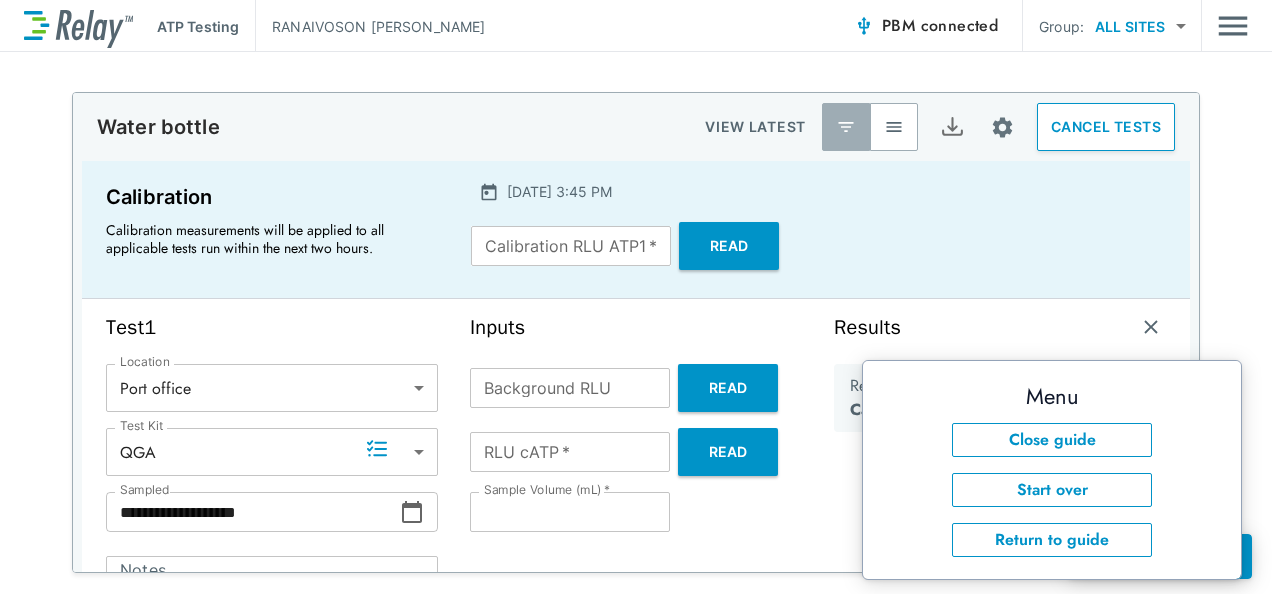 scroll, scrollTop: 100, scrollLeft: 0, axis: vertical 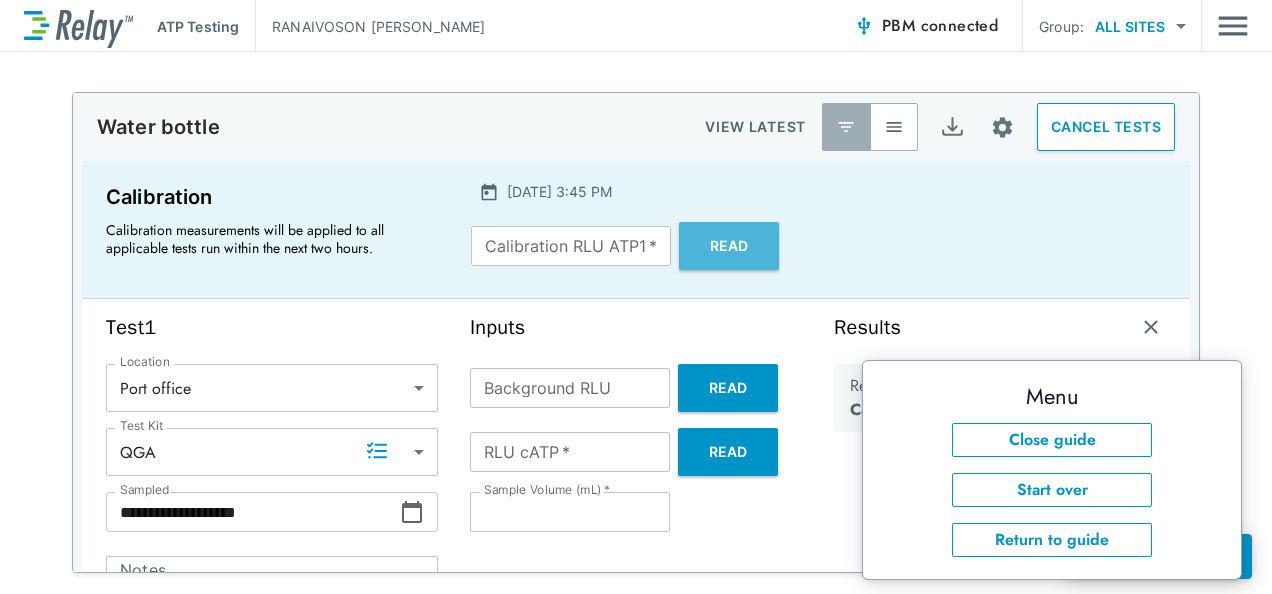 click on "Read" at bounding box center (729, 246) 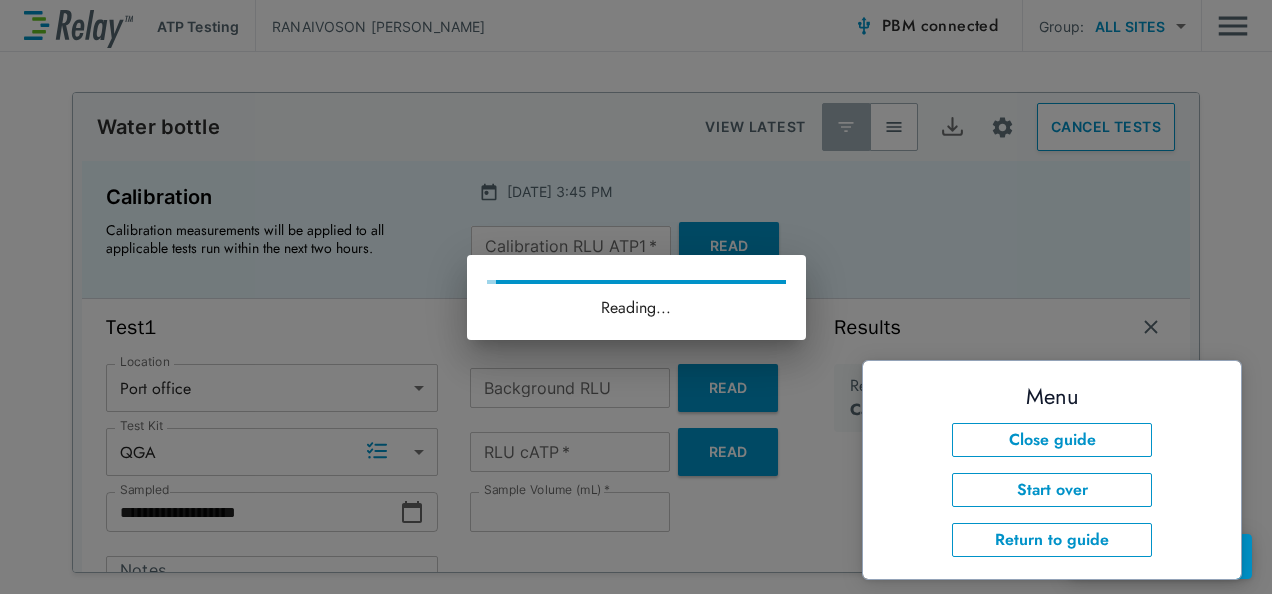 type on "*****" 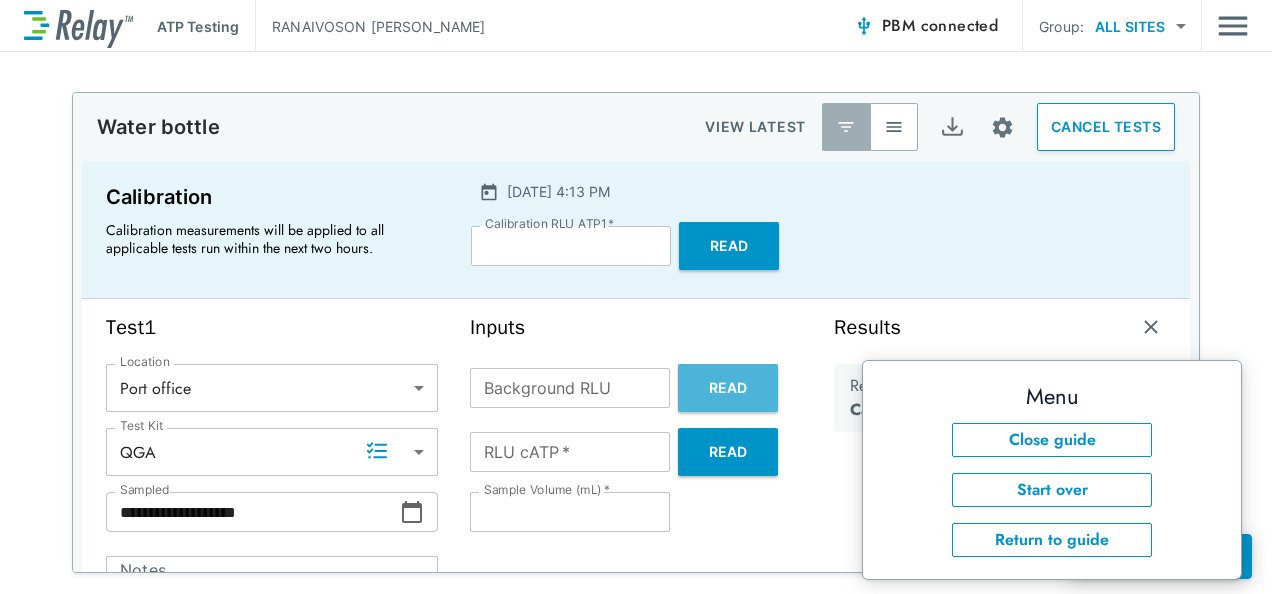 click on "Read" at bounding box center [728, 388] 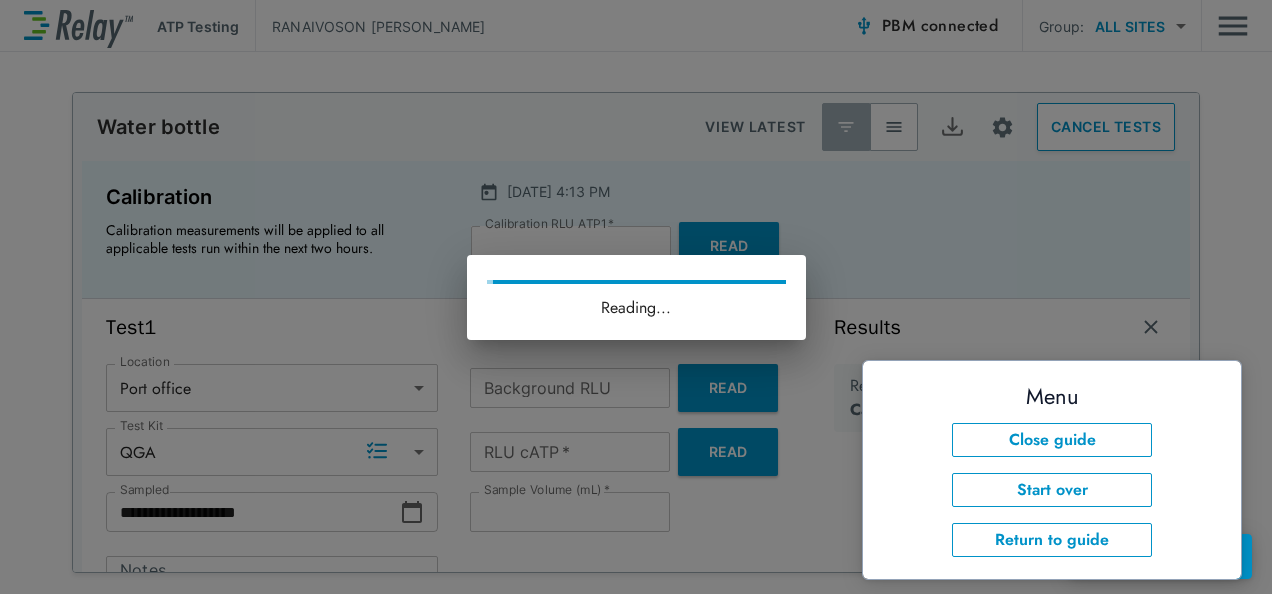 type on "***" 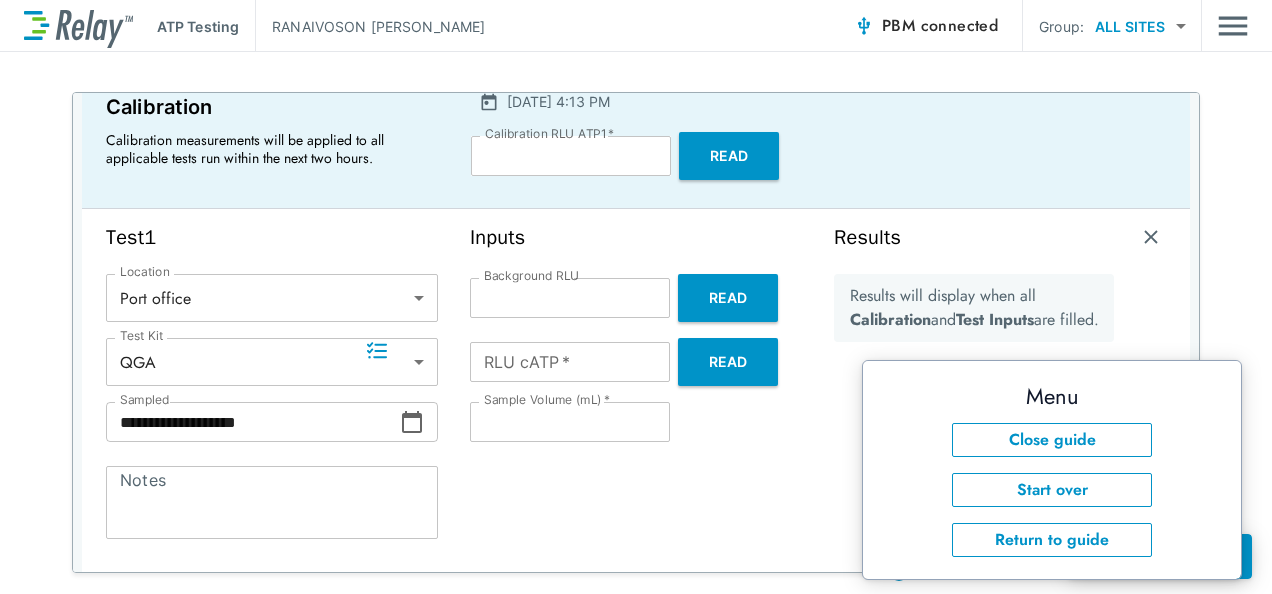scroll, scrollTop: 100, scrollLeft: 0, axis: vertical 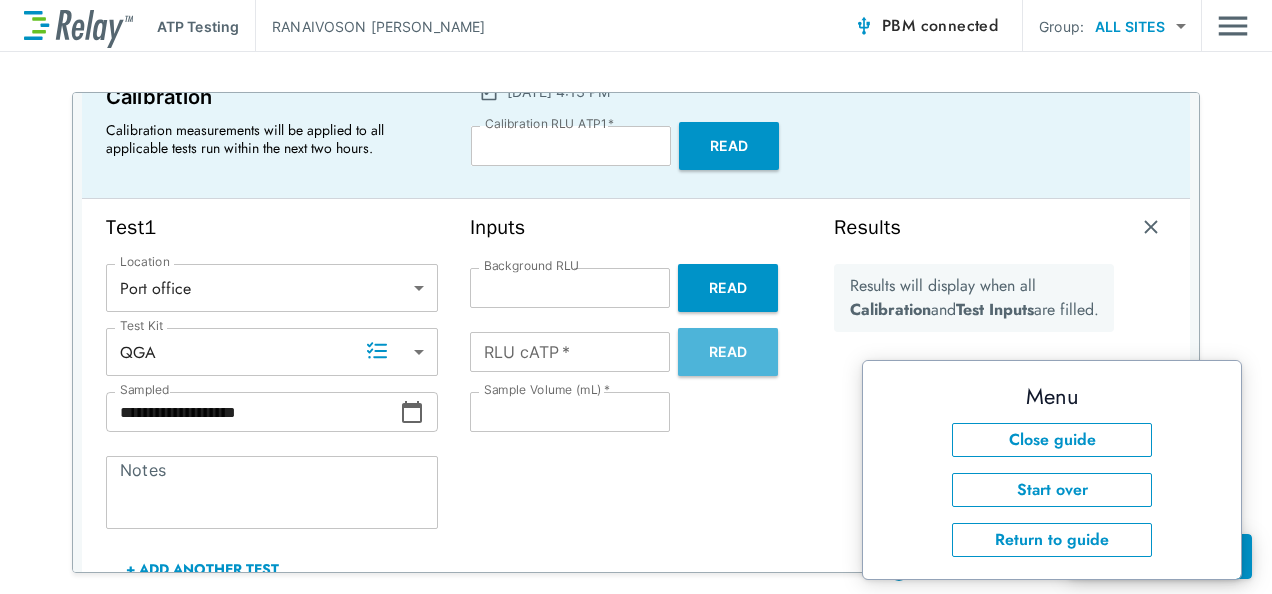 click on "Read" at bounding box center [728, 352] 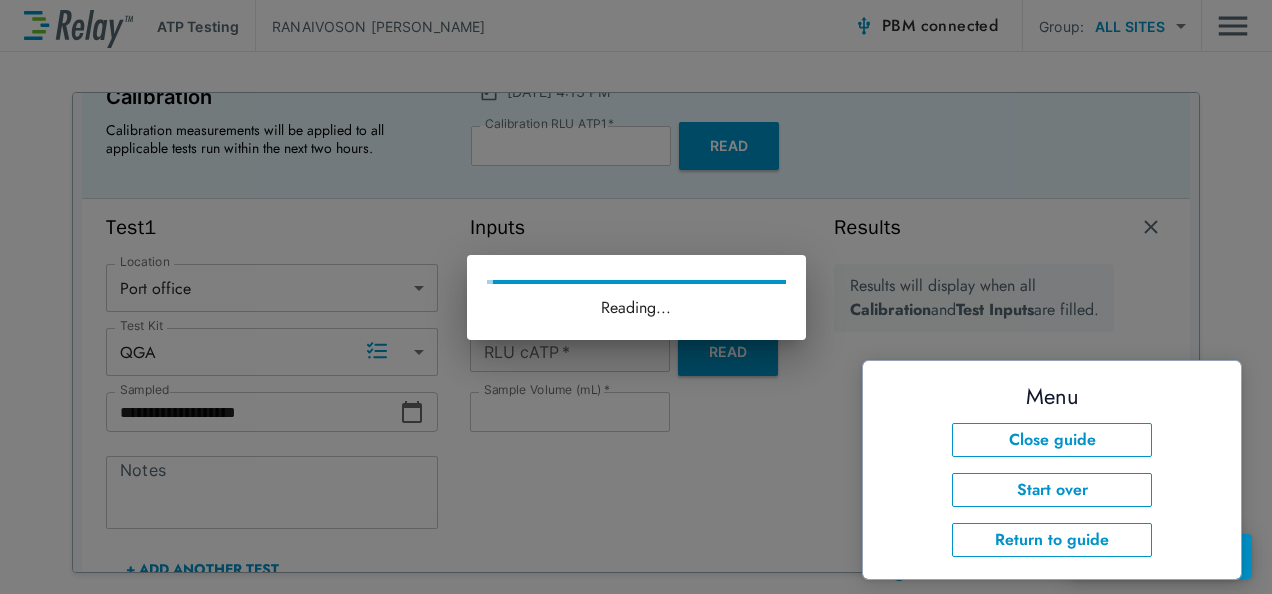 type on "***" 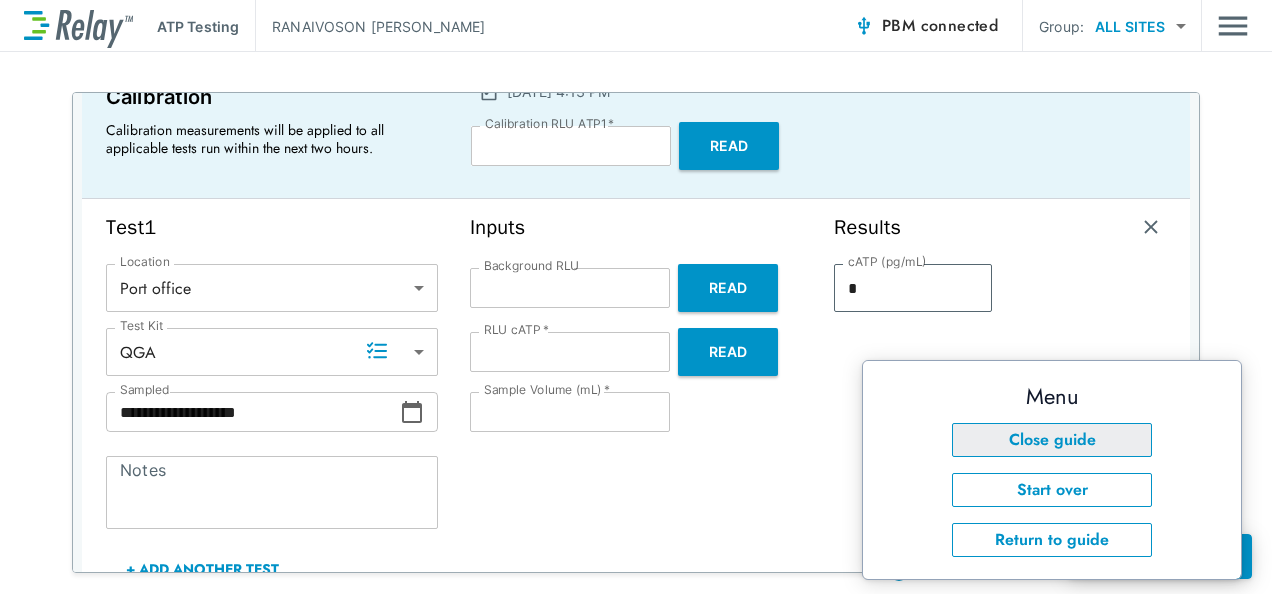 click on "Close guide" at bounding box center (1052, 440) 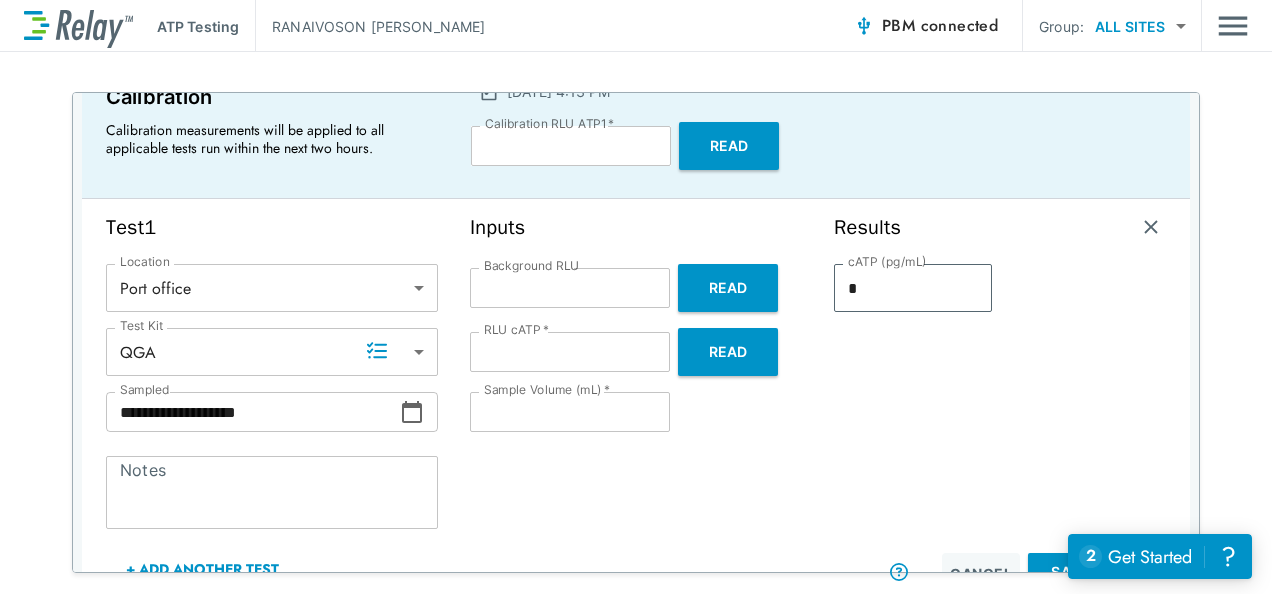 drag, startPoint x: 1198, startPoint y: 365, endPoint x: 1182, endPoint y: 504, distance: 139.91783 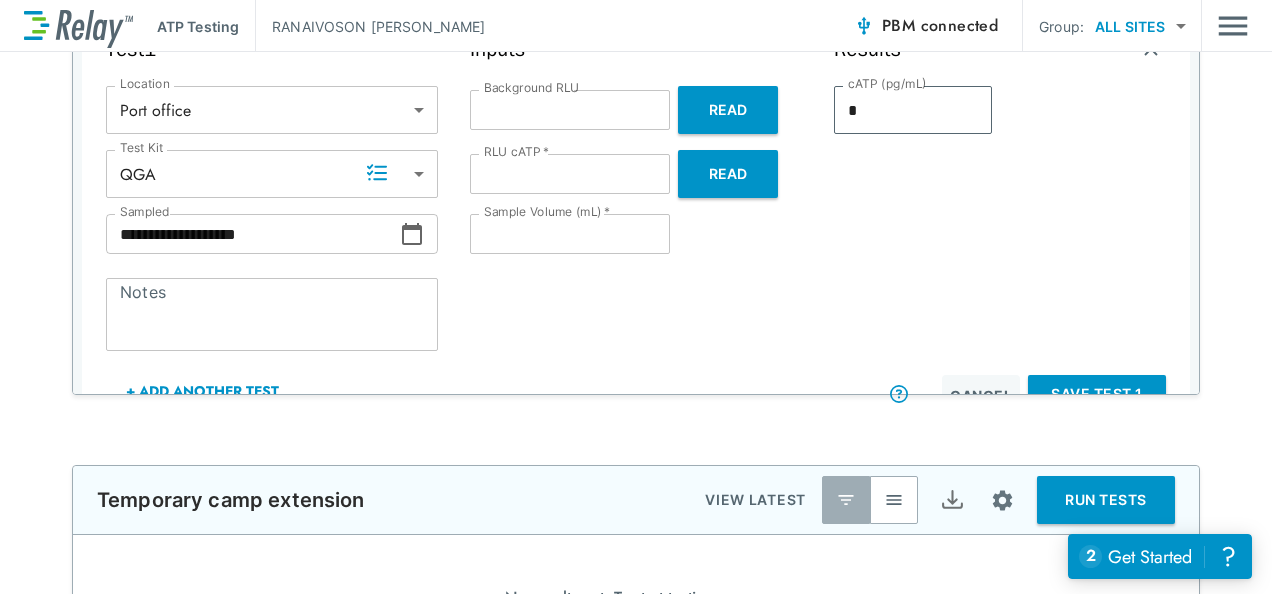 scroll, scrollTop: 176, scrollLeft: 0, axis: vertical 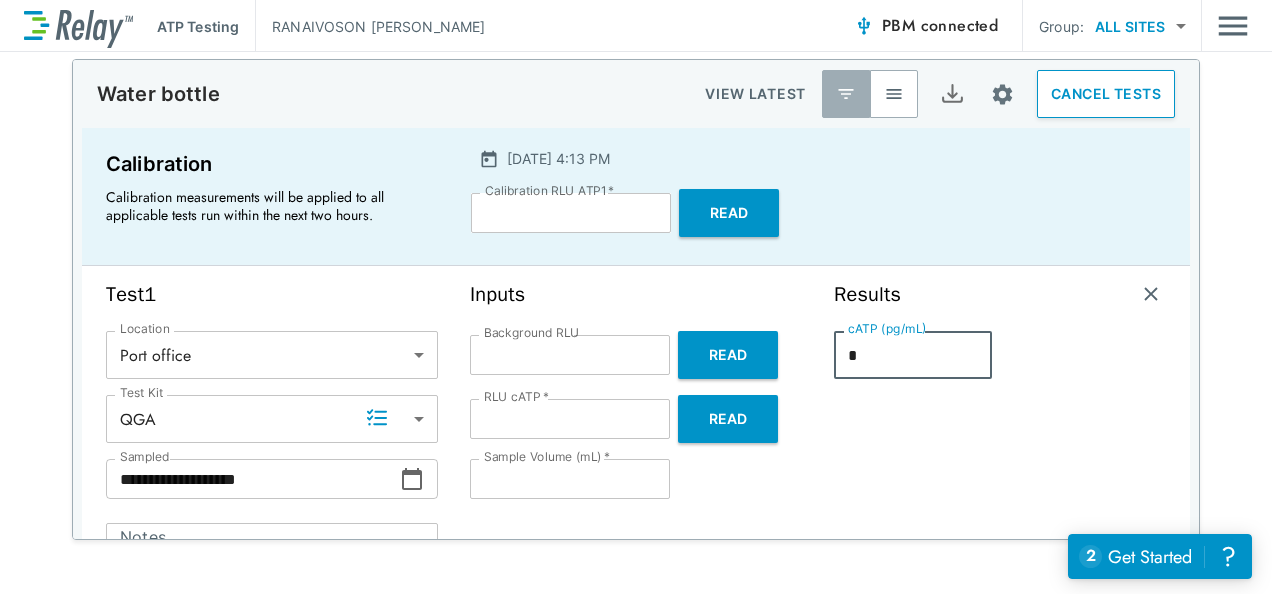 click on "*" at bounding box center [913, 355] 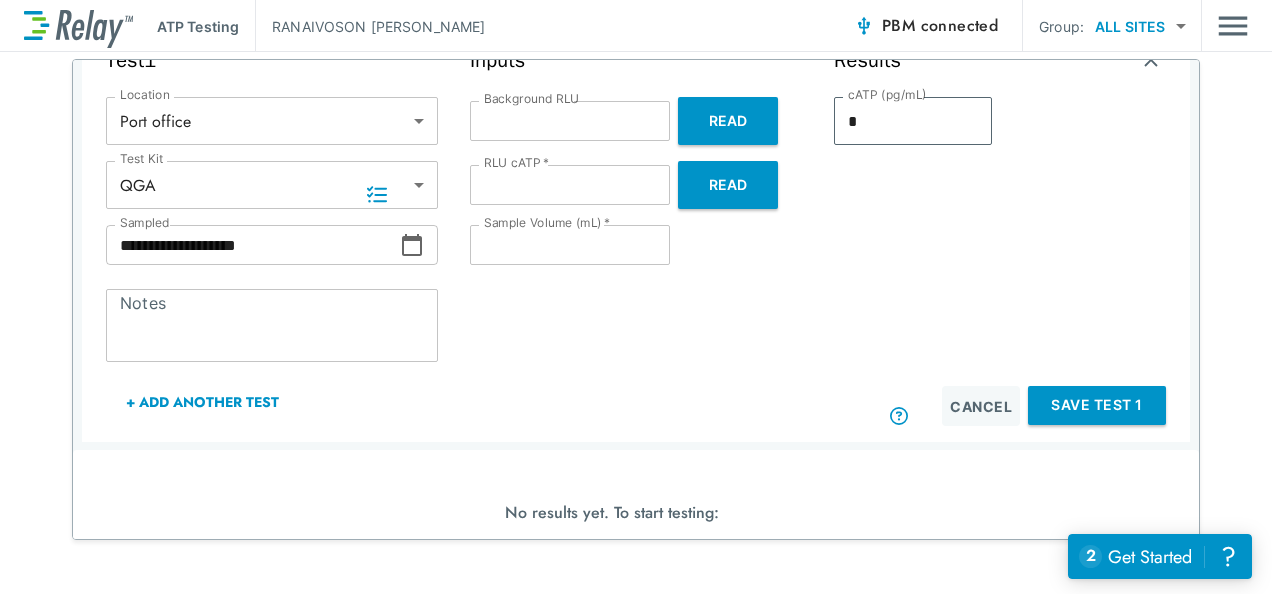 scroll, scrollTop: 223, scrollLeft: 0, axis: vertical 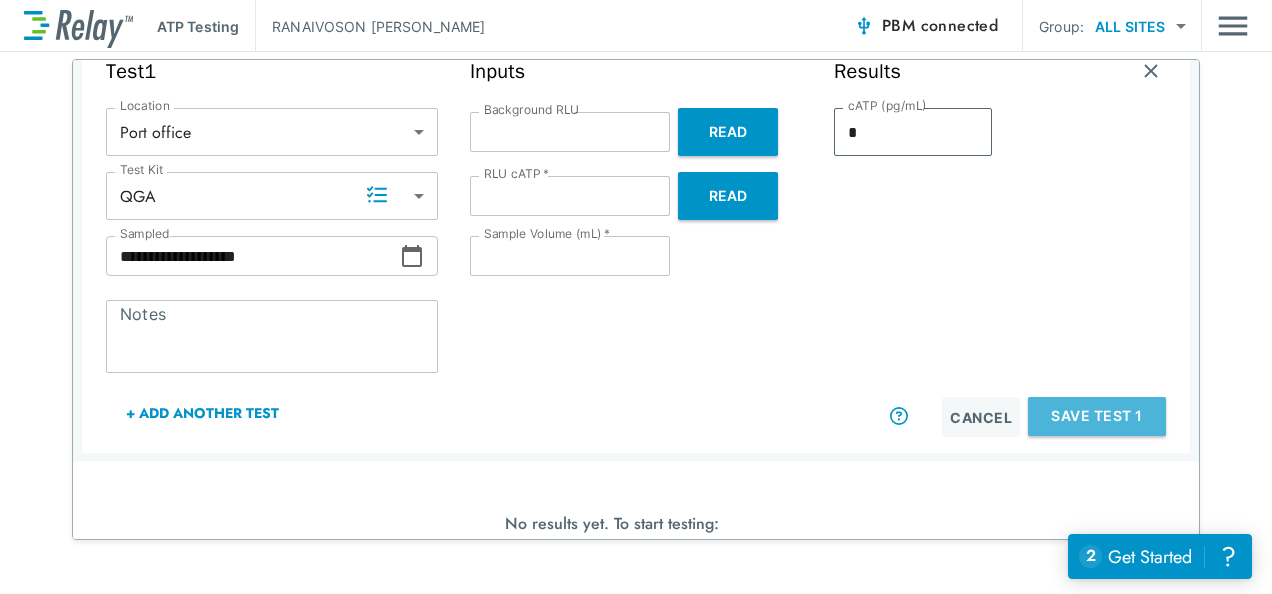 click on "Save Test 1" at bounding box center (1097, 416) 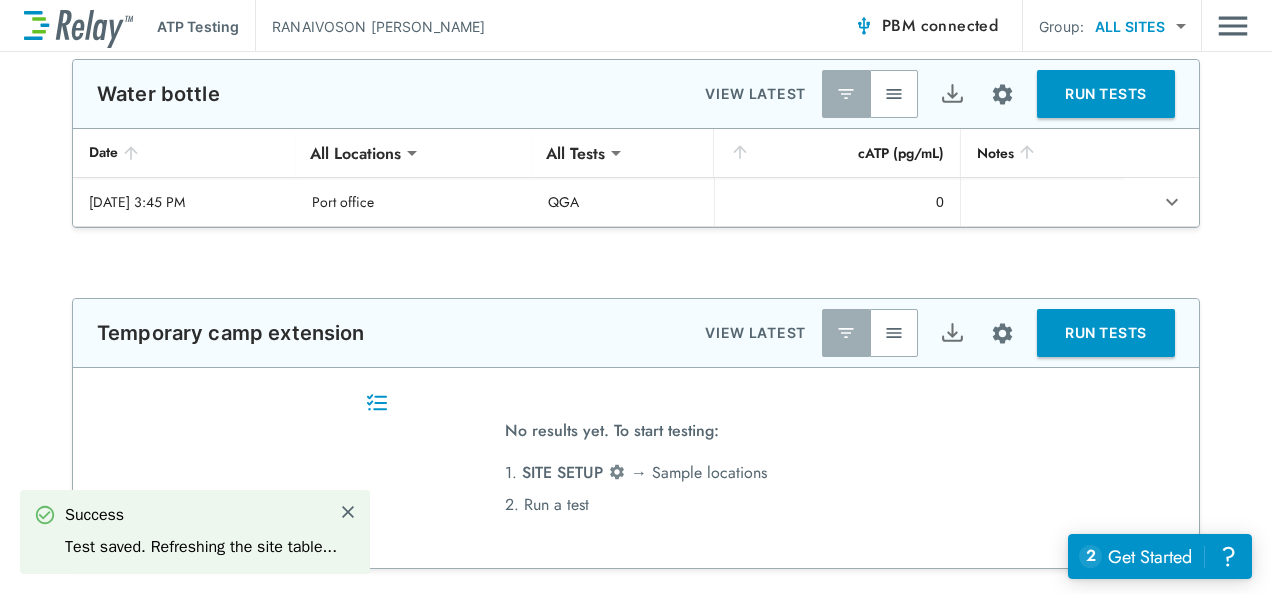 scroll, scrollTop: 0, scrollLeft: 0, axis: both 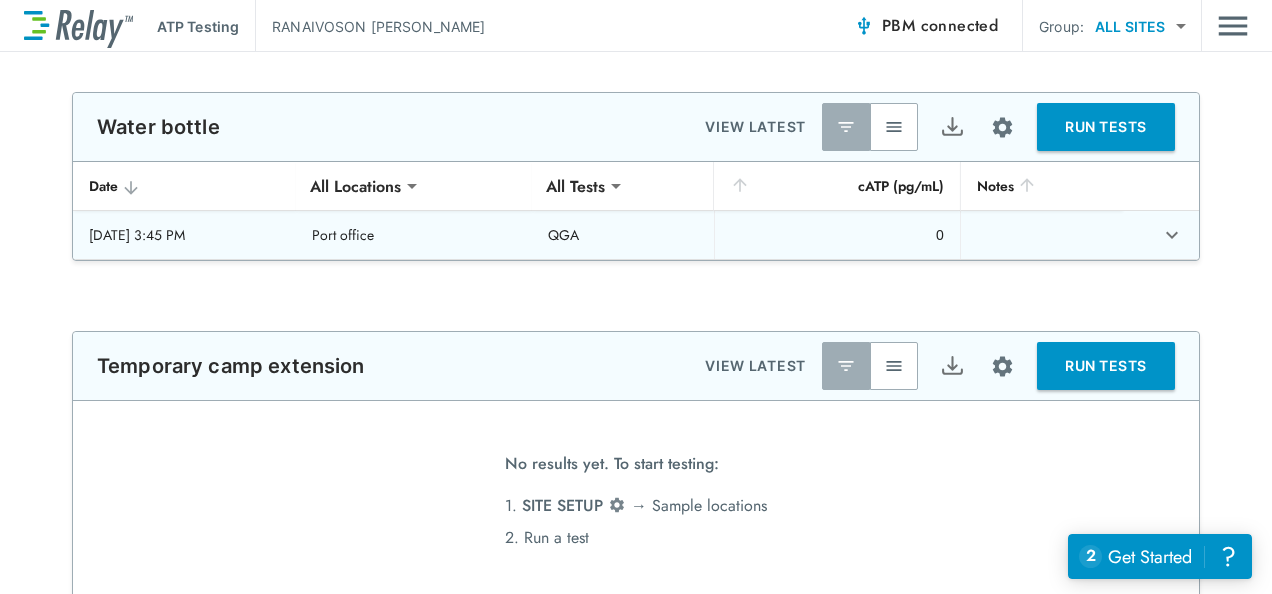 click at bounding box center (1041, 235) 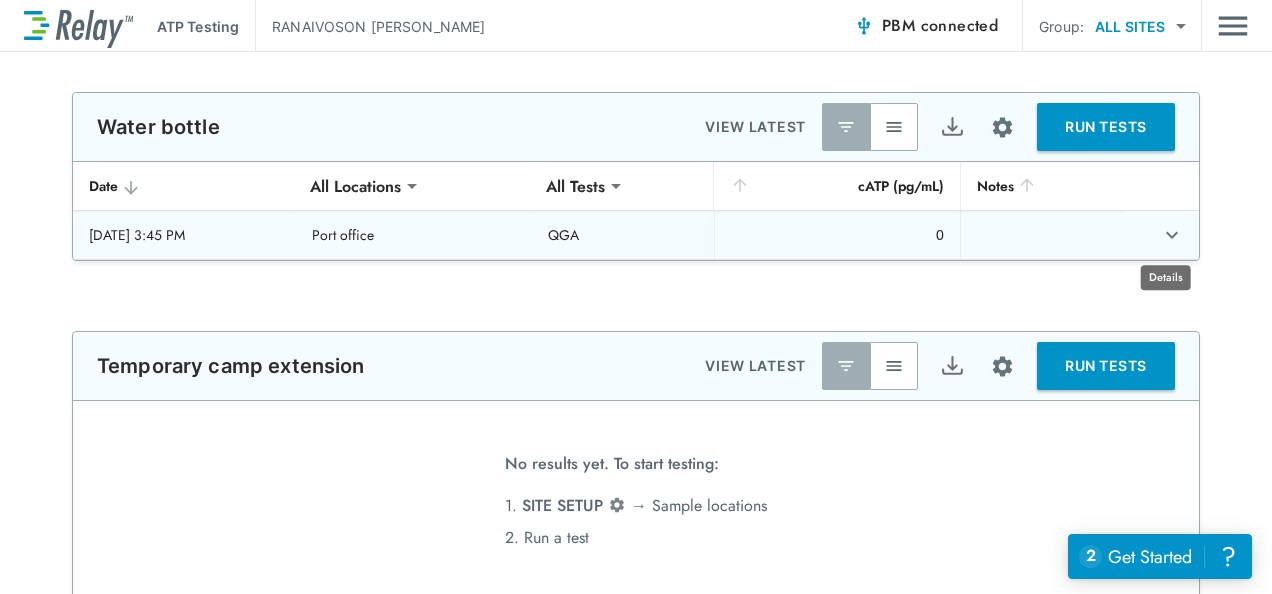click 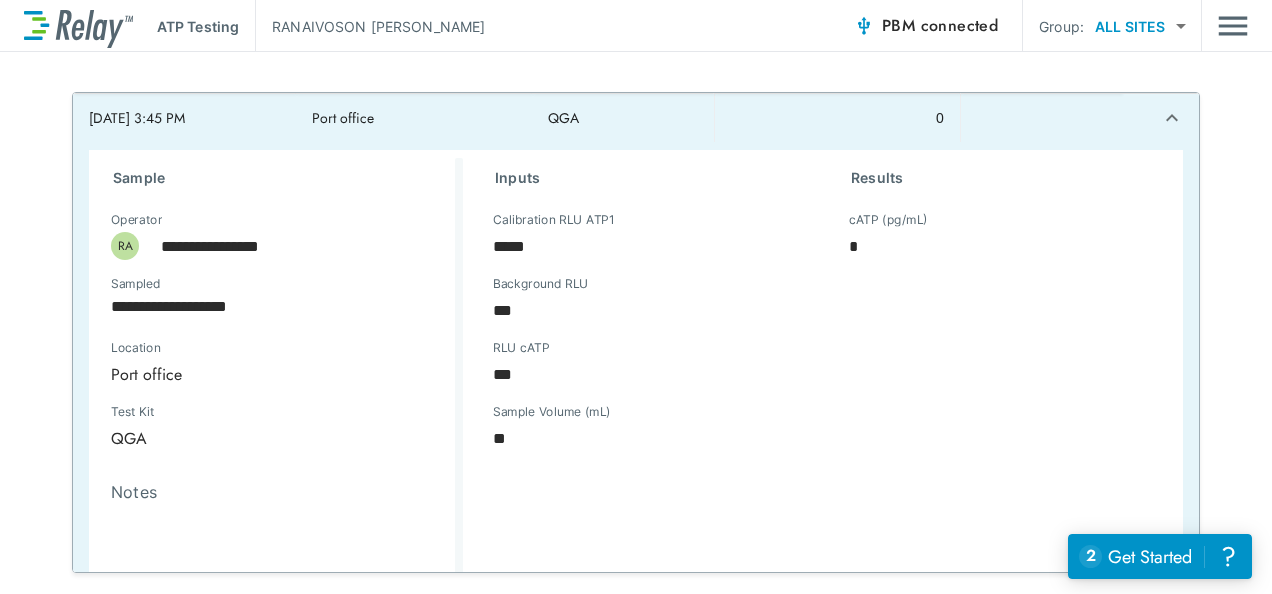scroll, scrollTop: 151, scrollLeft: 0, axis: vertical 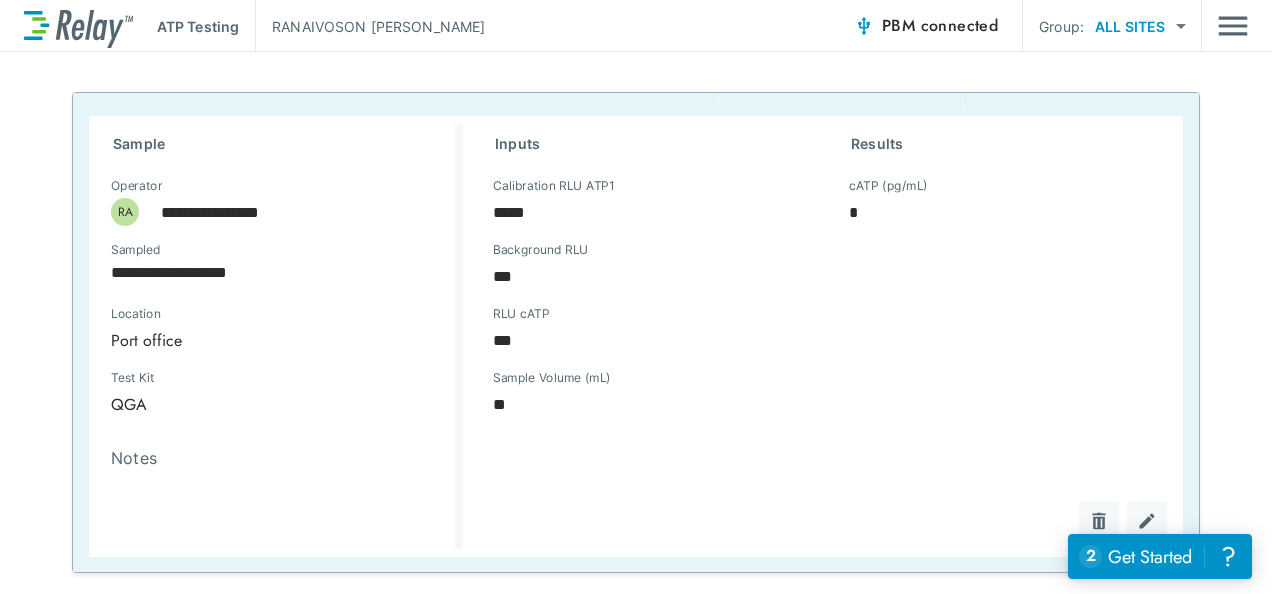 click at bounding box center (1147, 521) 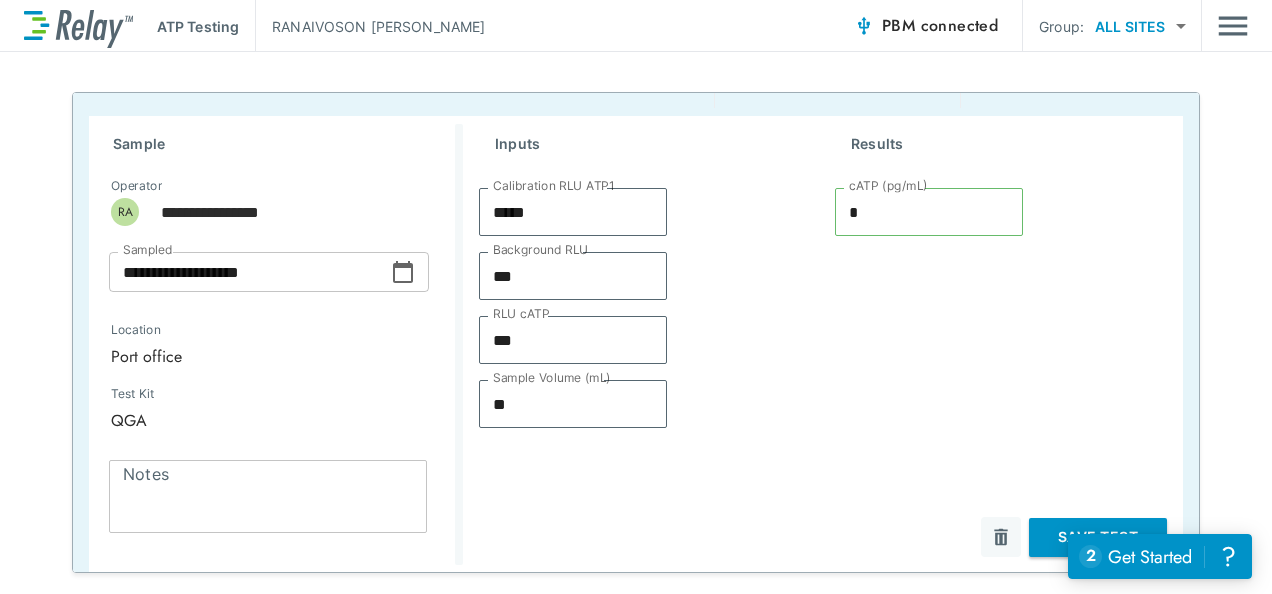 click on "Notes" at bounding box center (268, 497) 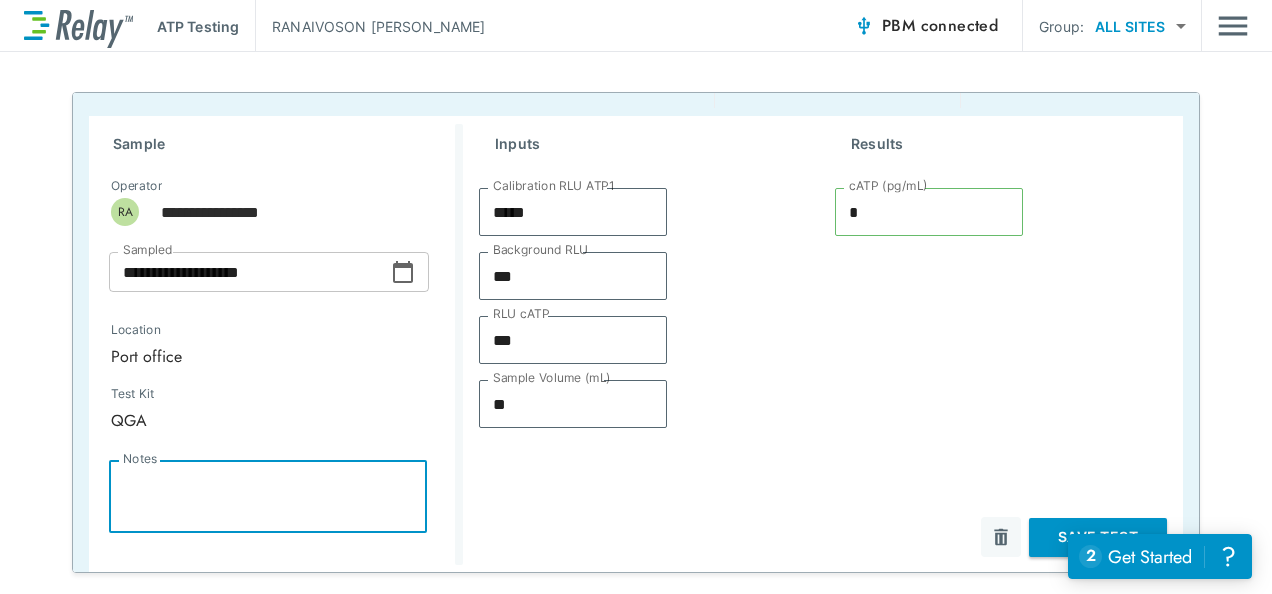 type on "*" 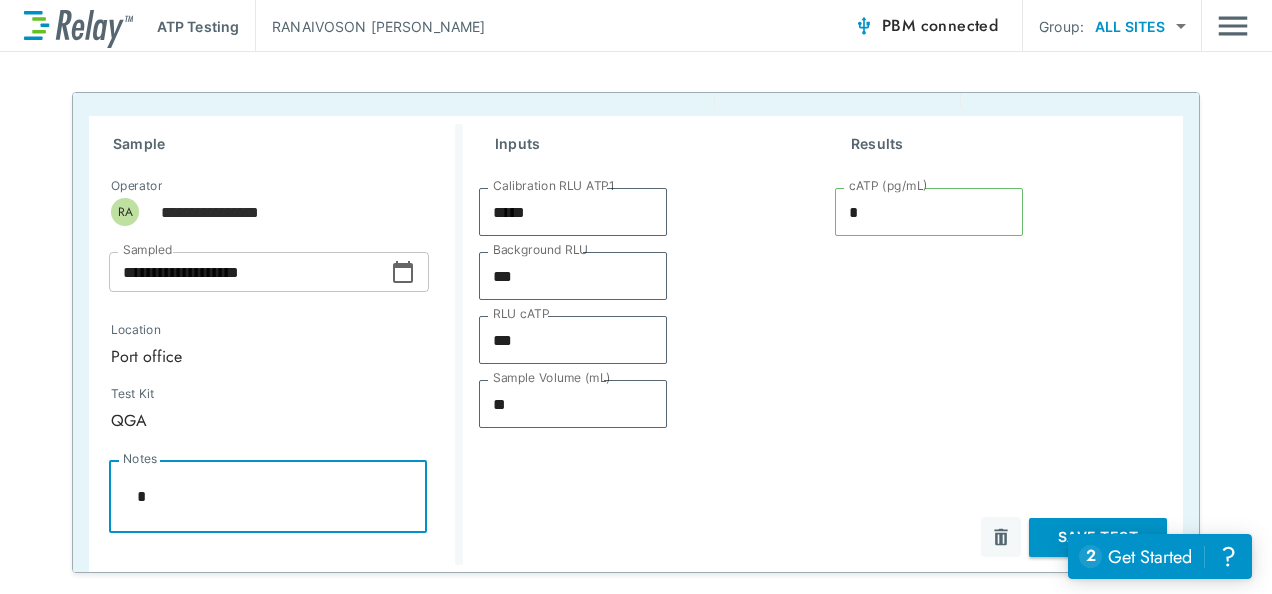 type on "*" 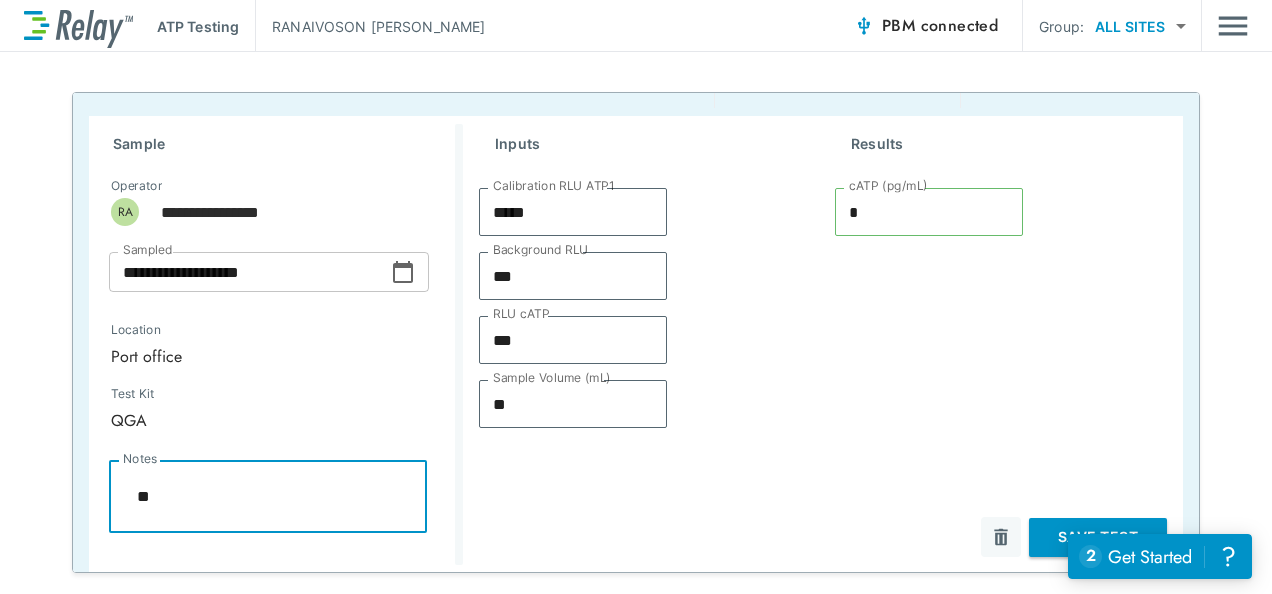 type on "*" 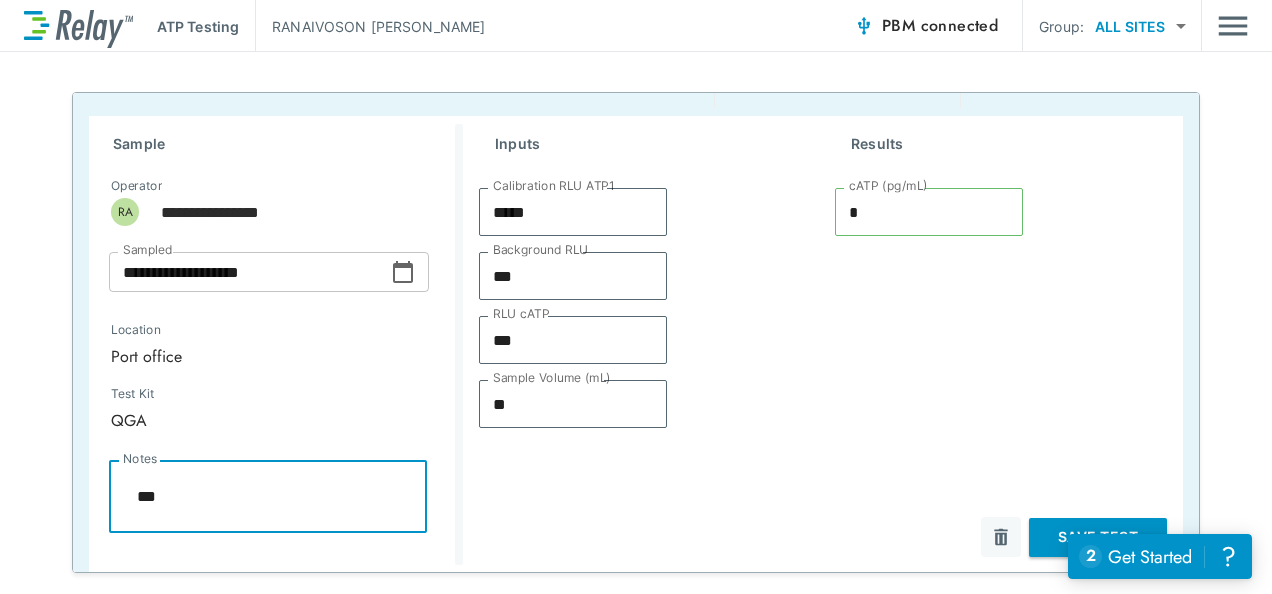 type on "*" 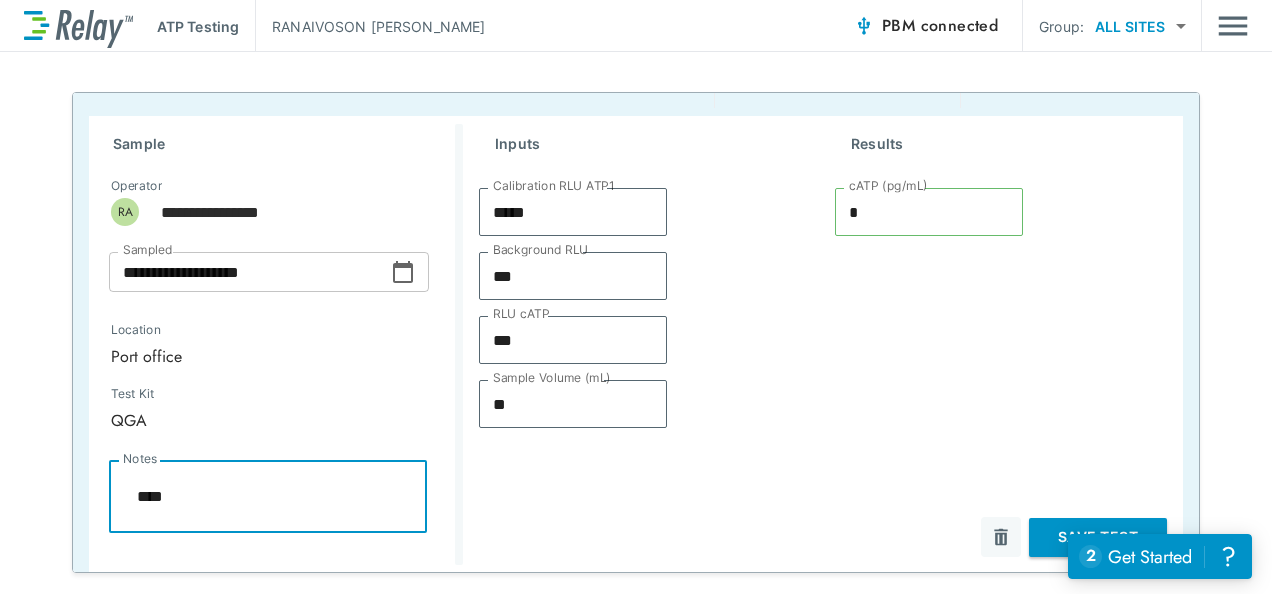 type on "*" 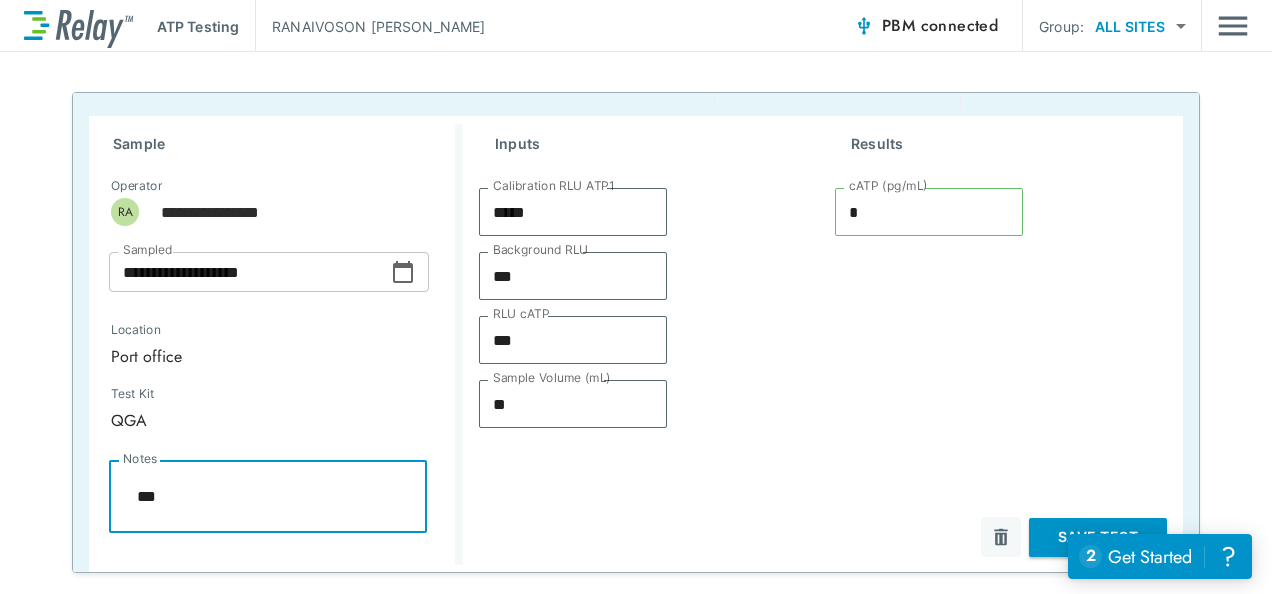 type on "*" 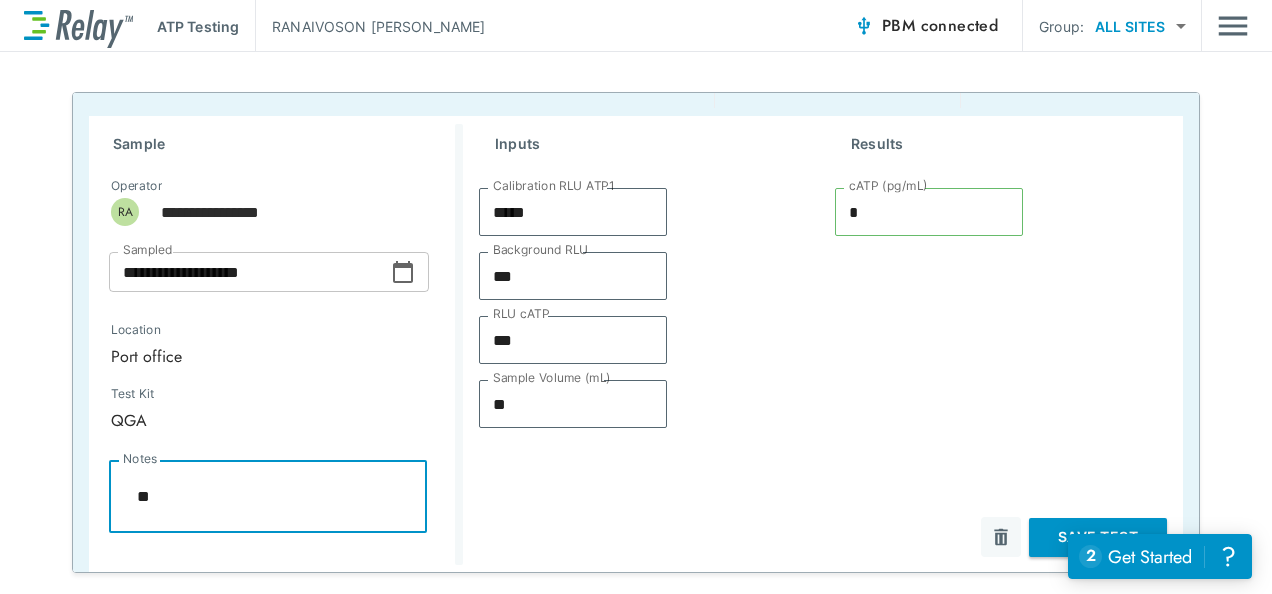 type on "*" 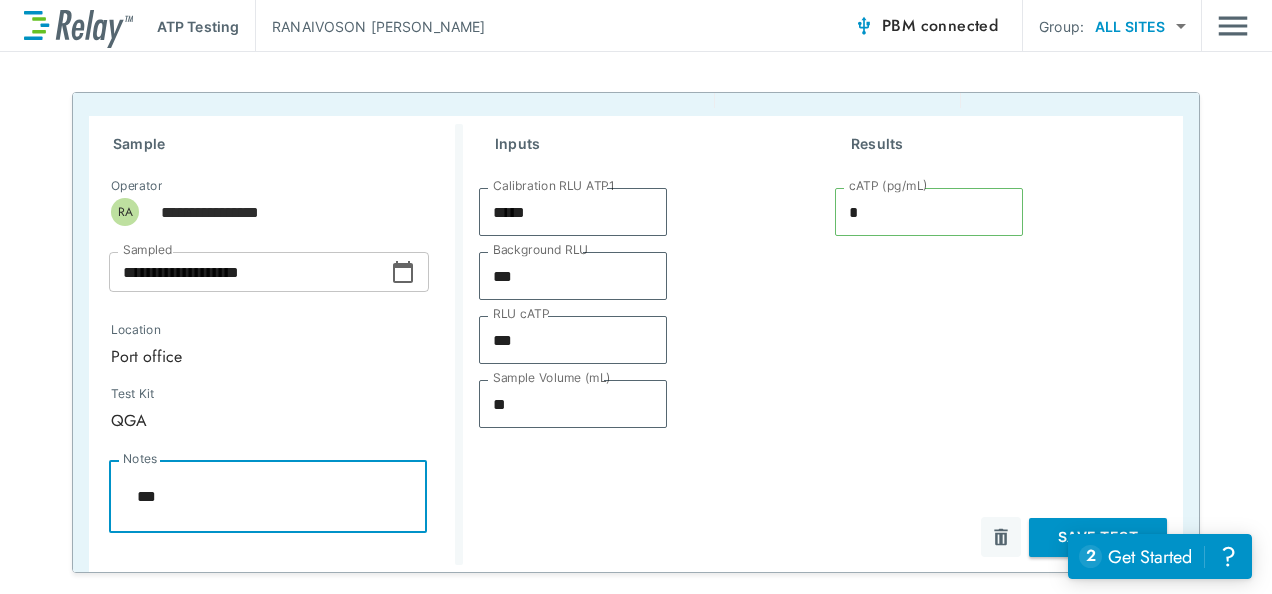 type on "*" 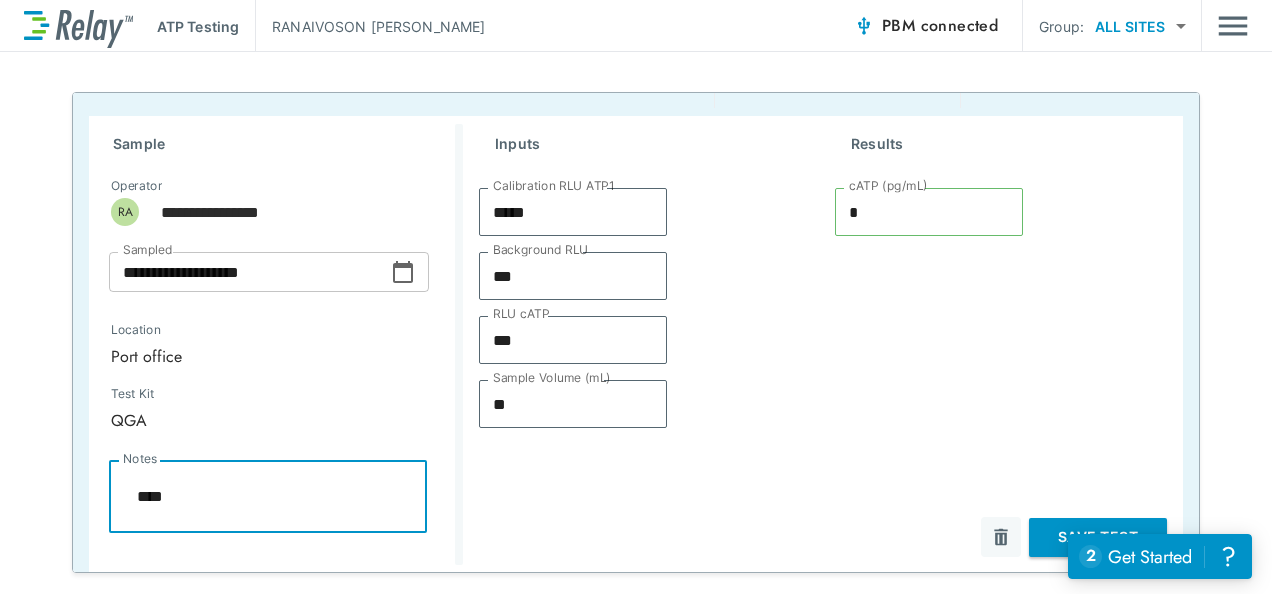 type on "*" 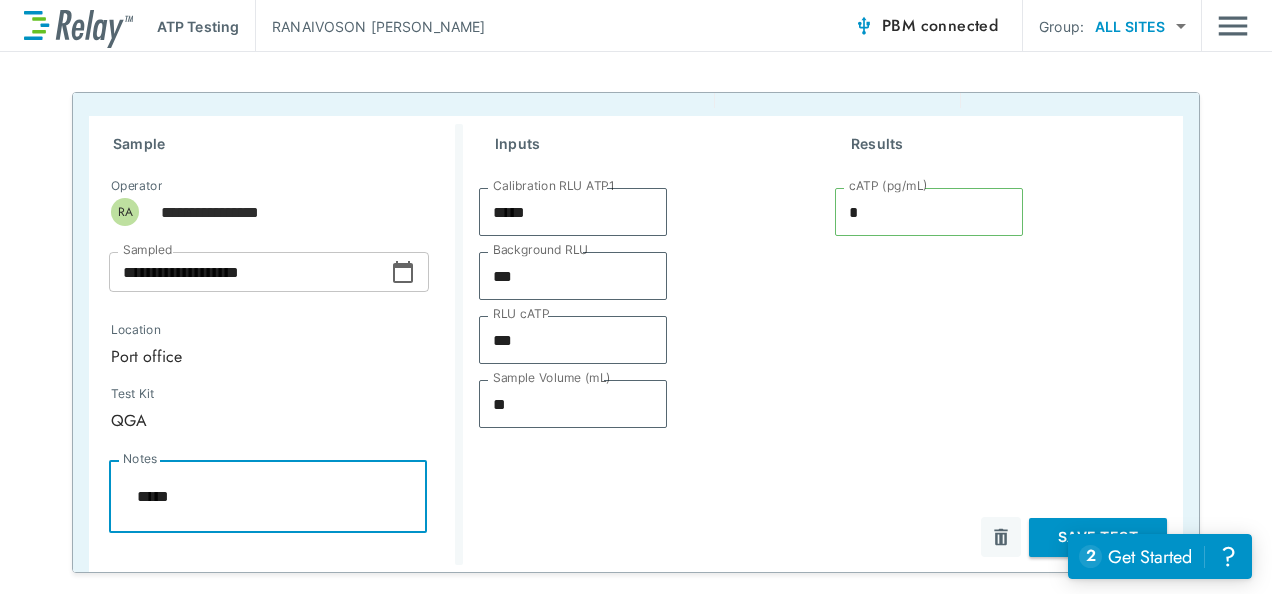 type on "*" 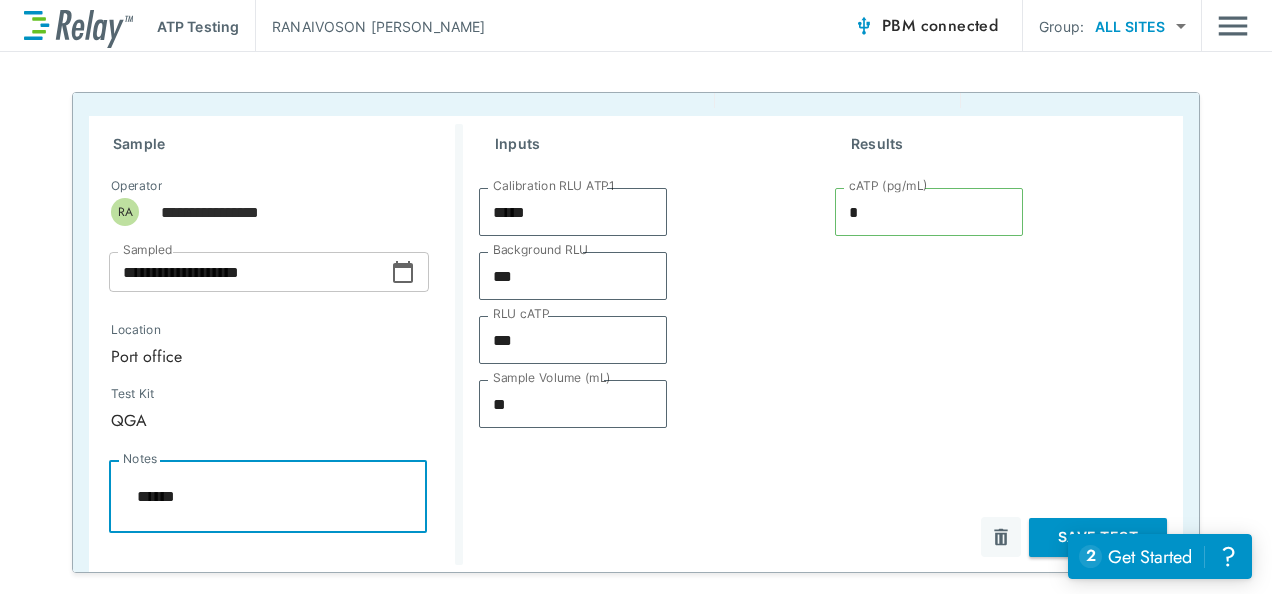 type on "*" 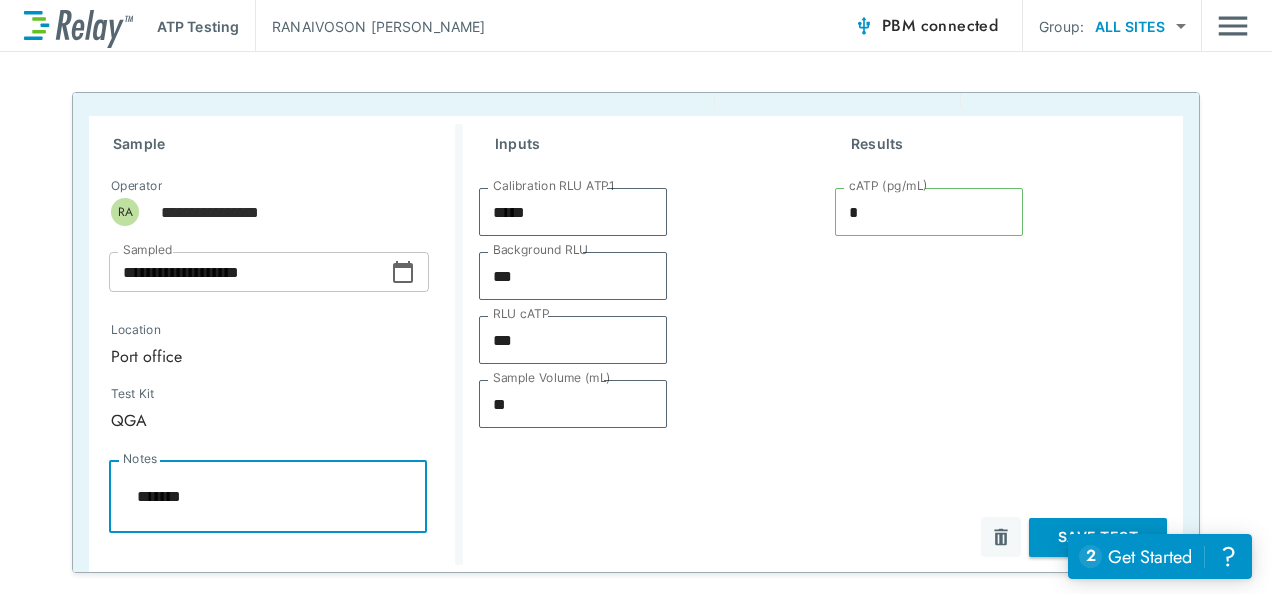 type on "*" 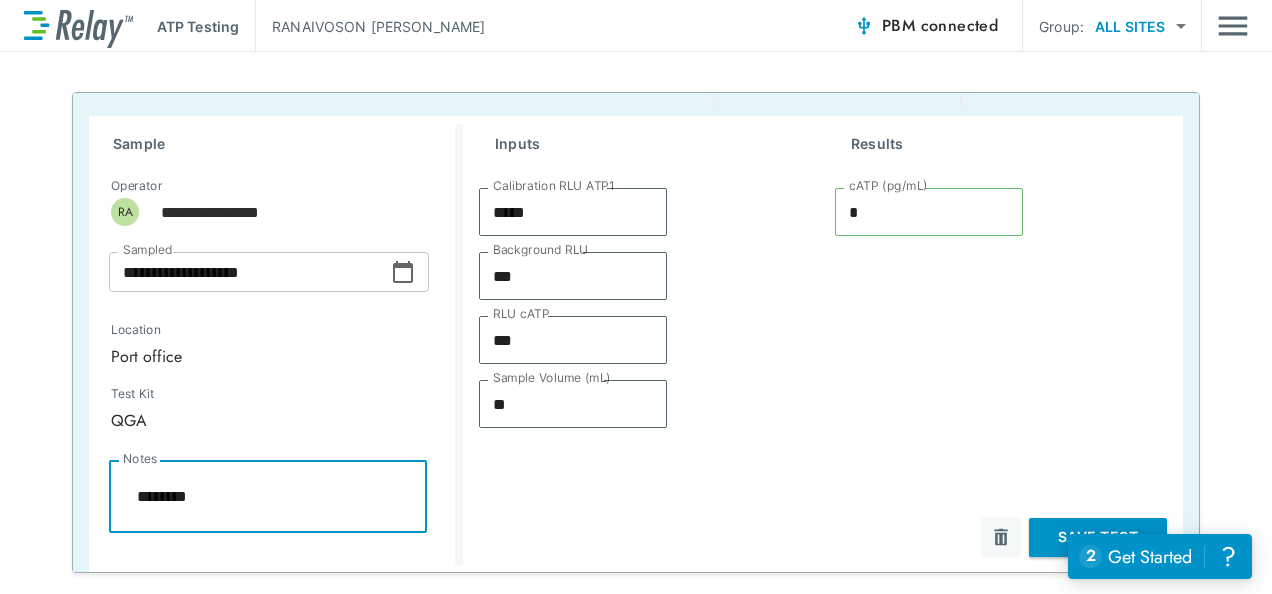 type on "*" 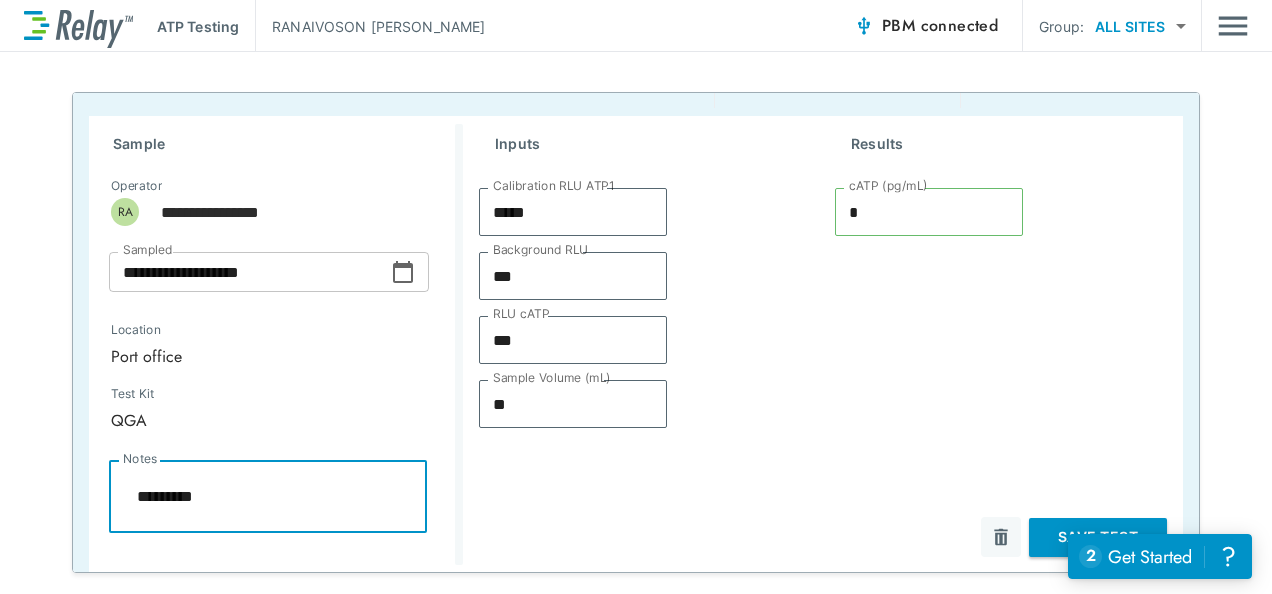 type on "*" 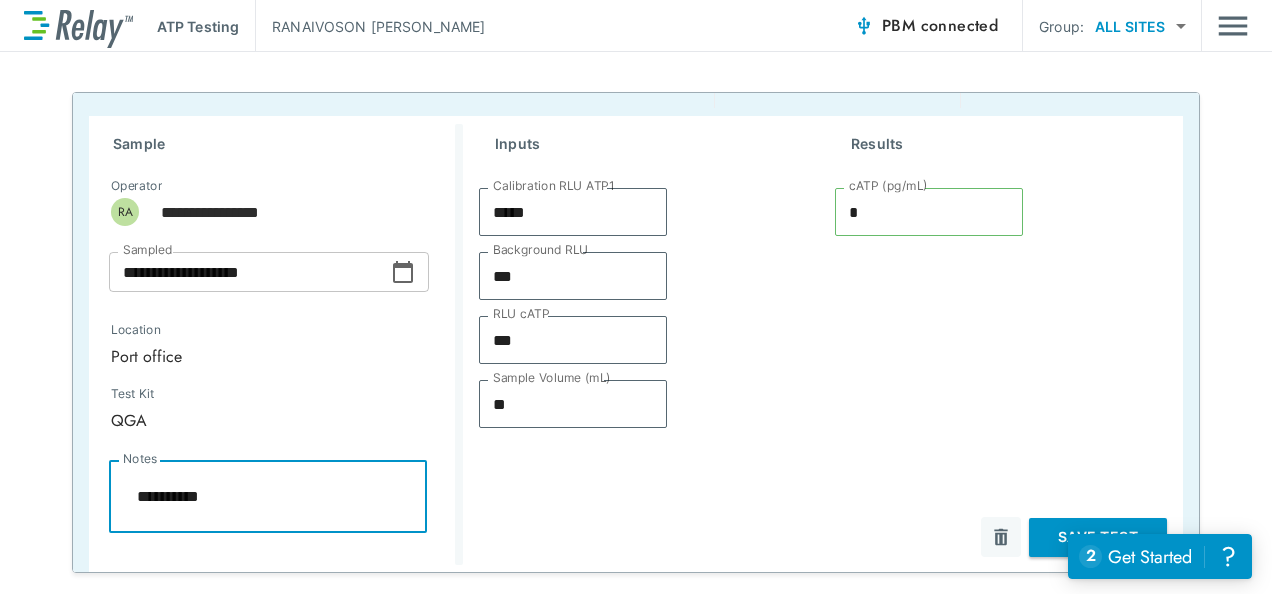 type on "*" 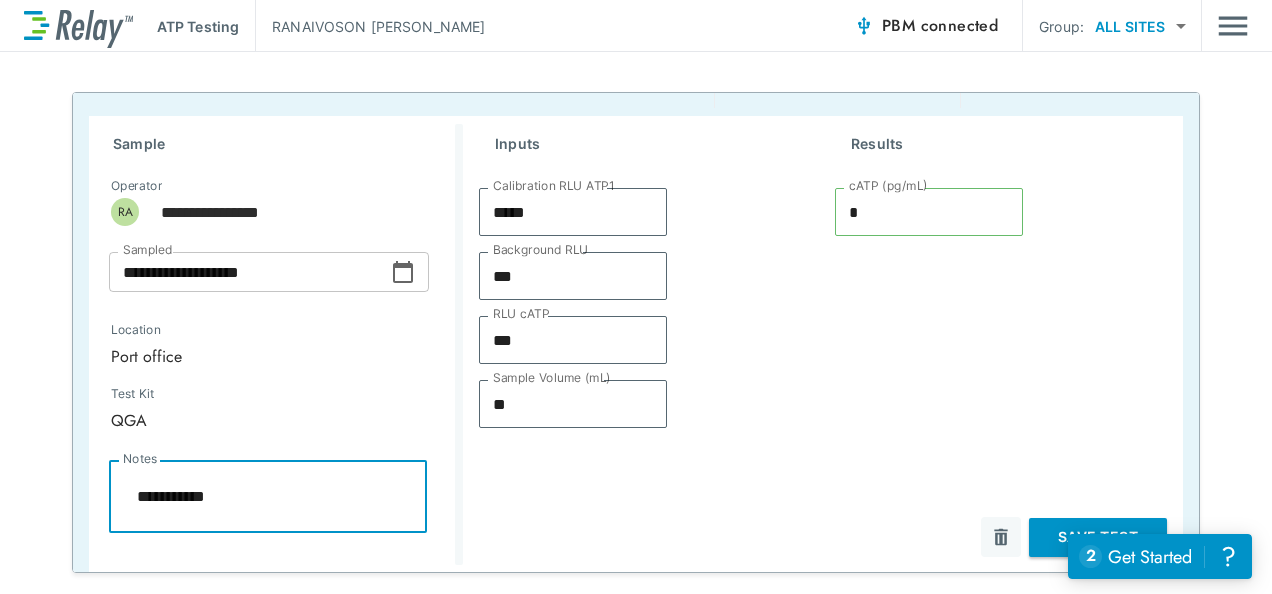 type on "*" 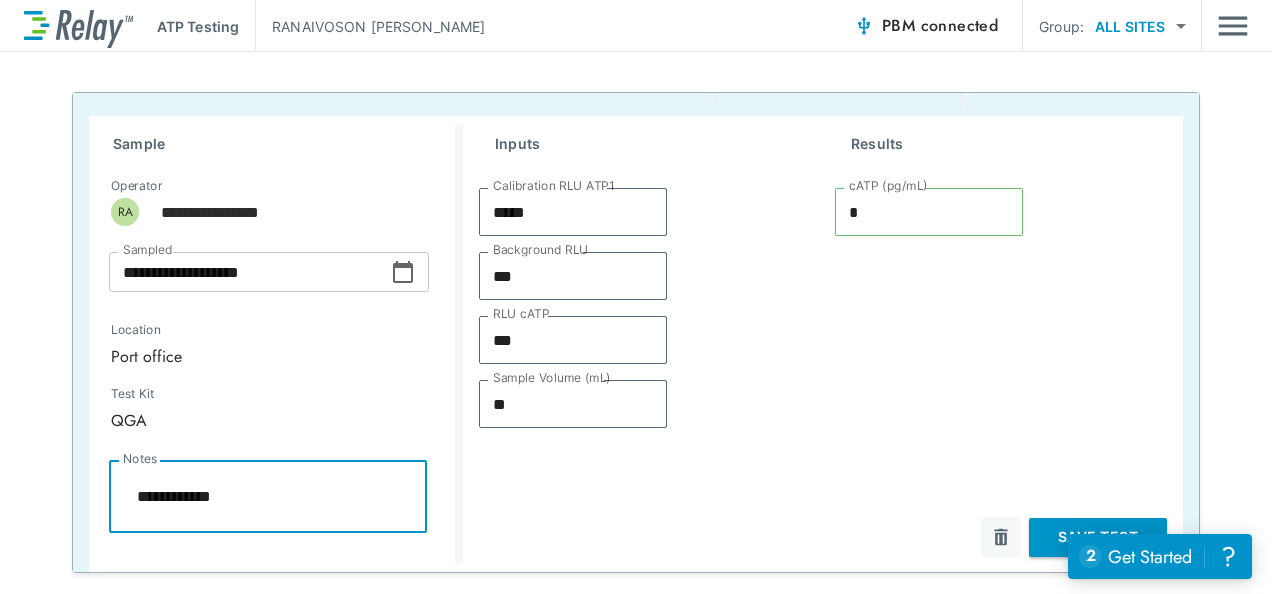 type on "*" 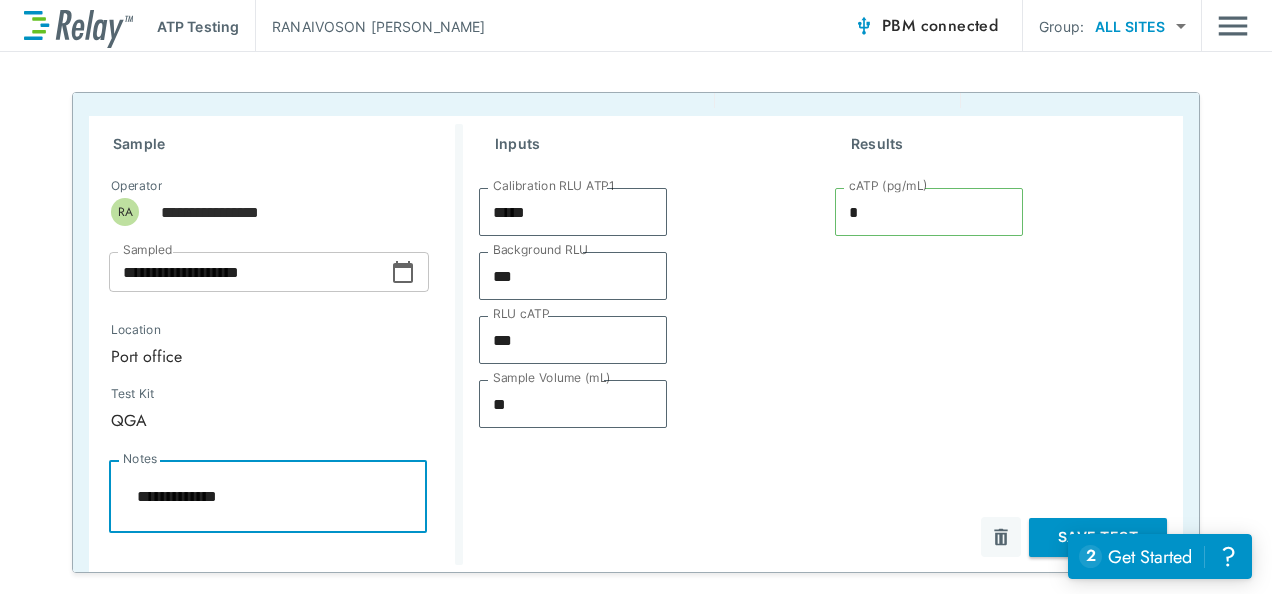 type on "*" 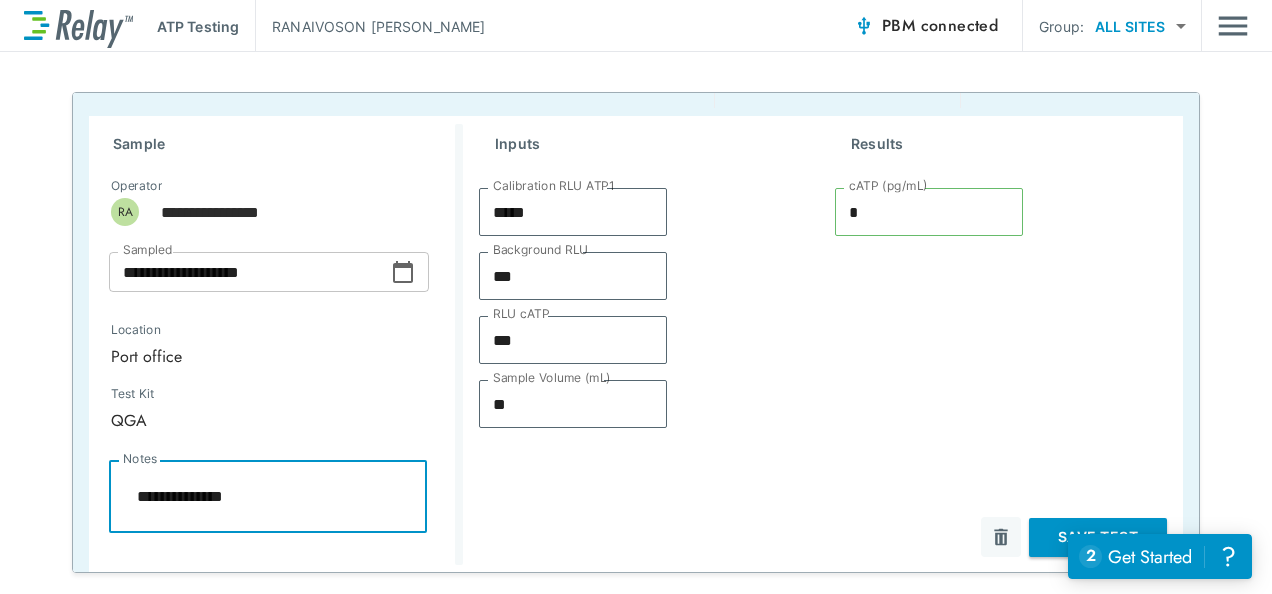 type on "*" 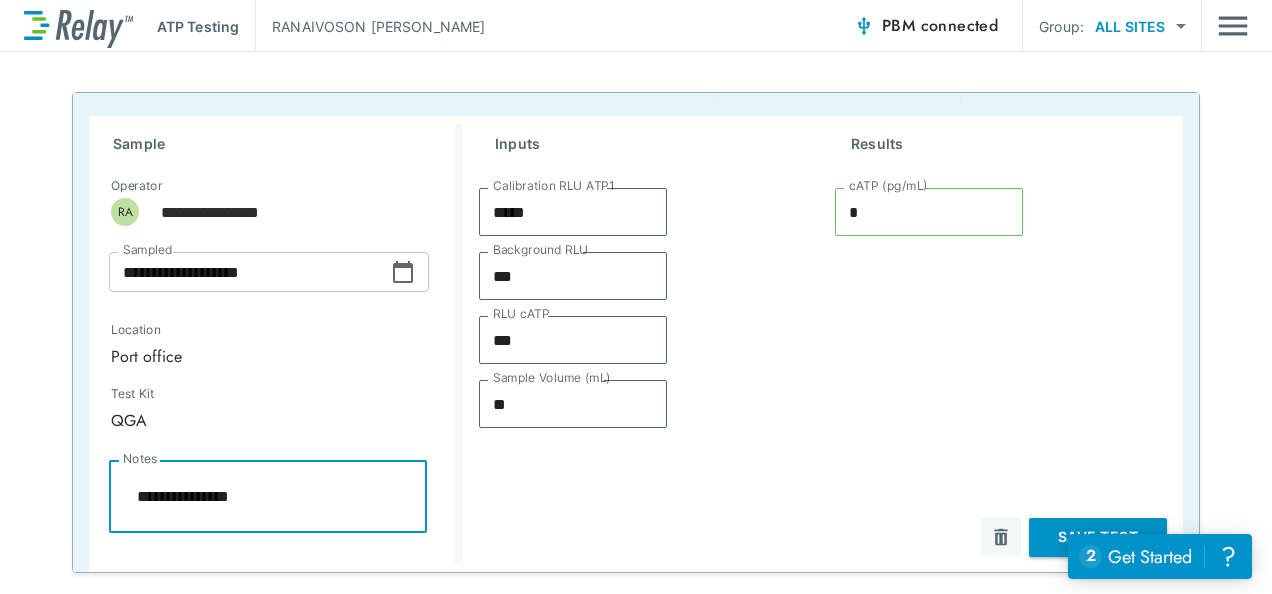 type on "*" 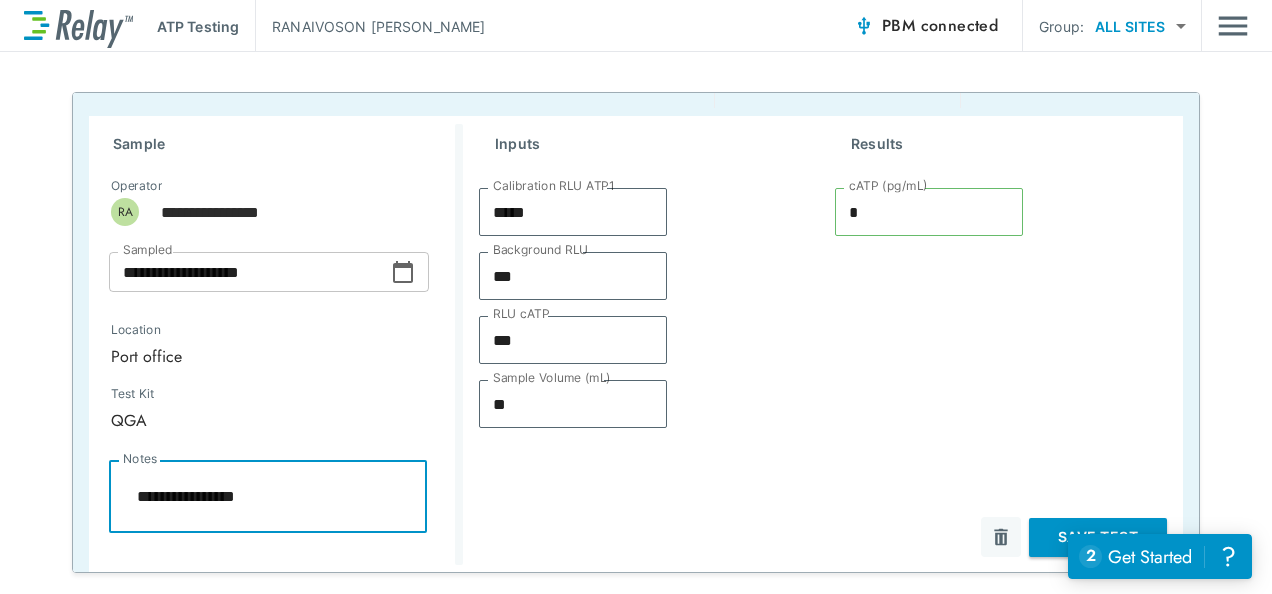 type on "*" 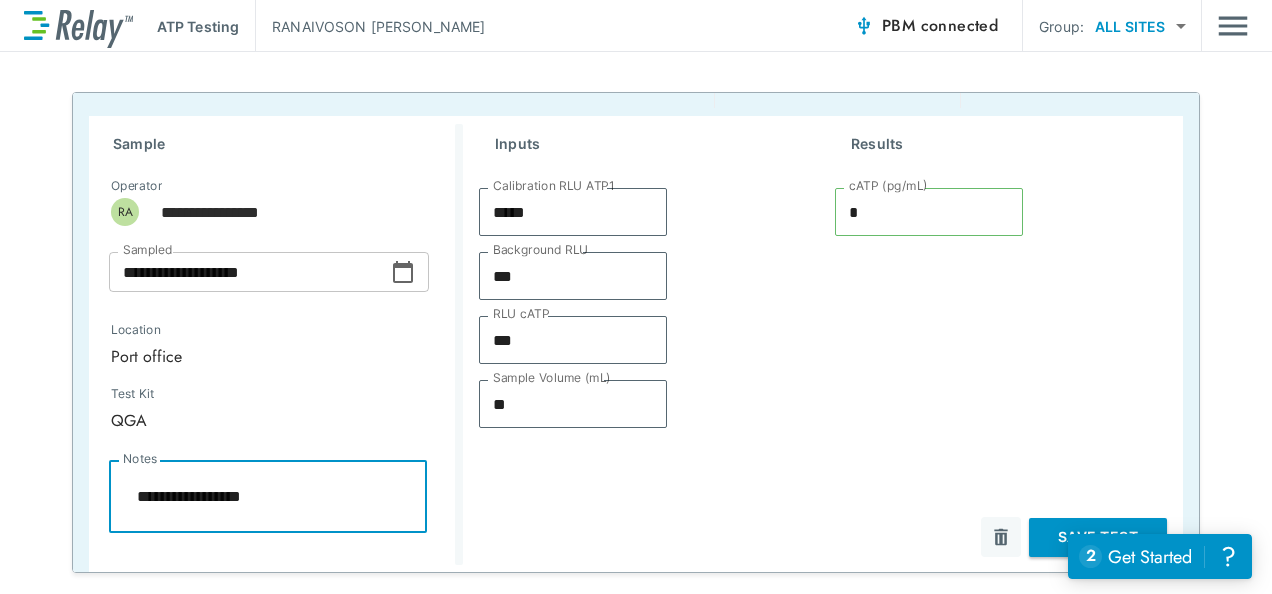 type on "*" 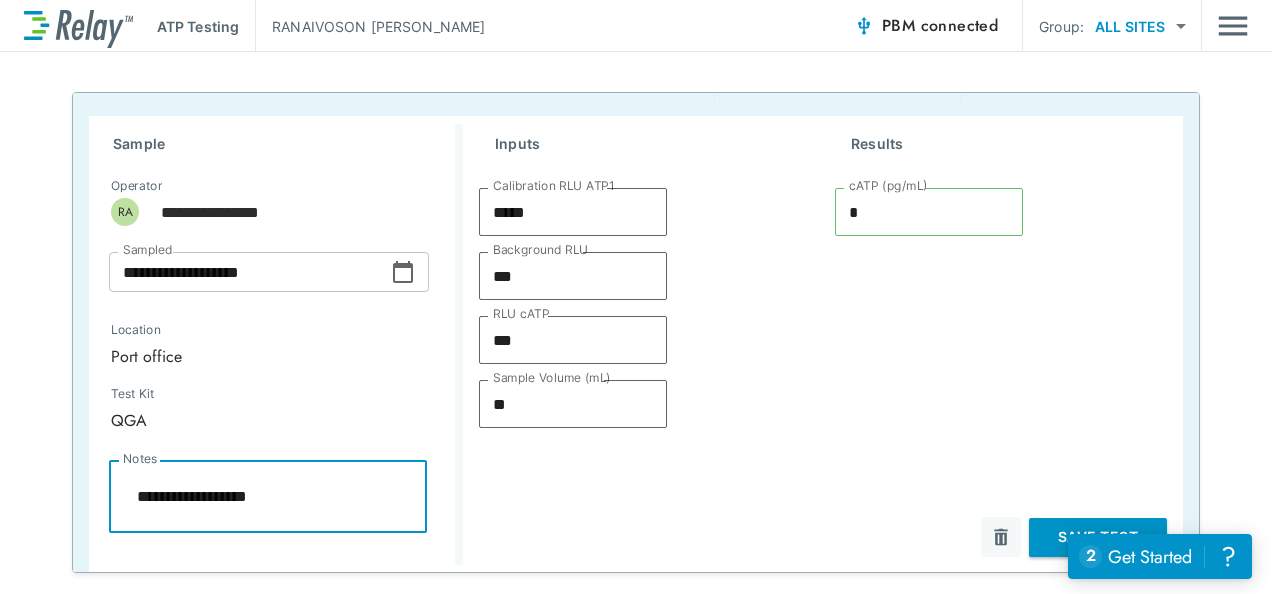 type on "*" 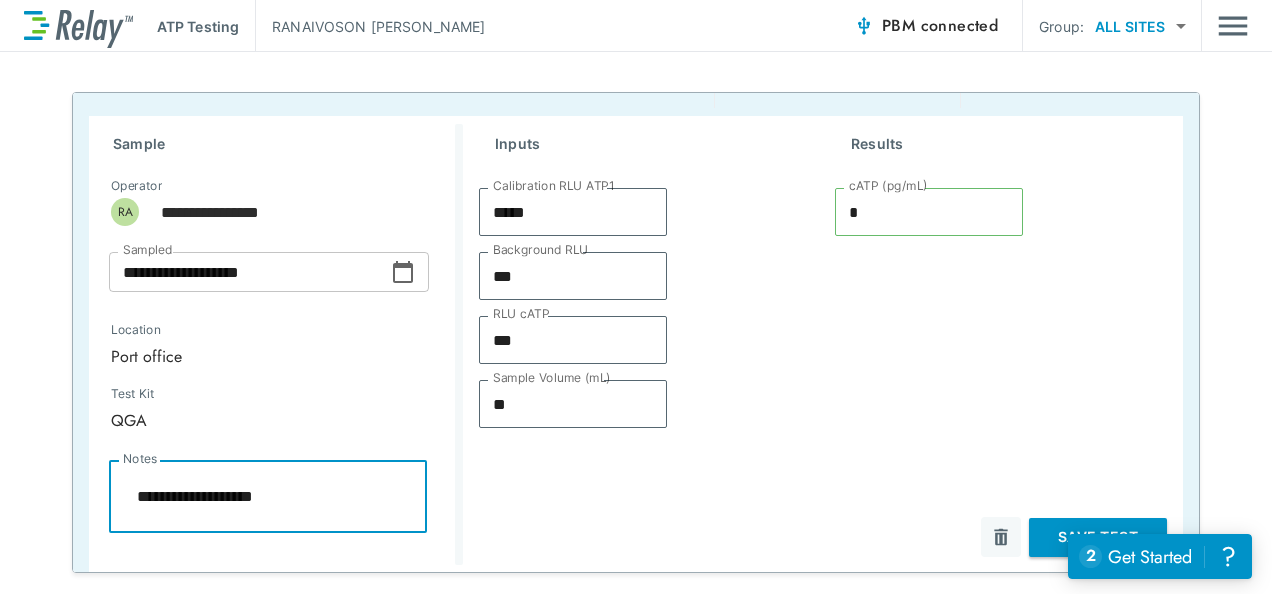 type on "*" 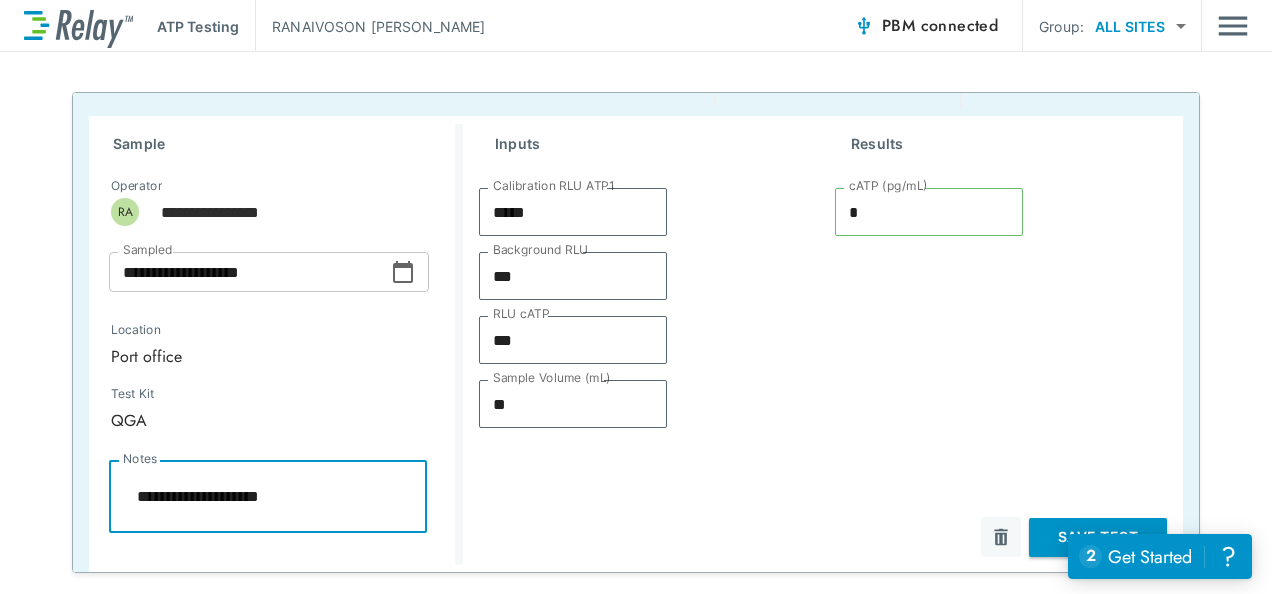 type on "*" 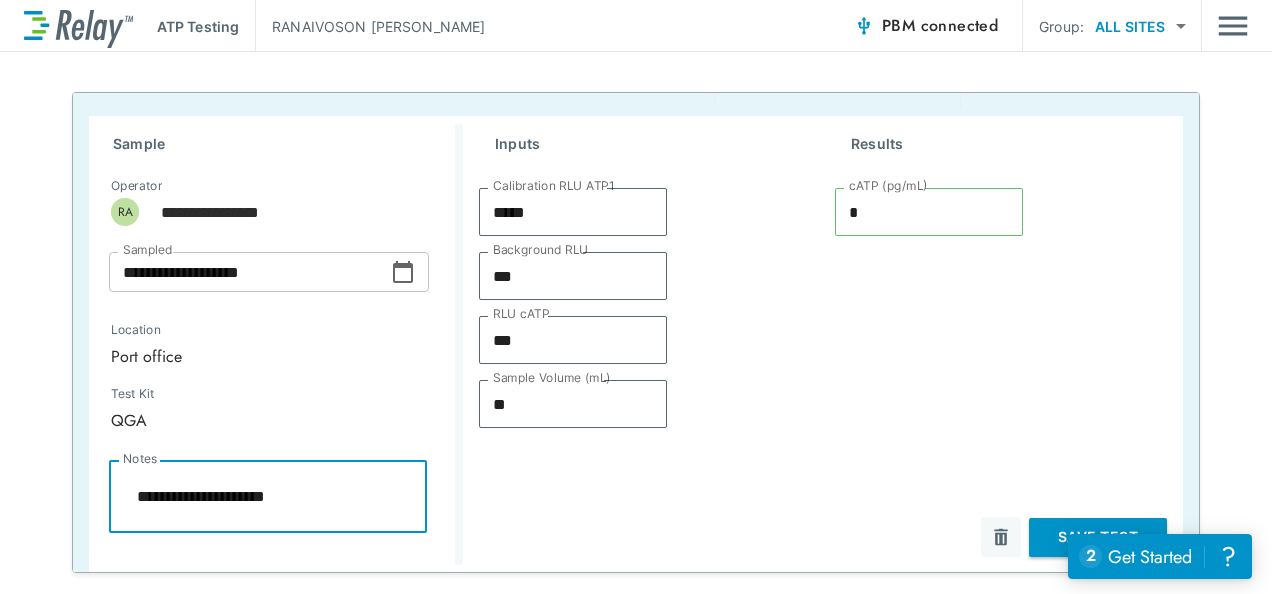 type on "*" 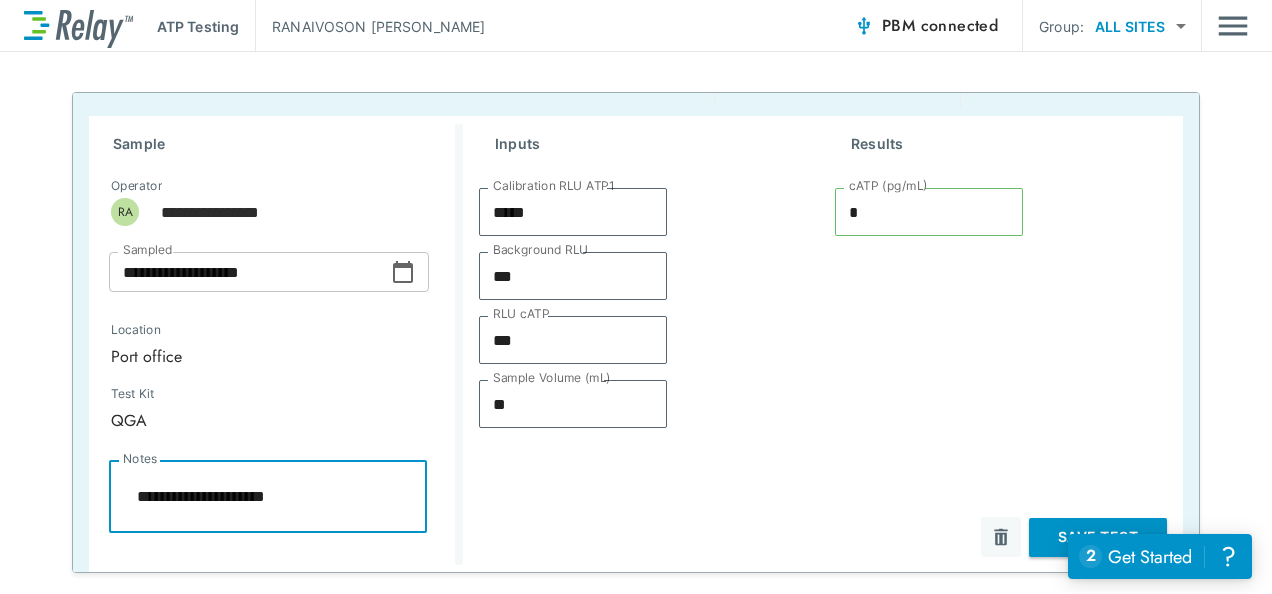 type on "**********" 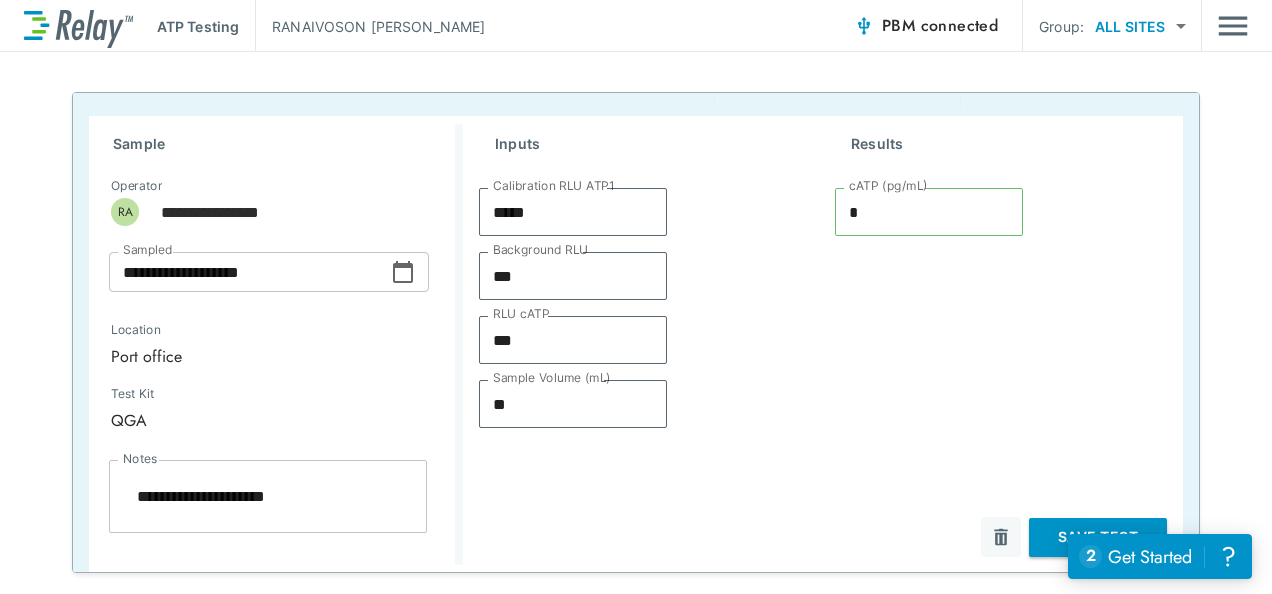 click on "Save Test" at bounding box center [1098, 537] 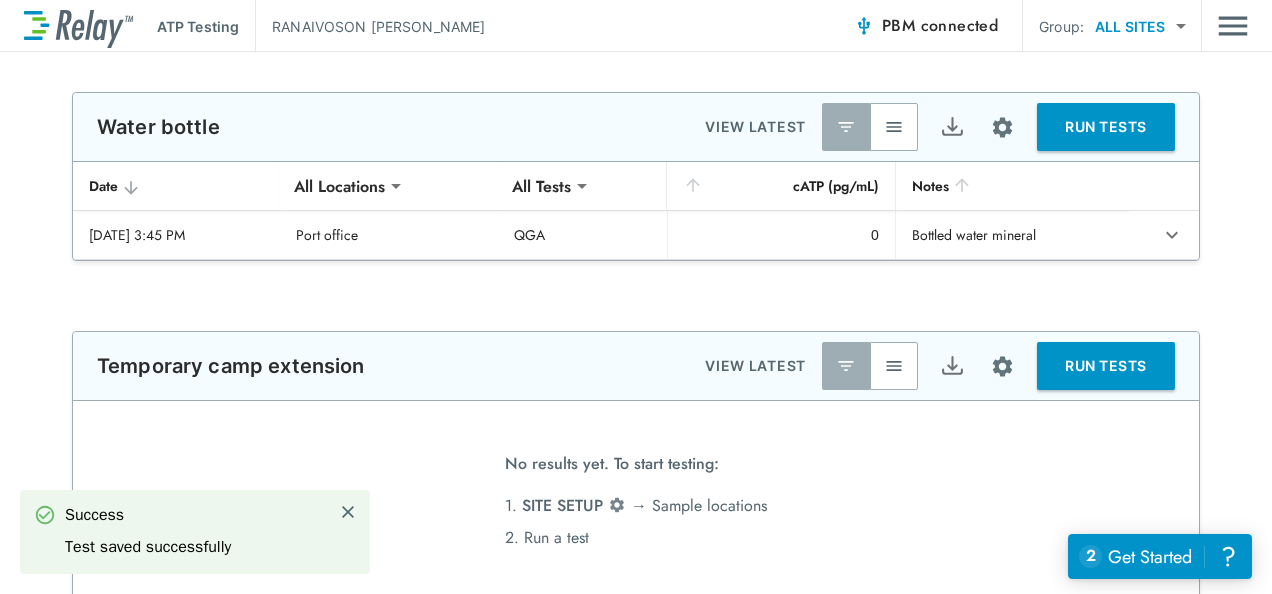 type on "*" 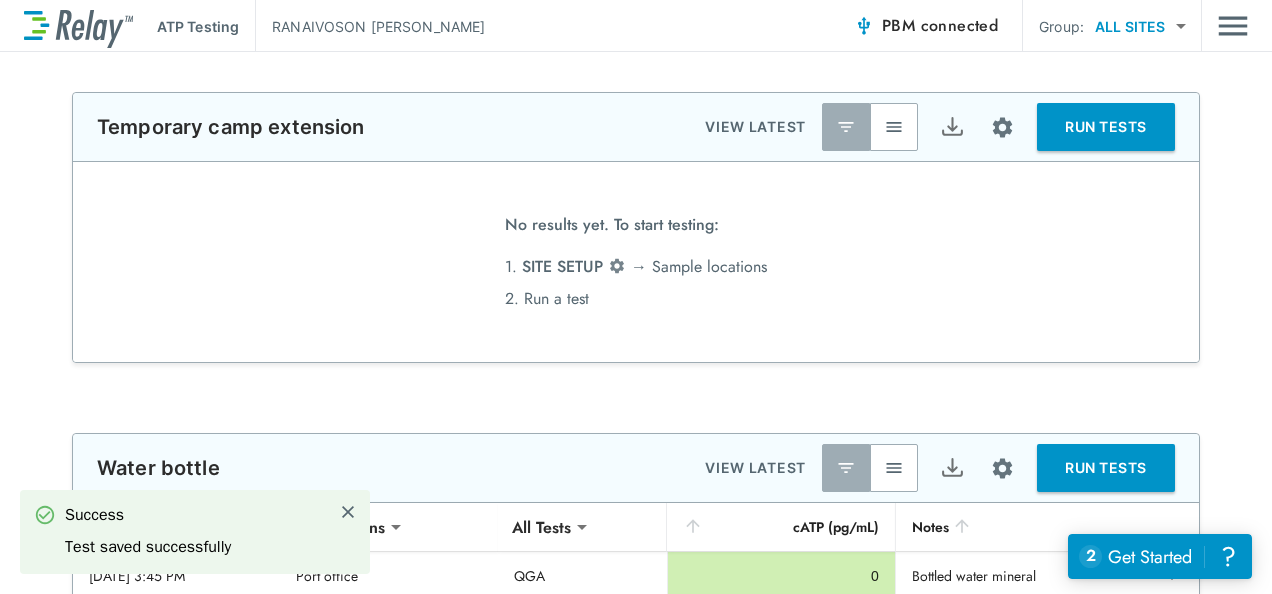 type on "**********" 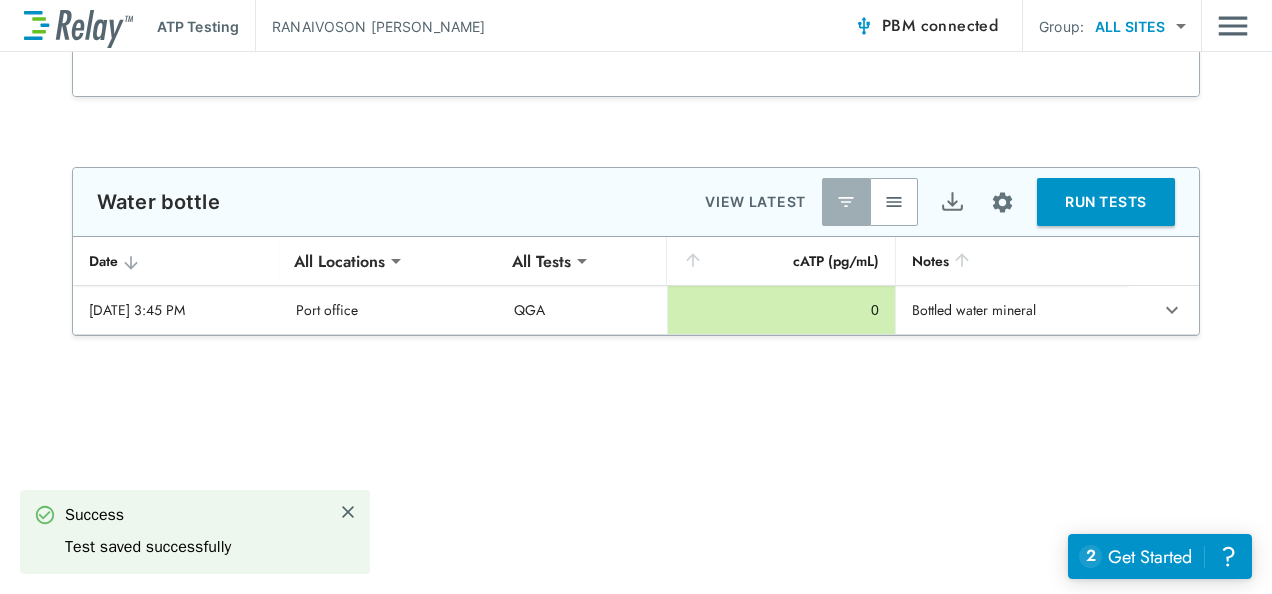 scroll, scrollTop: 240, scrollLeft: 0, axis: vertical 